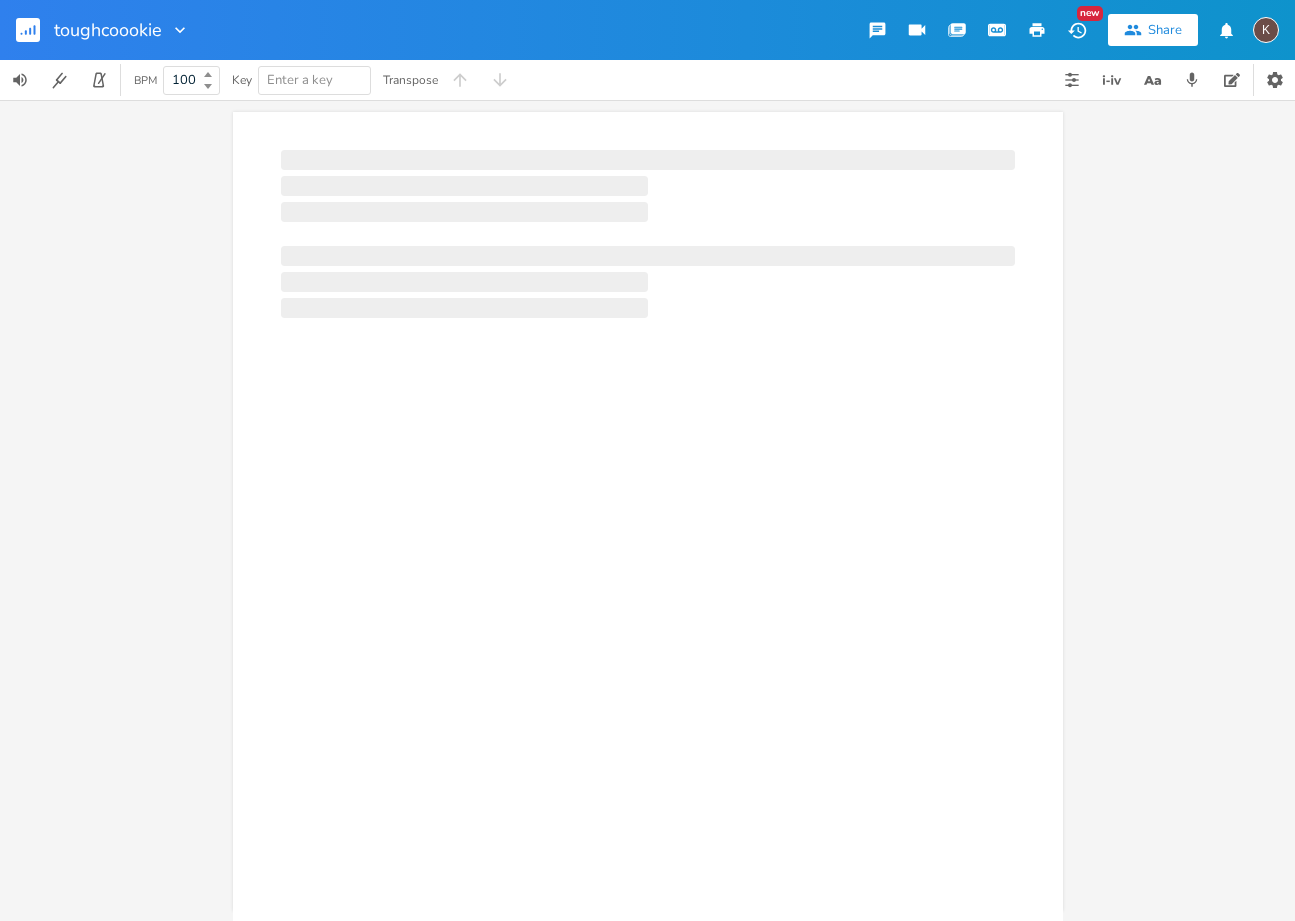 scroll, scrollTop: 0, scrollLeft: 0, axis: both 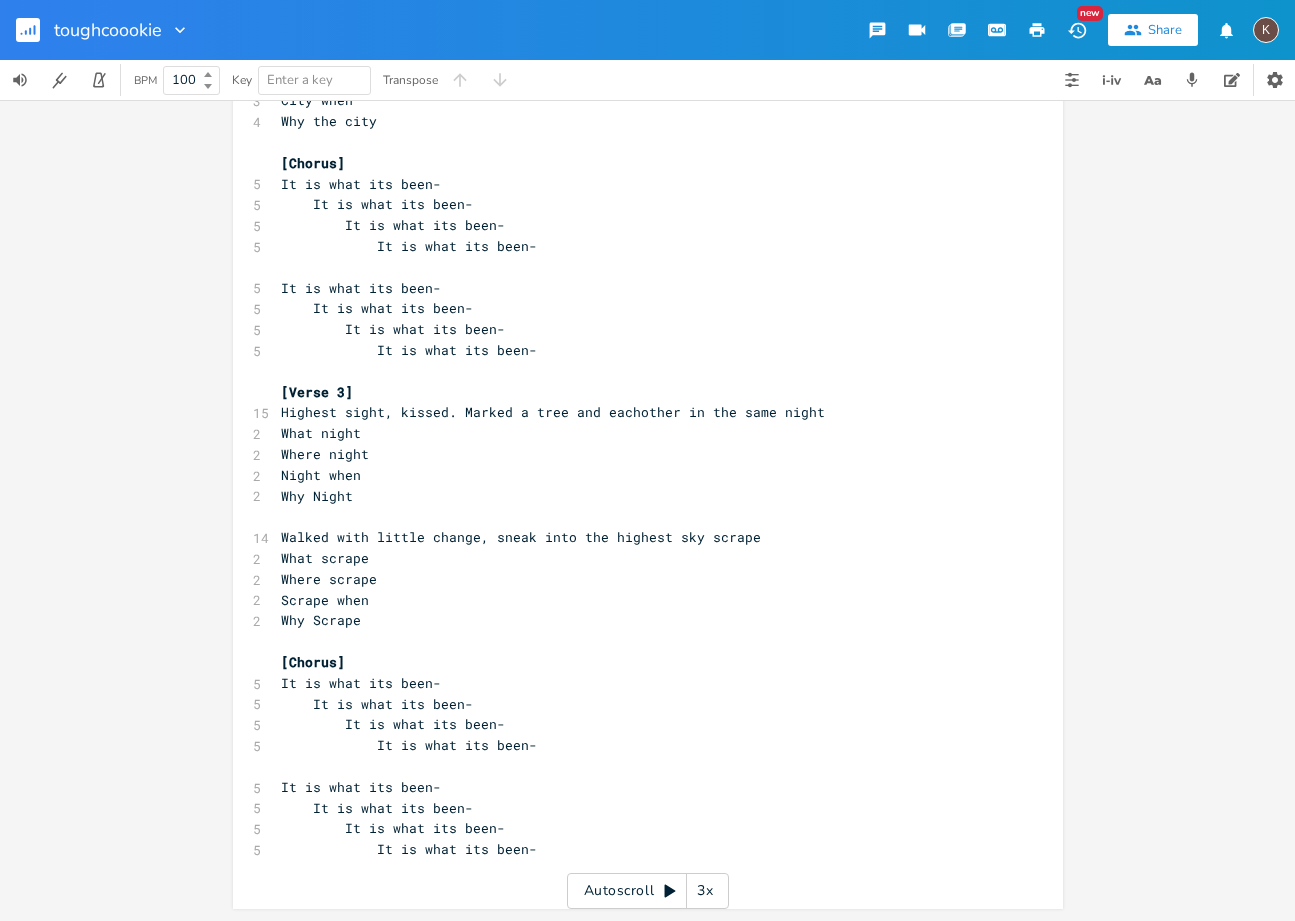 click on "It is what its been-" at bounding box center [638, 849] 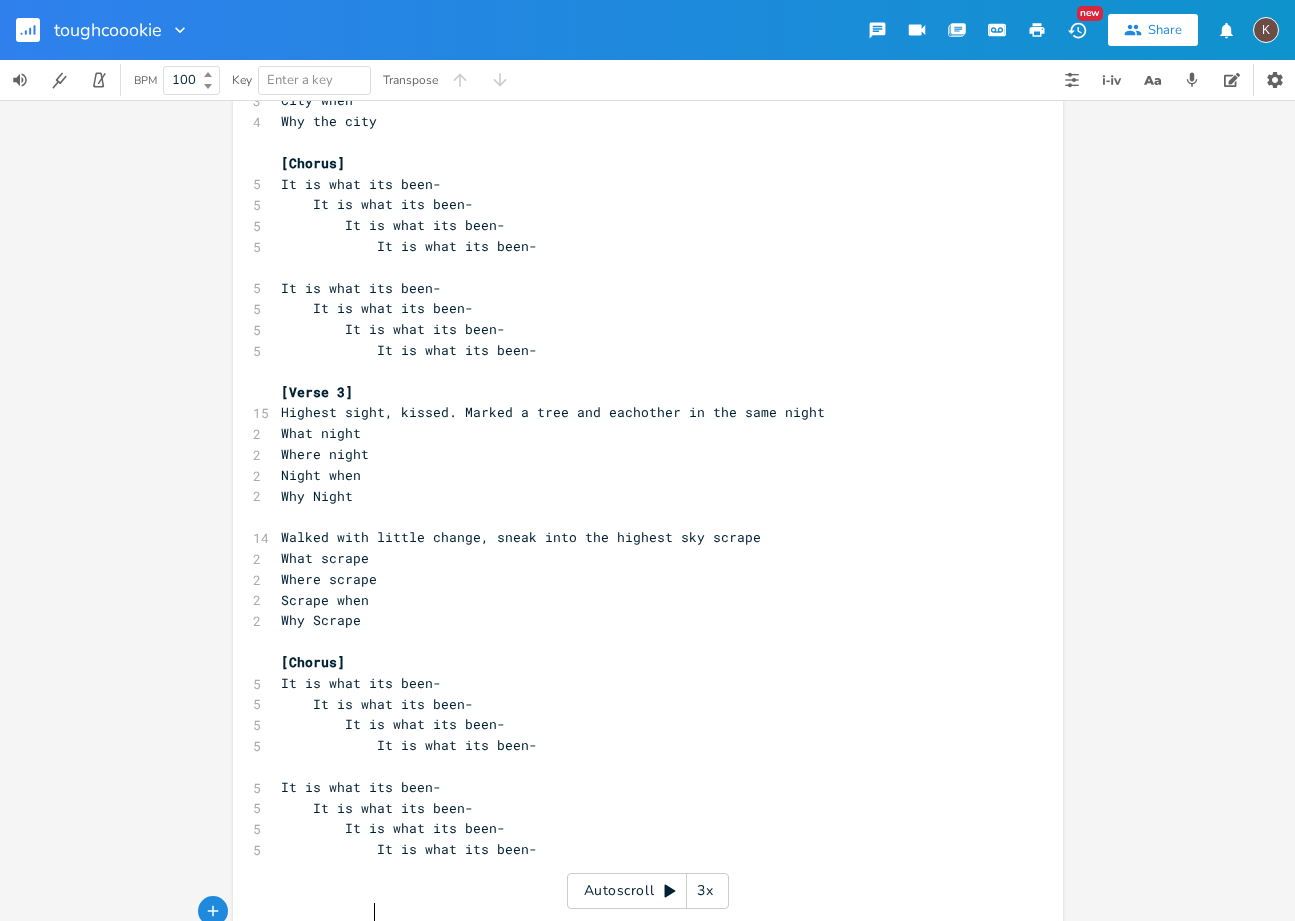 scroll, scrollTop: 0, scrollLeft: 0, axis: both 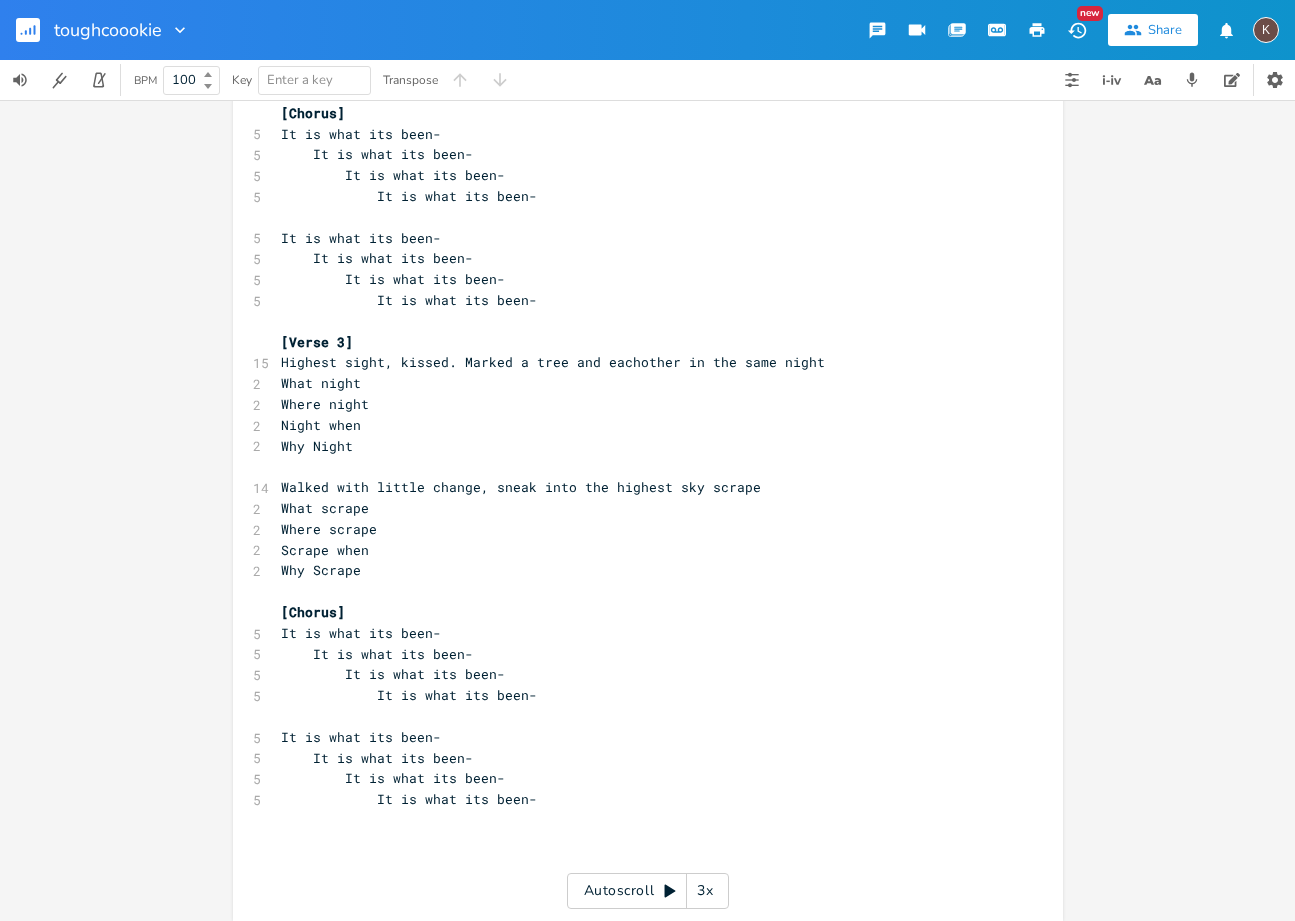 click 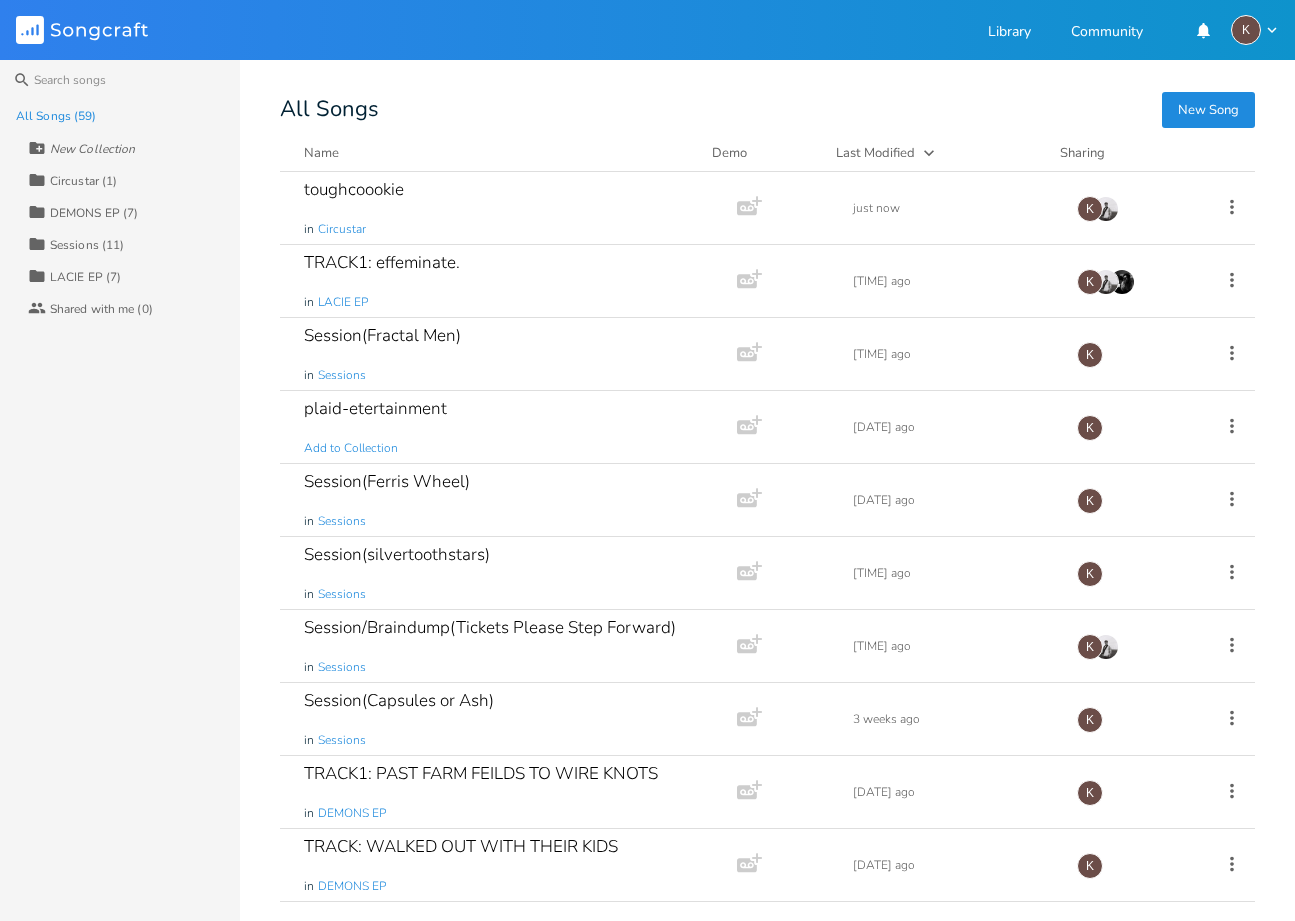 click on "Circustar (1)" at bounding box center (83, 181) 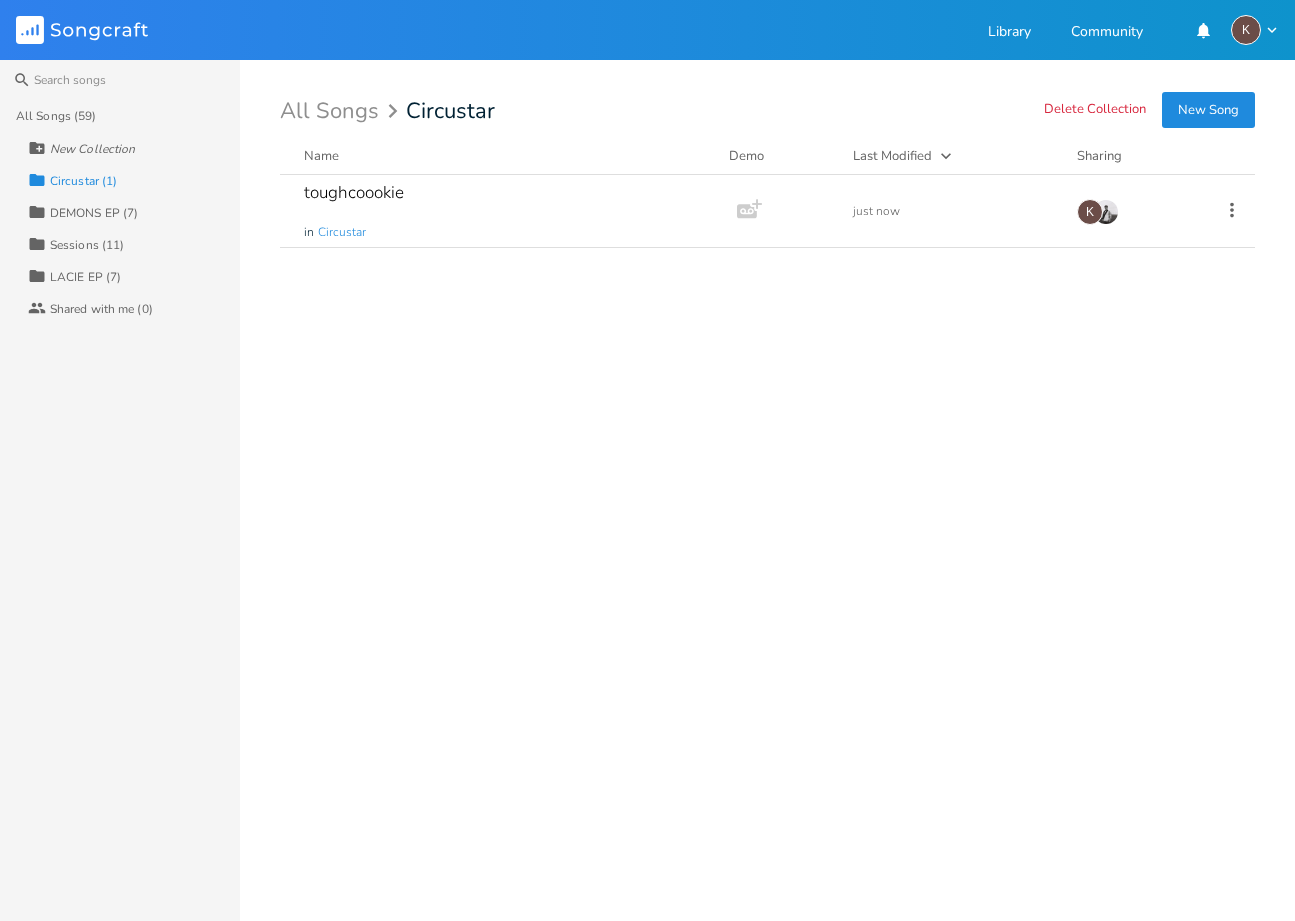 click on "All Songs (59)" at bounding box center [56, 116] 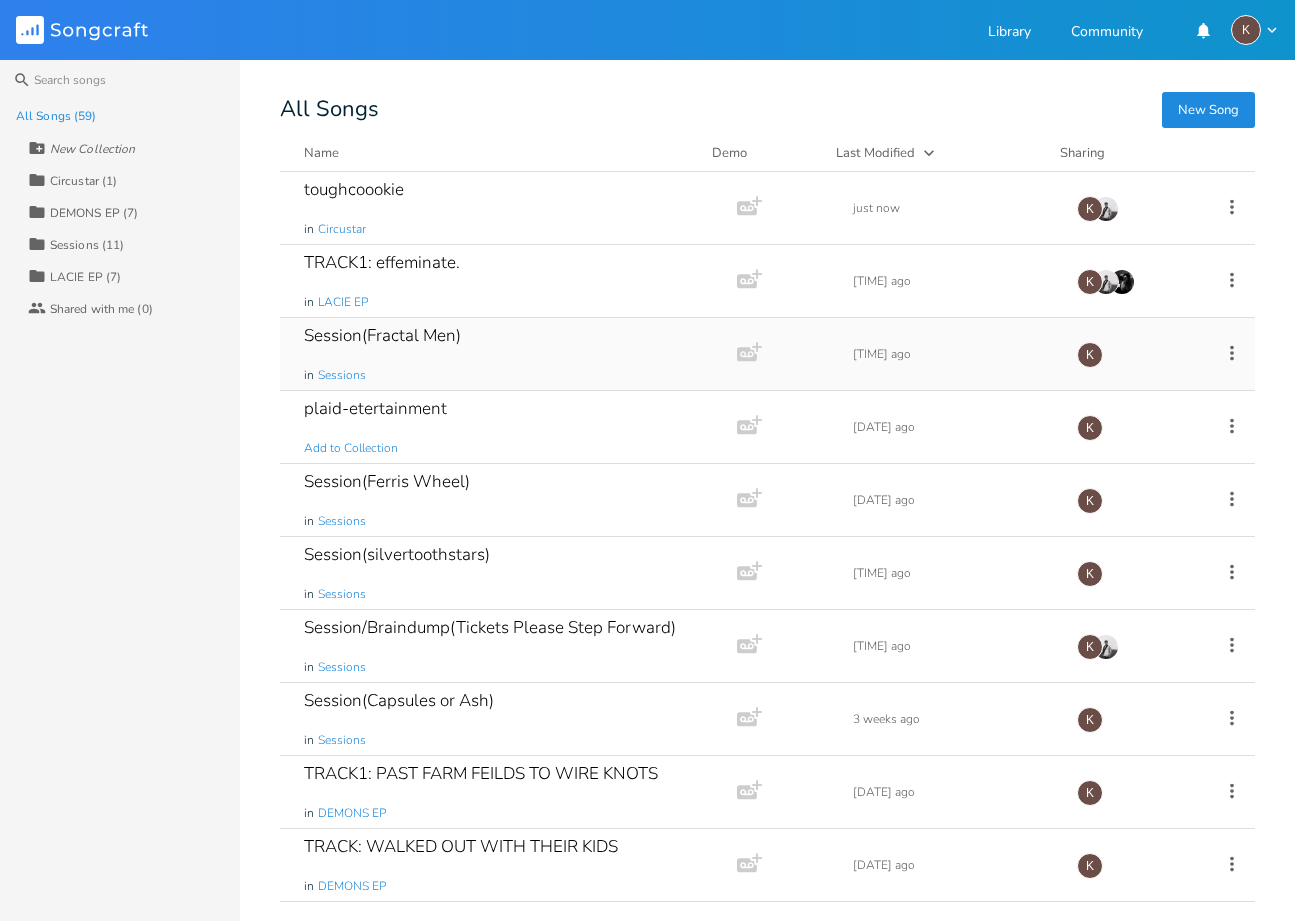 click on "Session(Fractal Men) in Sessions" at bounding box center [504, 354] 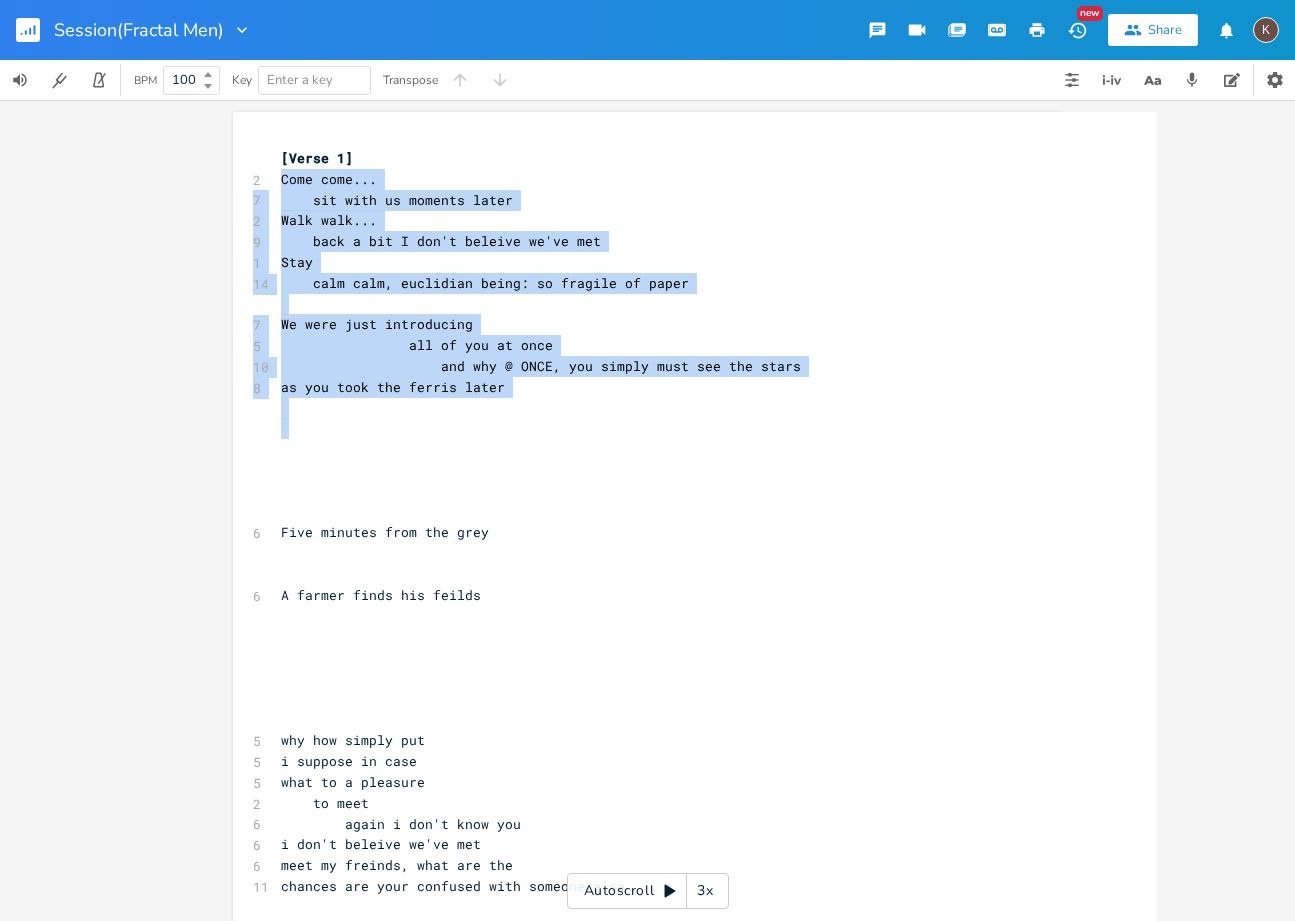 drag, startPoint x: 269, startPoint y: 176, endPoint x: 525, endPoint y: 458, distance: 380.86743 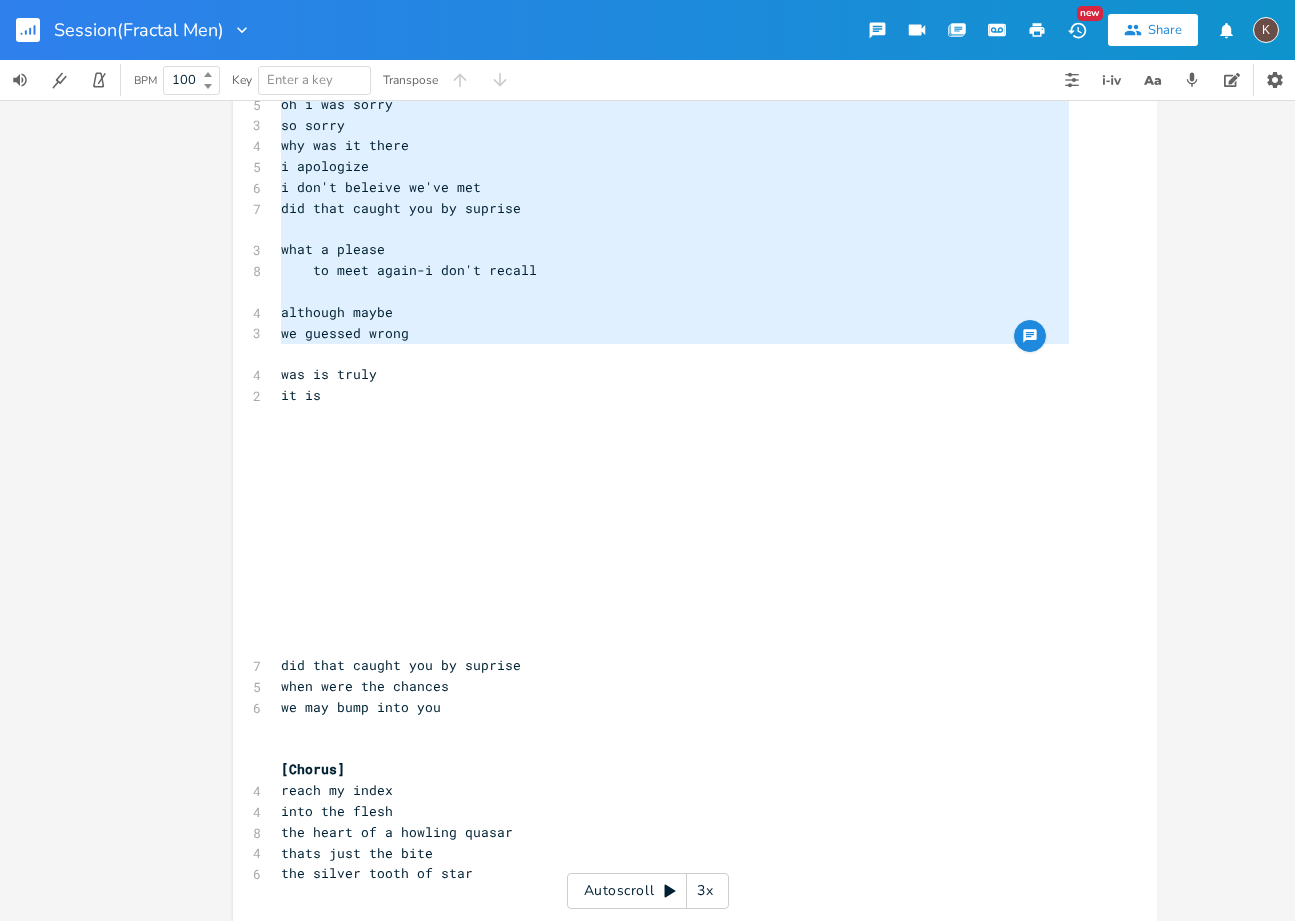 scroll, scrollTop: 1100, scrollLeft: 0, axis: vertical 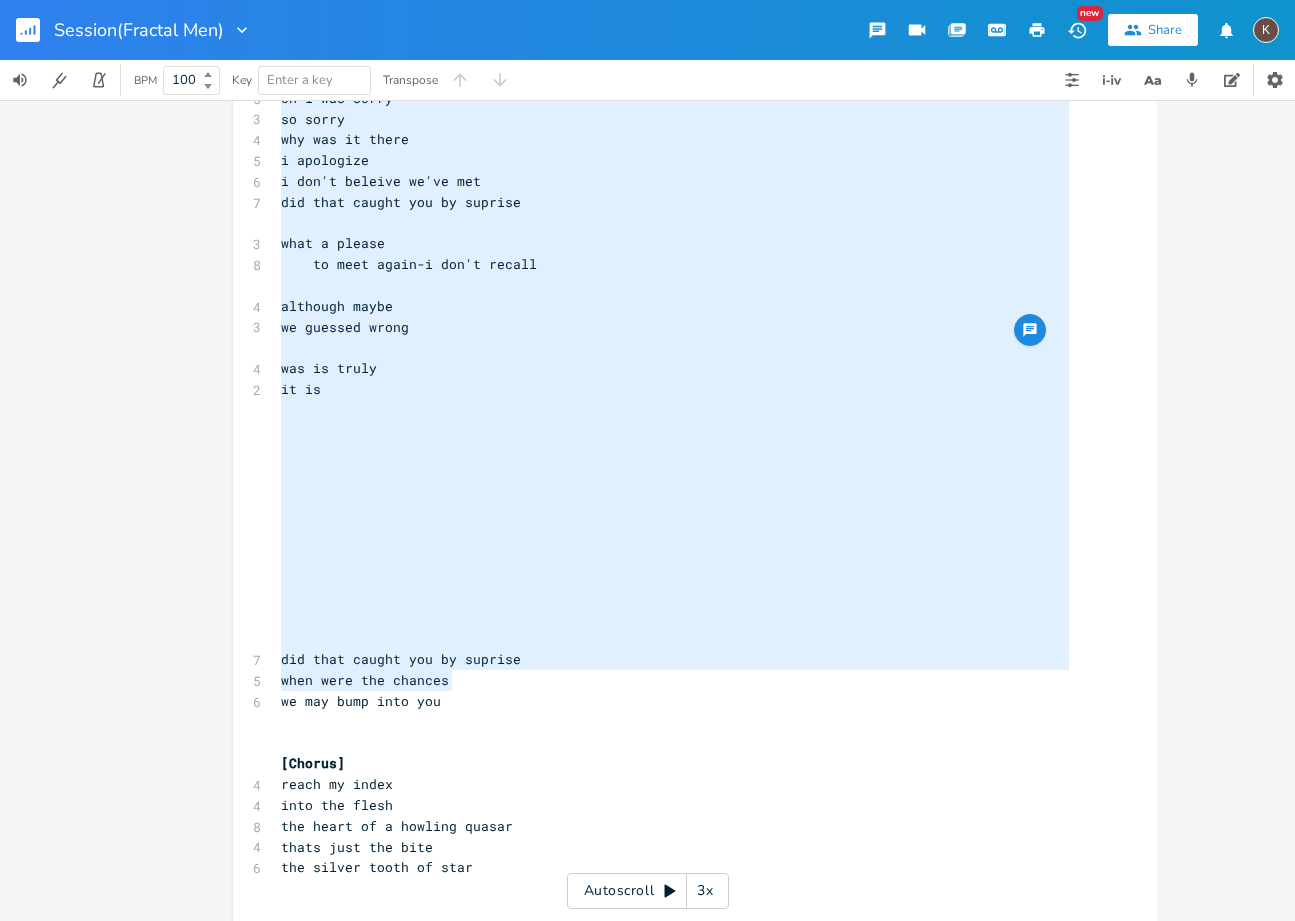 type on "Lore ipsu...
dol sita co adipisc elits
Doei temp...
inci u lab E dol'm aliquae ad'mi ven
Quis
nost exer, ullamcola nisia: ex eacommo co duisa
Ir inre volu velitesseci
fug nu par ex sint
occ cup @ NONP, sun culpaq offi des mol animi
es lab pers und omnisi natus
Erro volupta accu dol laud
T remape eaque ips quaeab
ill inv verita qua
a beataev di expl
nemo en i quiavolu
as auto
fugit c mag'd eosr seq
n neq'p quisqua do'ad num
eius mo tempora, inci mag qua
etiammi sol nobi eligendi opti cumquen impe
Q pla'f possimu, as're tem
aut quib offi 8
D rer'n saepeev vo're rec
I ear'h tenetur sa'de rei
V mai'a perfere do'as rep
M nos’e ullamco su’la ali co
C quidmax M’mo har qui
Re’fa exp—D nam’l tempore
C sol’n eligend op’cu-Nih
im m quo maxim
pl facer
pos omn lo ipsum
d sitametco
a eli's doeiusm te'in utl
etd magn aliqua eni ad minimve
quis n exerci
ul labo nisia-e eac'c duisau
irureinr volup
ve essecil fugia
nul pa excep
si oc
cup nonp suntcu qui of deseru..." 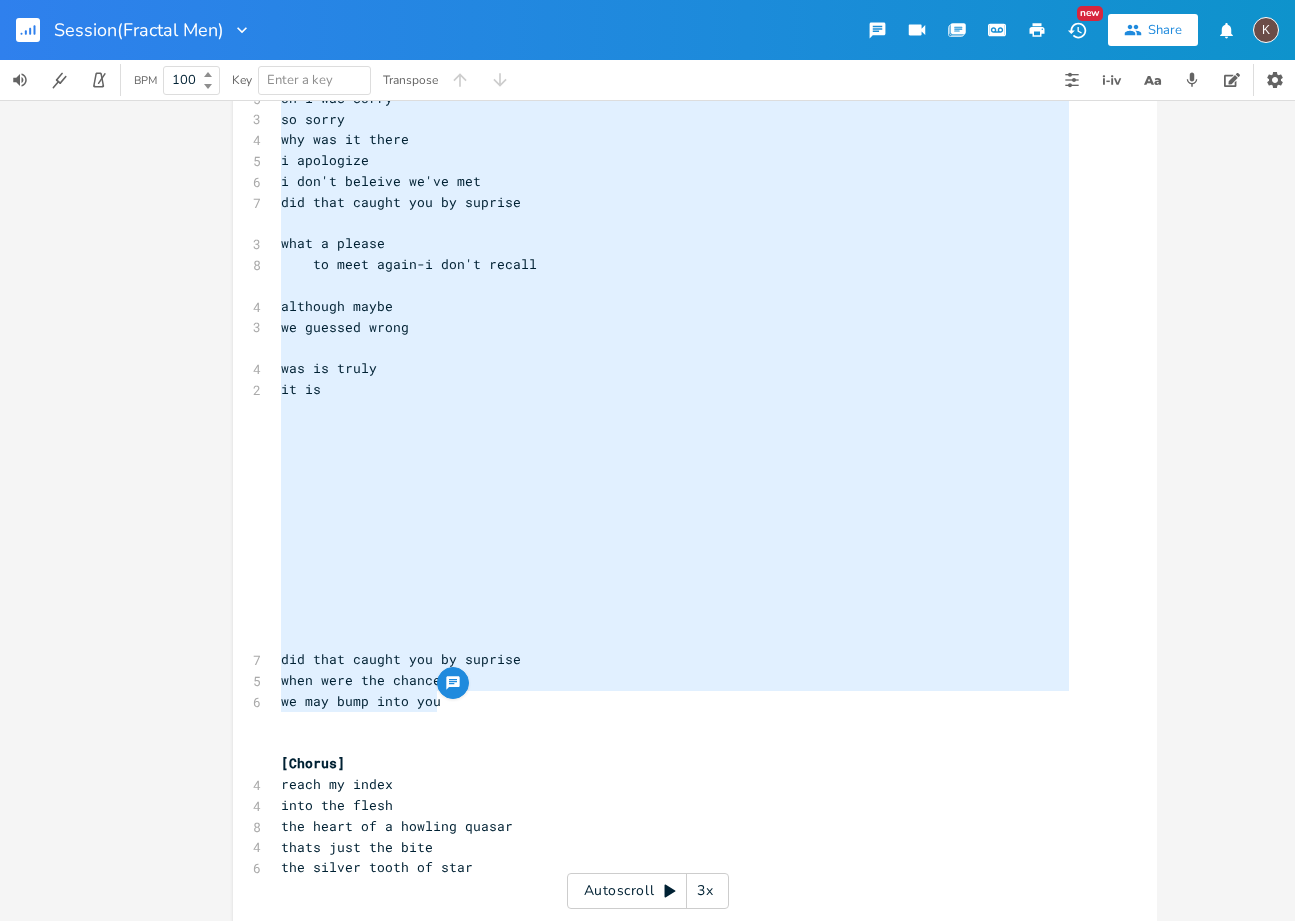 drag, startPoint x: 271, startPoint y: 182, endPoint x: 488, endPoint y: 697, distance: 558.8506 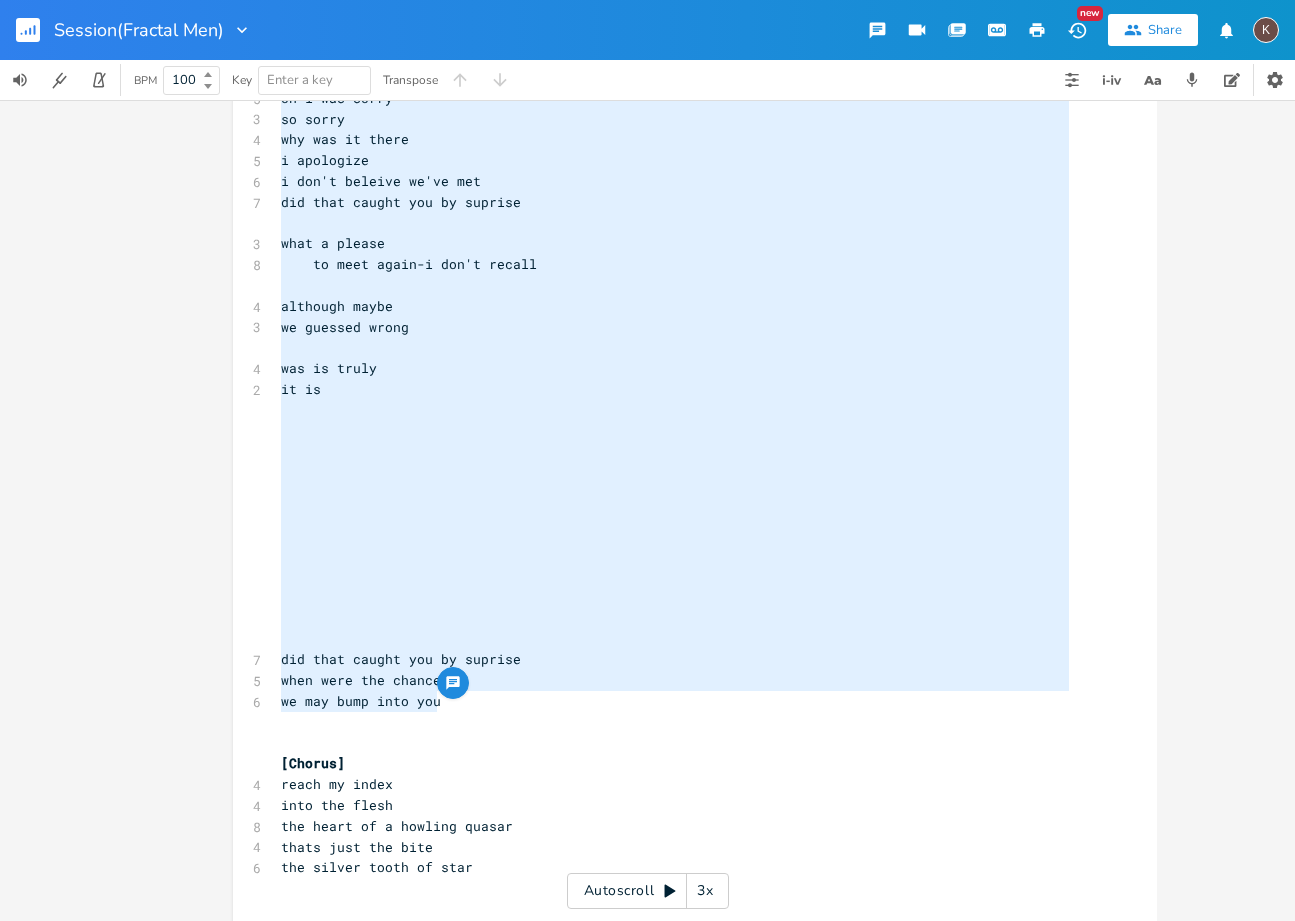 click 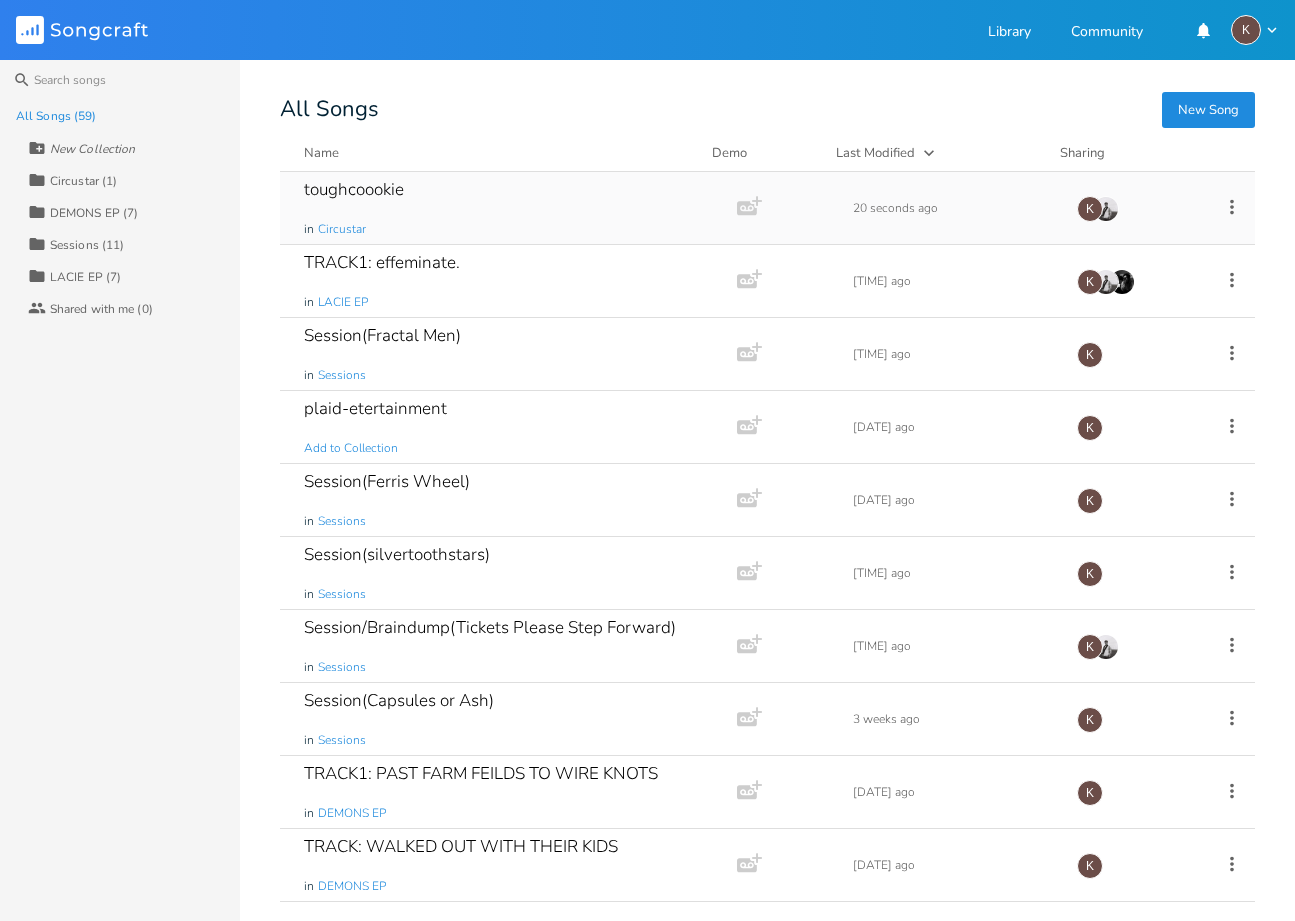 click on "toughcoookie in Circustar" at bounding box center (504, 208) 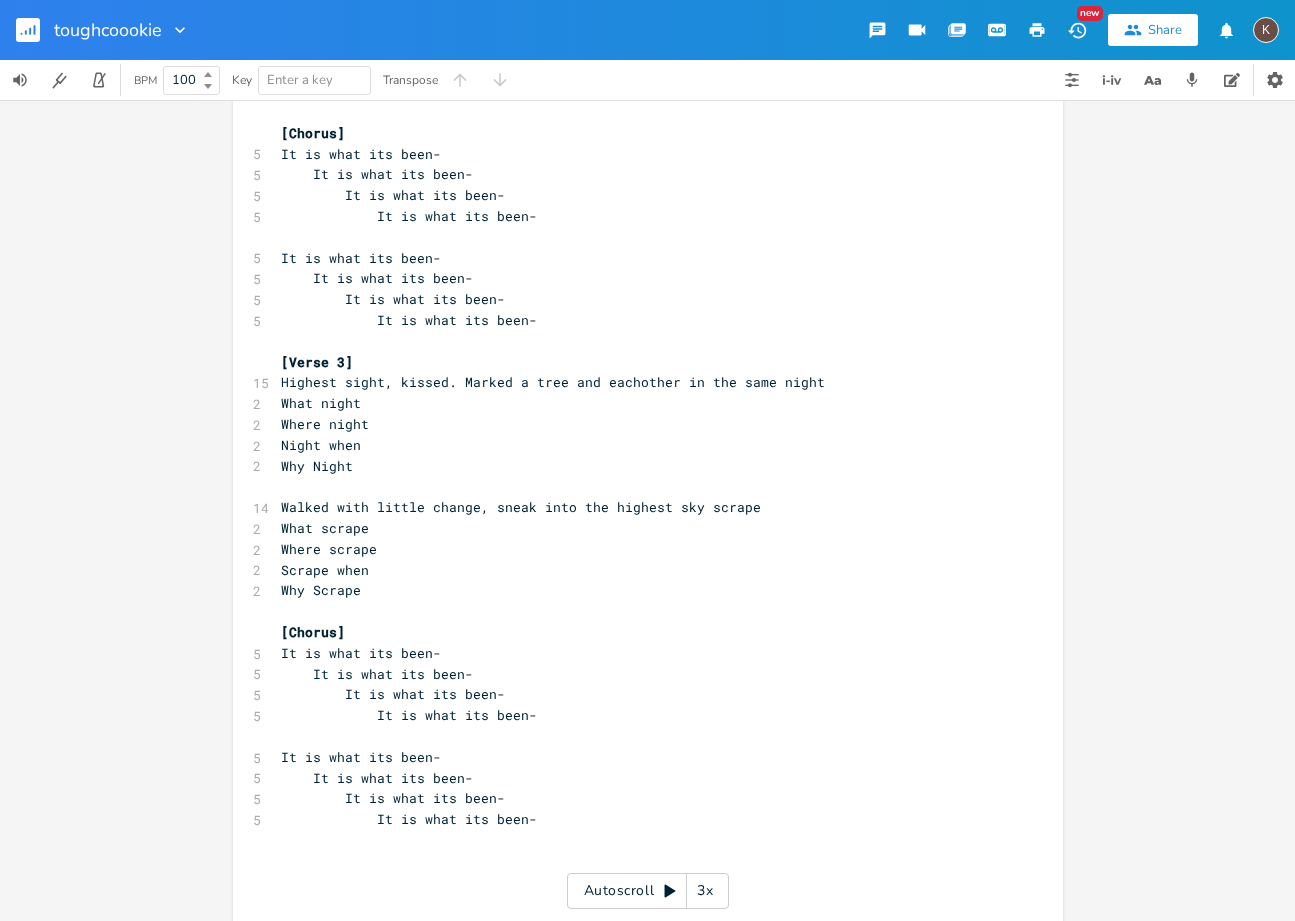 scroll, scrollTop: 889, scrollLeft: 0, axis: vertical 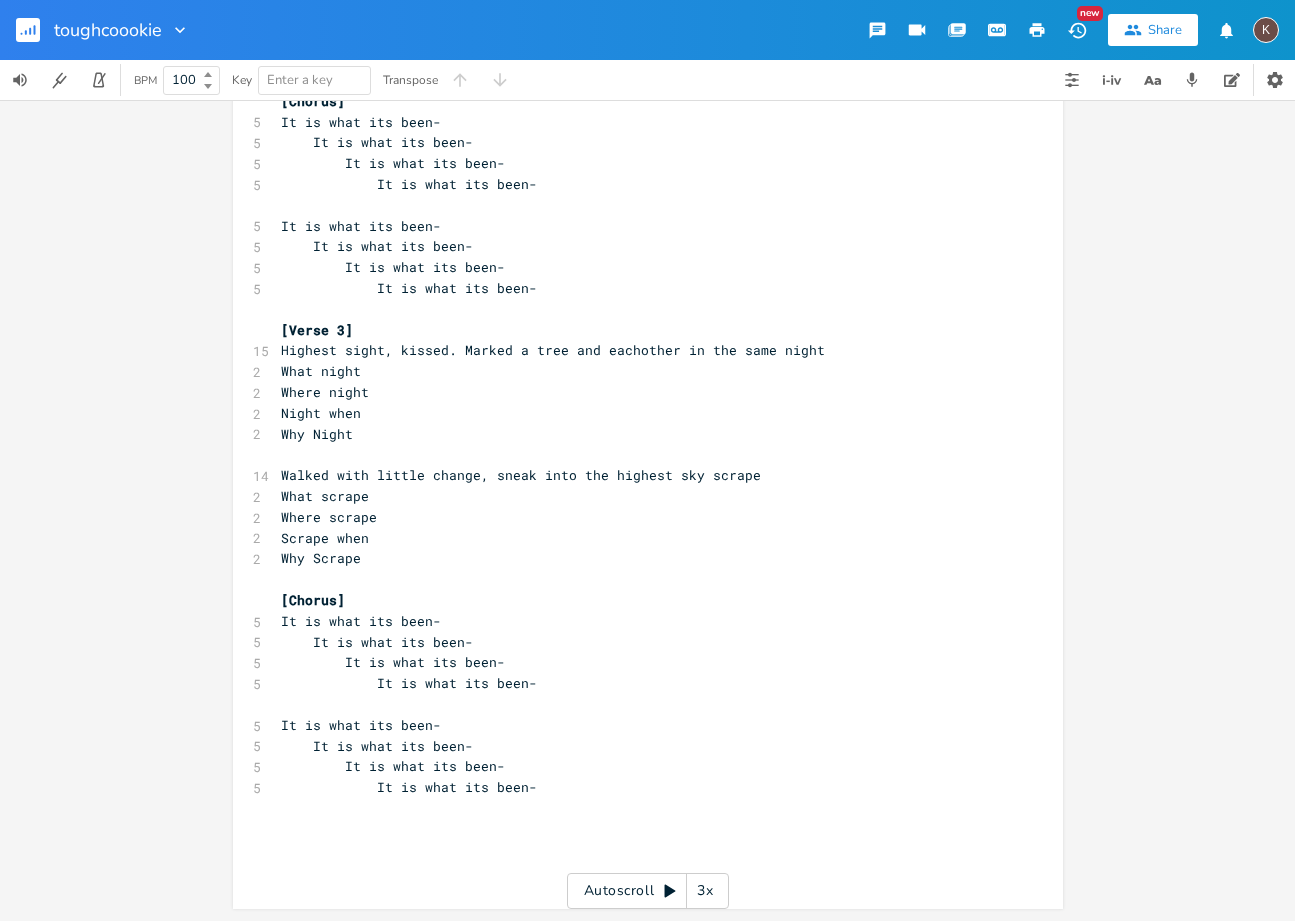 click at bounding box center [638, 829] 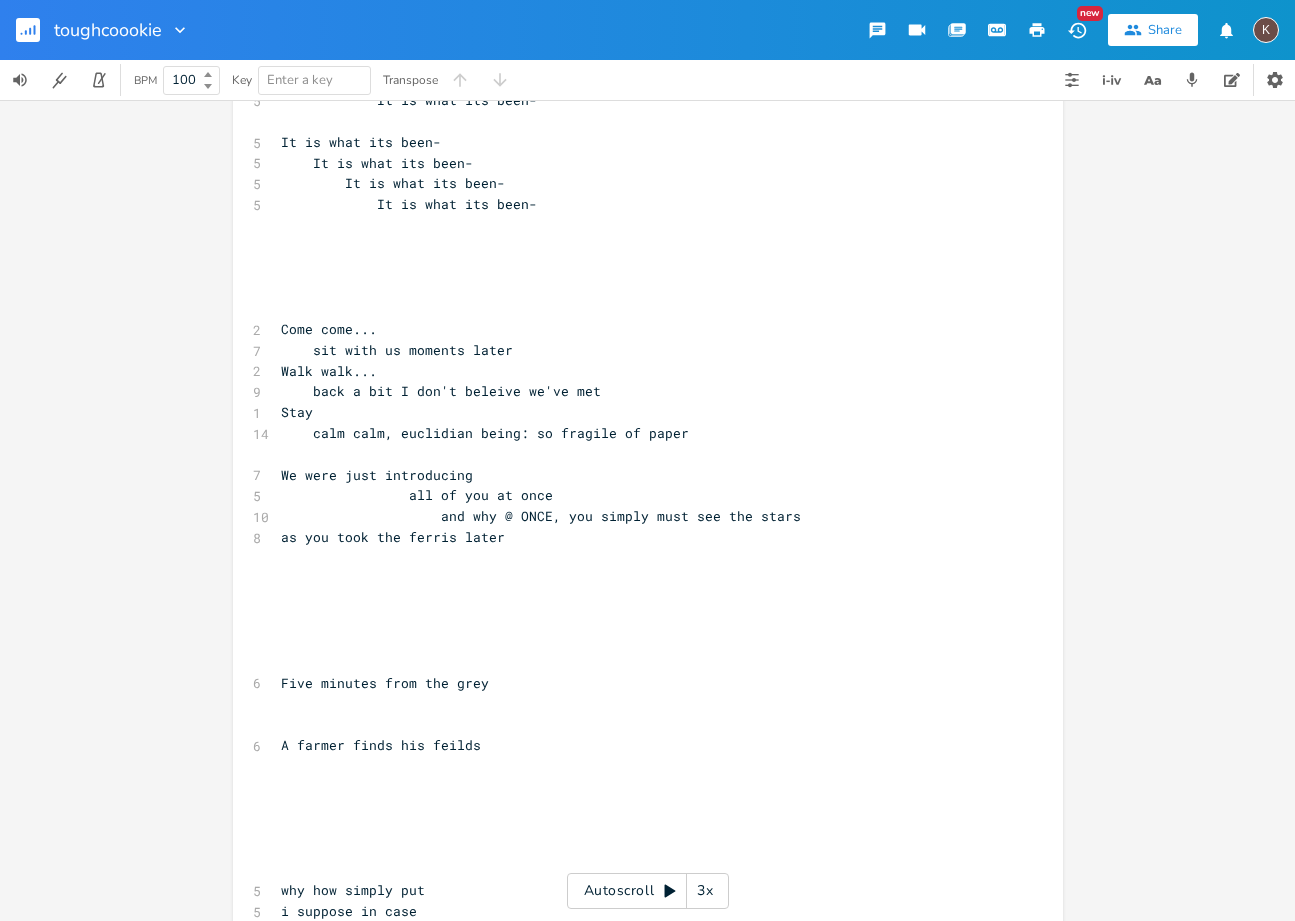 scroll, scrollTop: 1463, scrollLeft: 0, axis: vertical 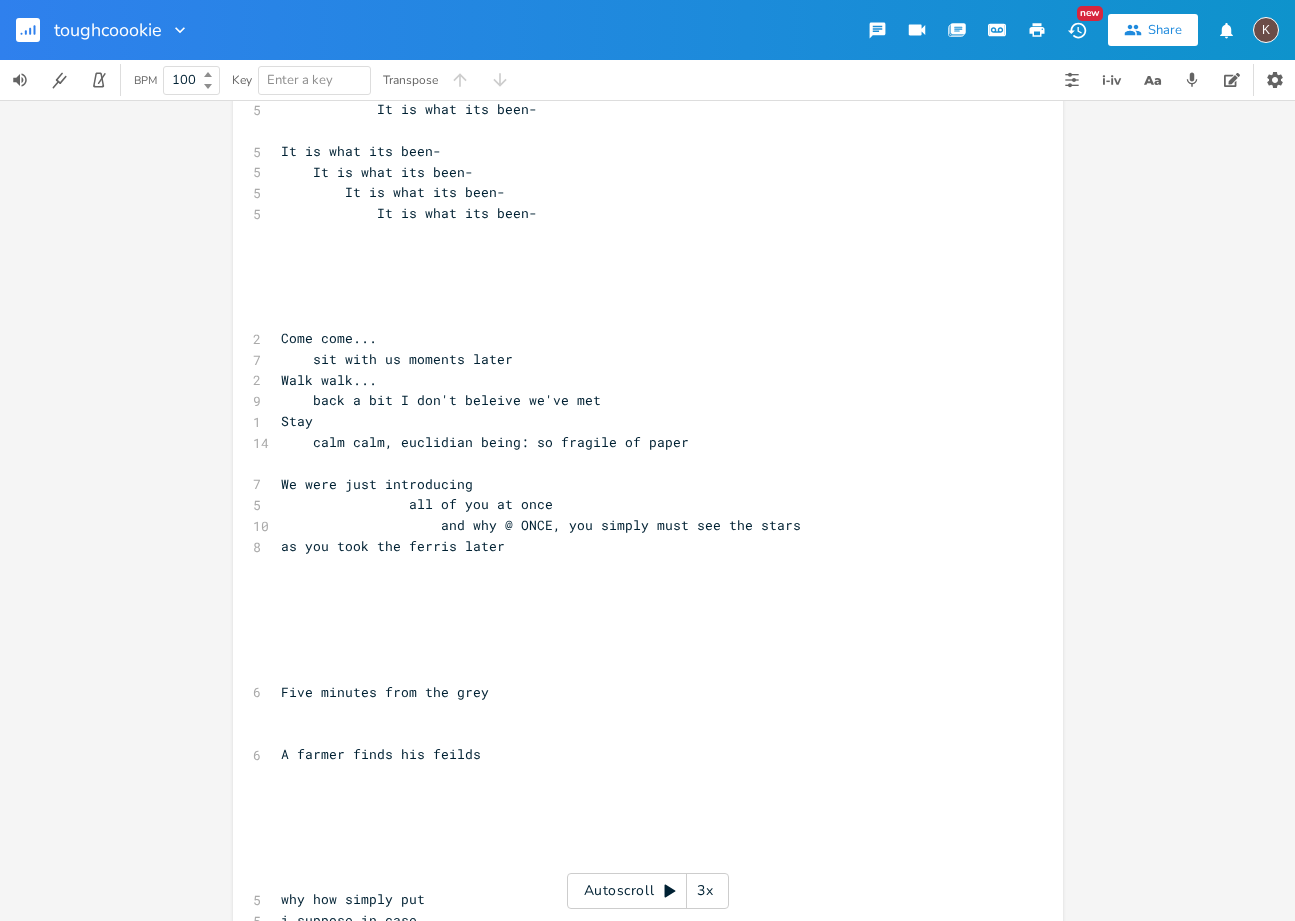 click on "xxxxxxxxxx   [no particular story or relevance to what we originally talked about, i just really messed with the flow over the beat. just coming up with structure ideas] ​ [Verse 1] 10 Pass a flower to the whimpering child 2 What Child 2 Where Child 2 Child when 2 Why child ​ 10 Reposition Teeth, to a tear streaked smile 2 What smile 2 Where smile 2 Smile when 2 Why Smile ​ [Chorus] 5 It is what its been- 5      It is what its been- 5           It is what its been- 5               It is what its been- ​ 5 It is what its been- 5      It is what its been- 5           It is what its been- 5               It is what its been- ​ [Verse 2] 10 Juvenile 20 pack theif, boys match flickering 2 What theif 2 Where theif 2 Theif when 2 Why theif ​ 21 Hookie Runaway, took a girl, 7 dollars, hold the train rails off to the great sky [CITY] 3 What city 3 Wheres city 3 City when 4 Why the city ​ [Chorus] 5 It is what its been- 5      It is what its been- 5           It is what its been- 5          ​" at bounding box center [647, 510] 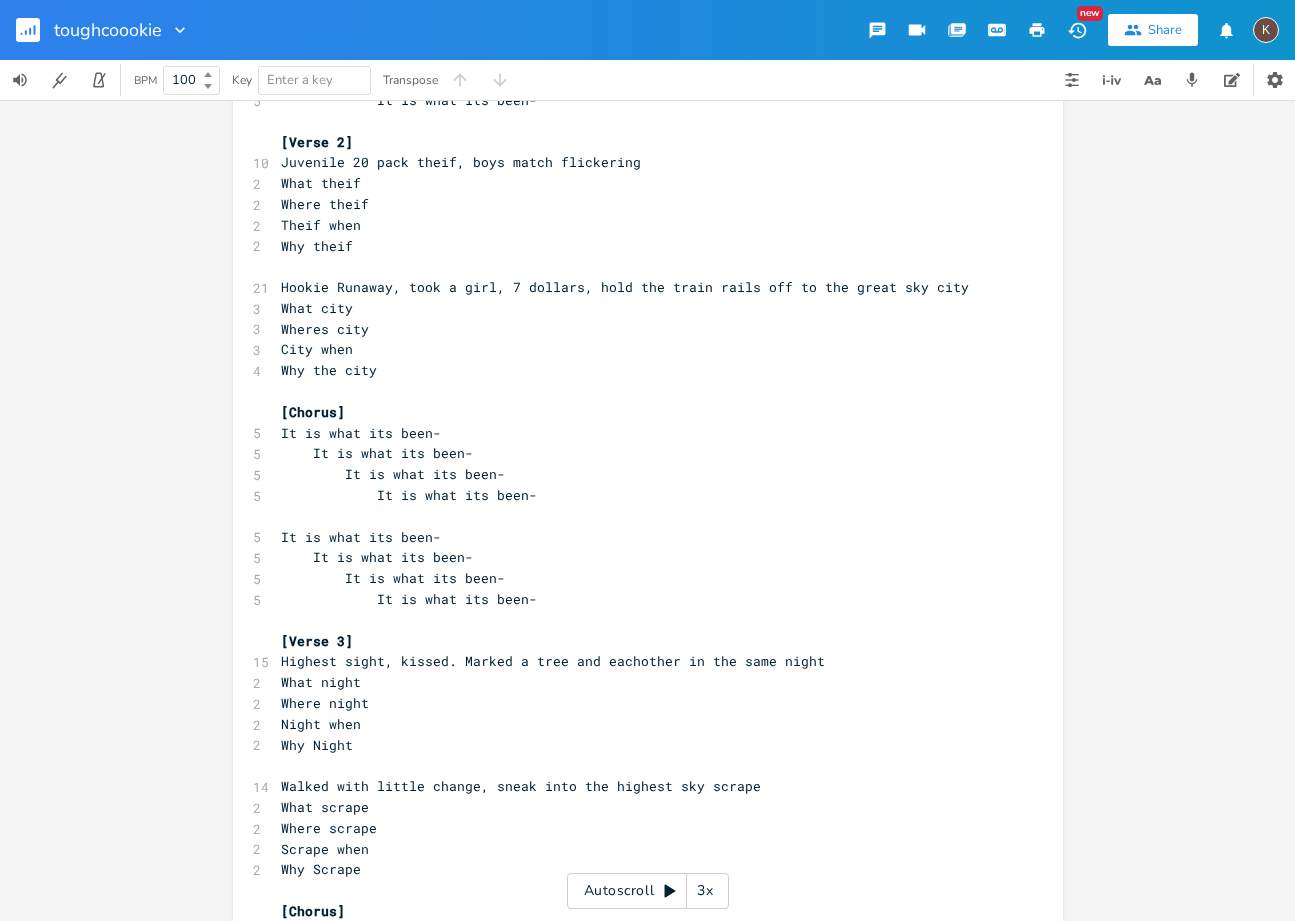 scroll, scrollTop: 0, scrollLeft: 0, axis: both 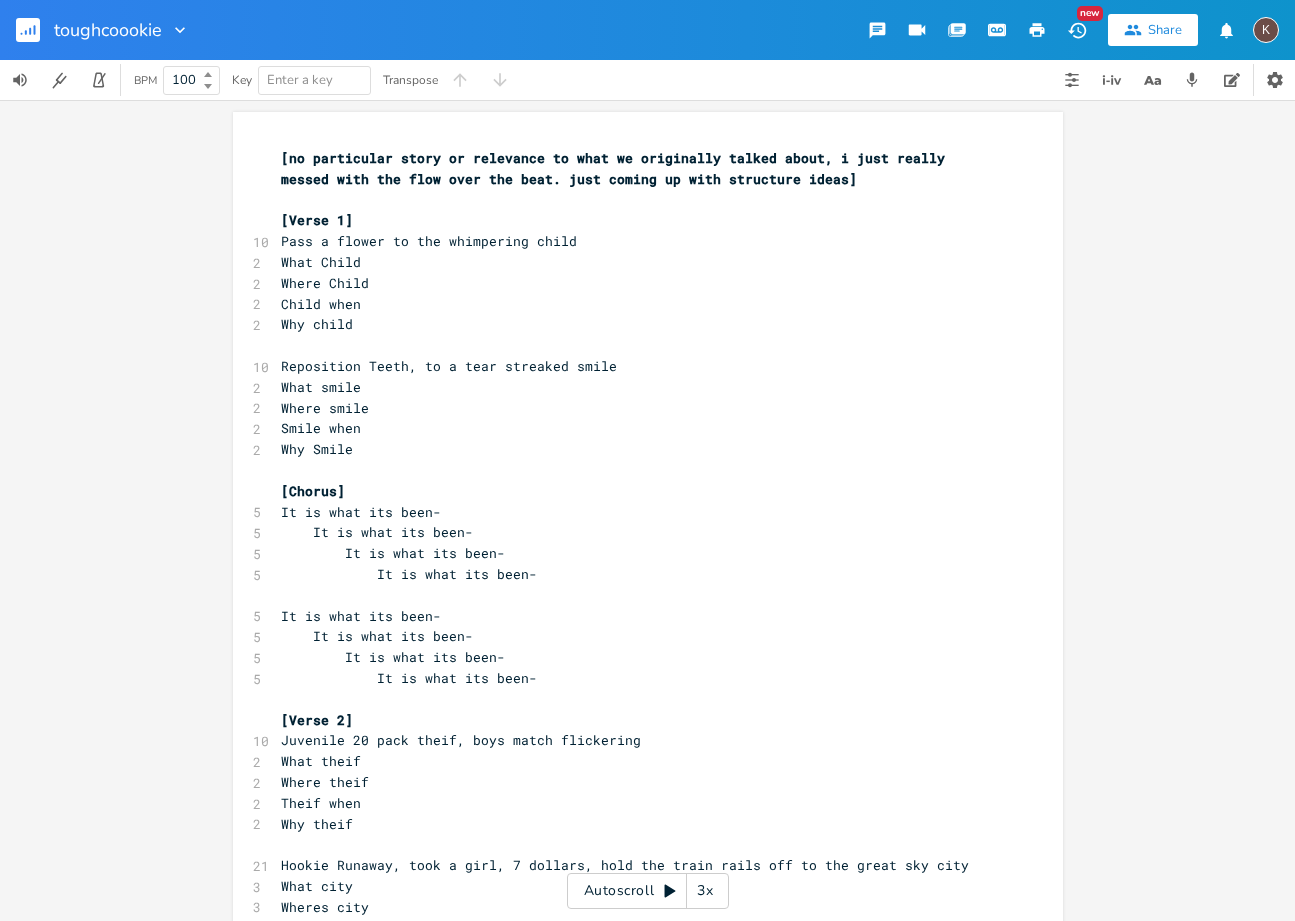 click on "[no particular story or relevance to what we originally talked about, i just really messed with the flow over the beat. just coming up with structure ideas]" at bounding box center [617, 168] 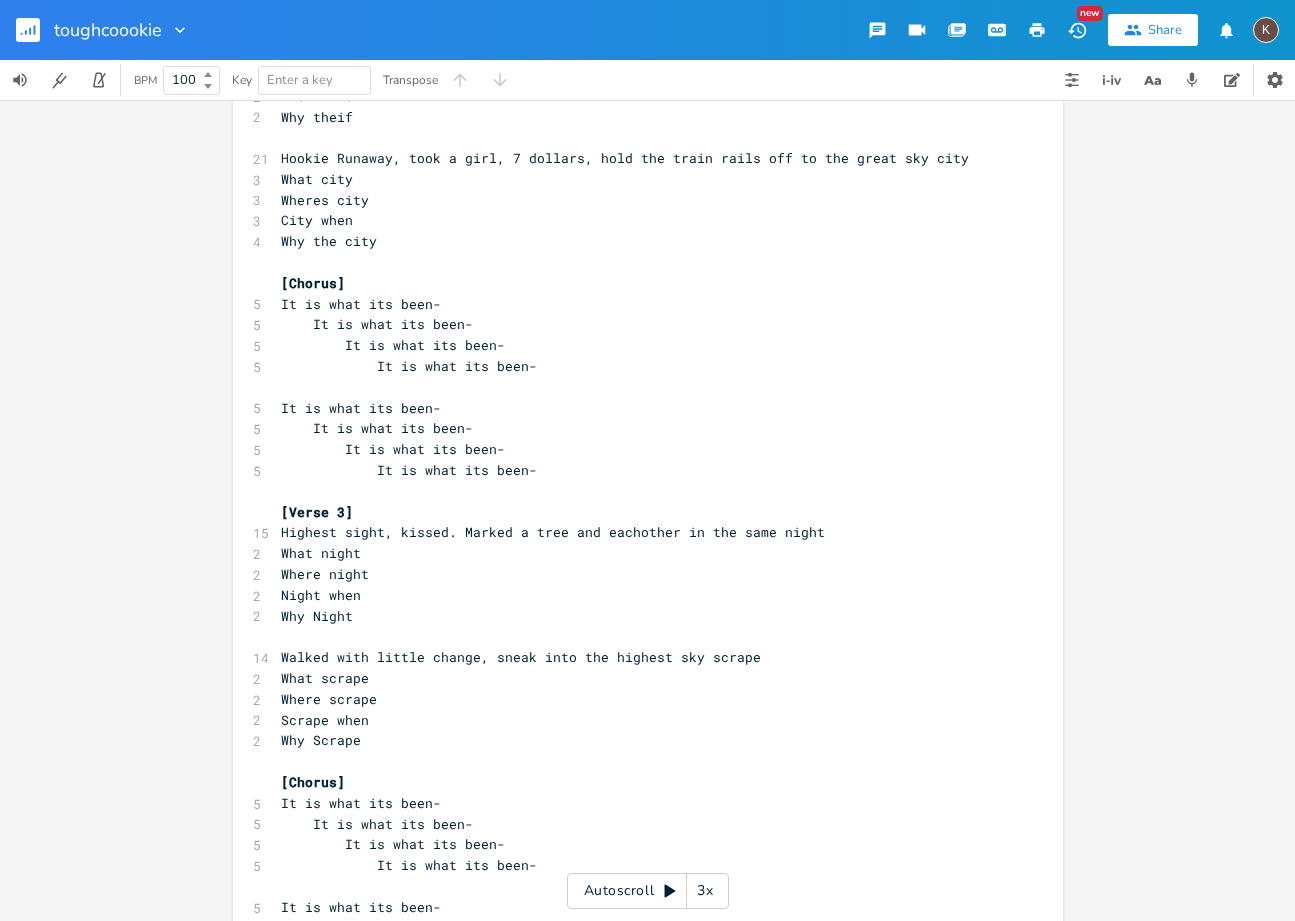 scroll, scrollTop: 2595, scrollLeft: 0, axis: vertical 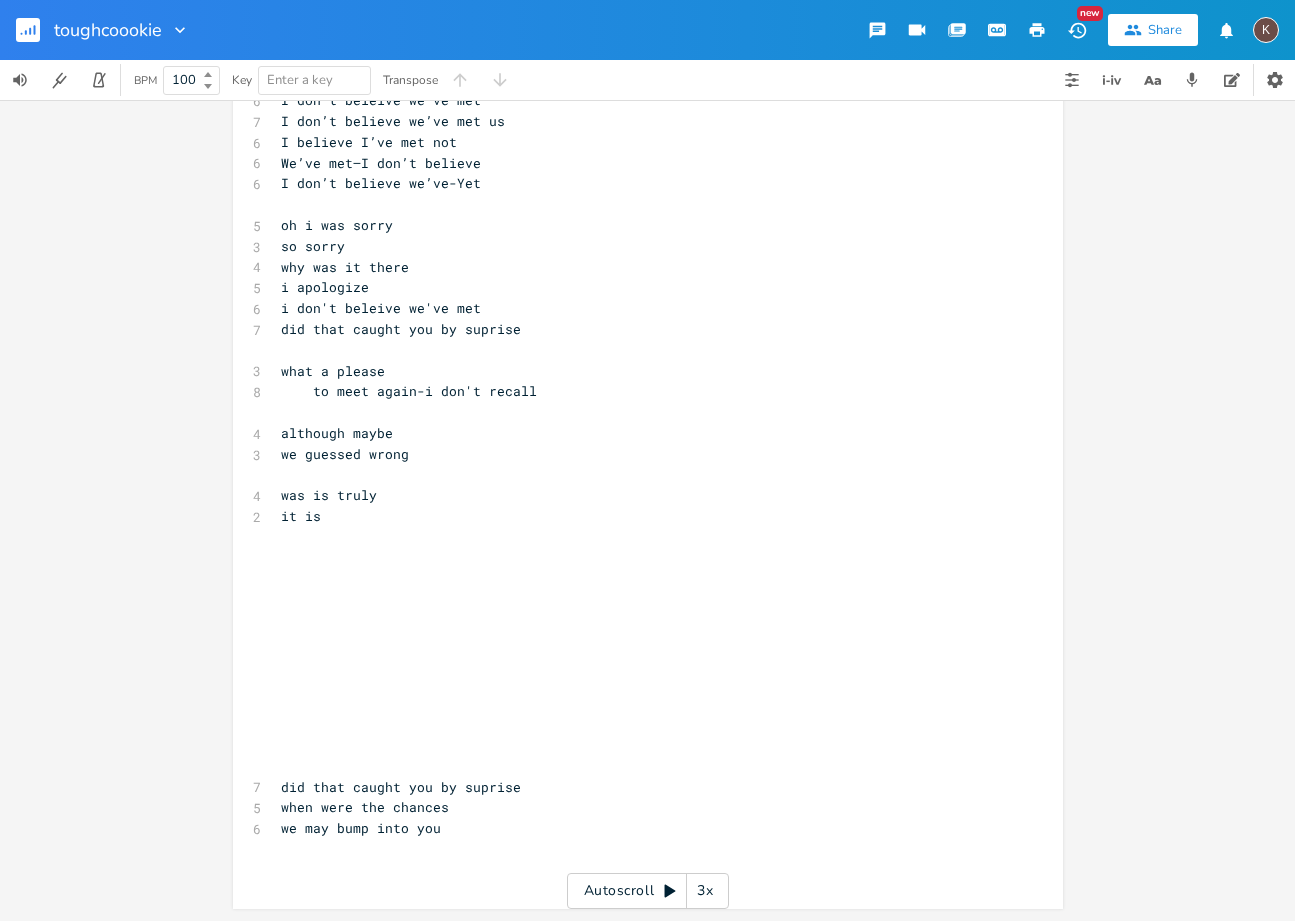 click on "​" at bounding box center (638, 870) 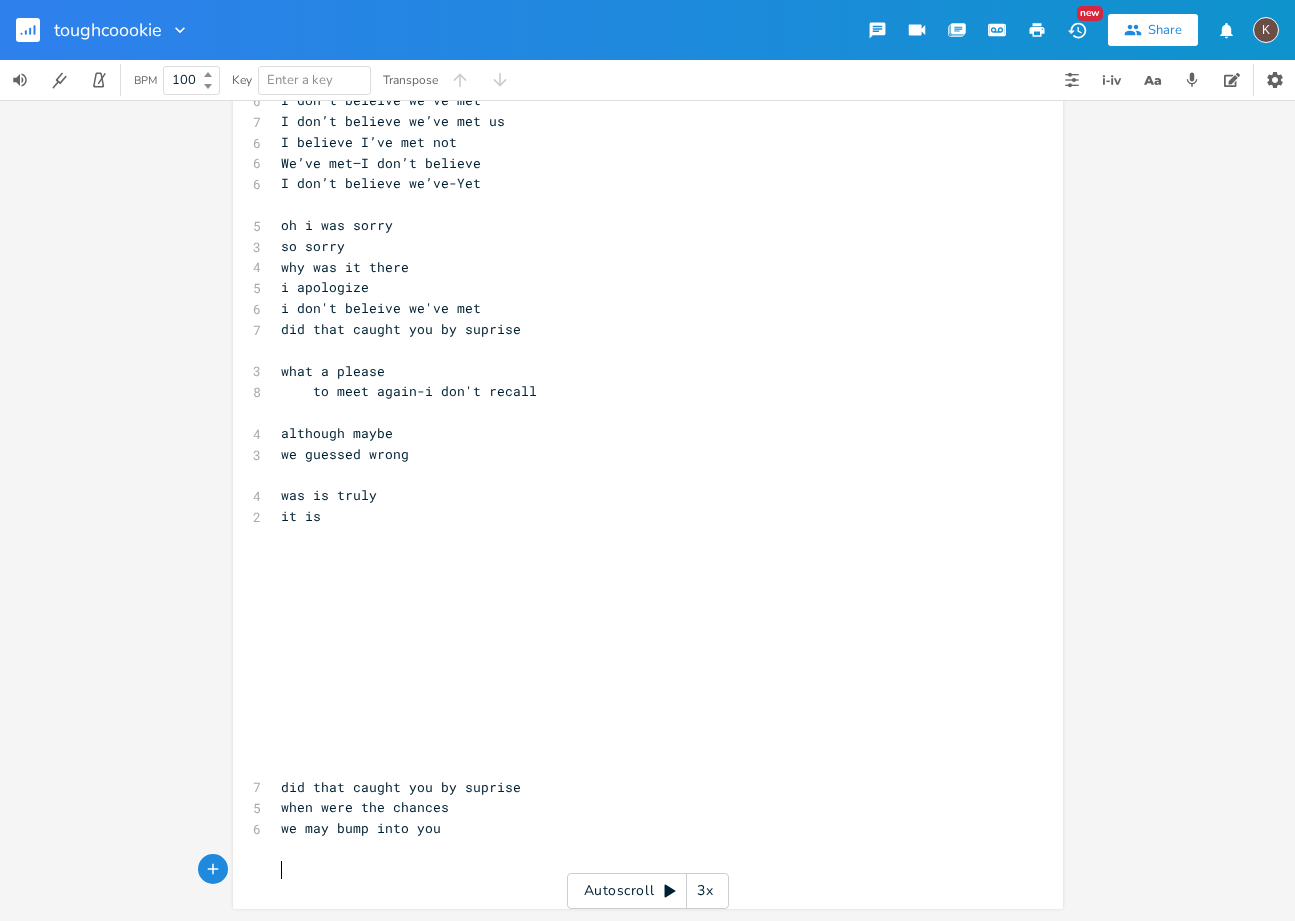 click on "​" at bounding box center [638, 849] 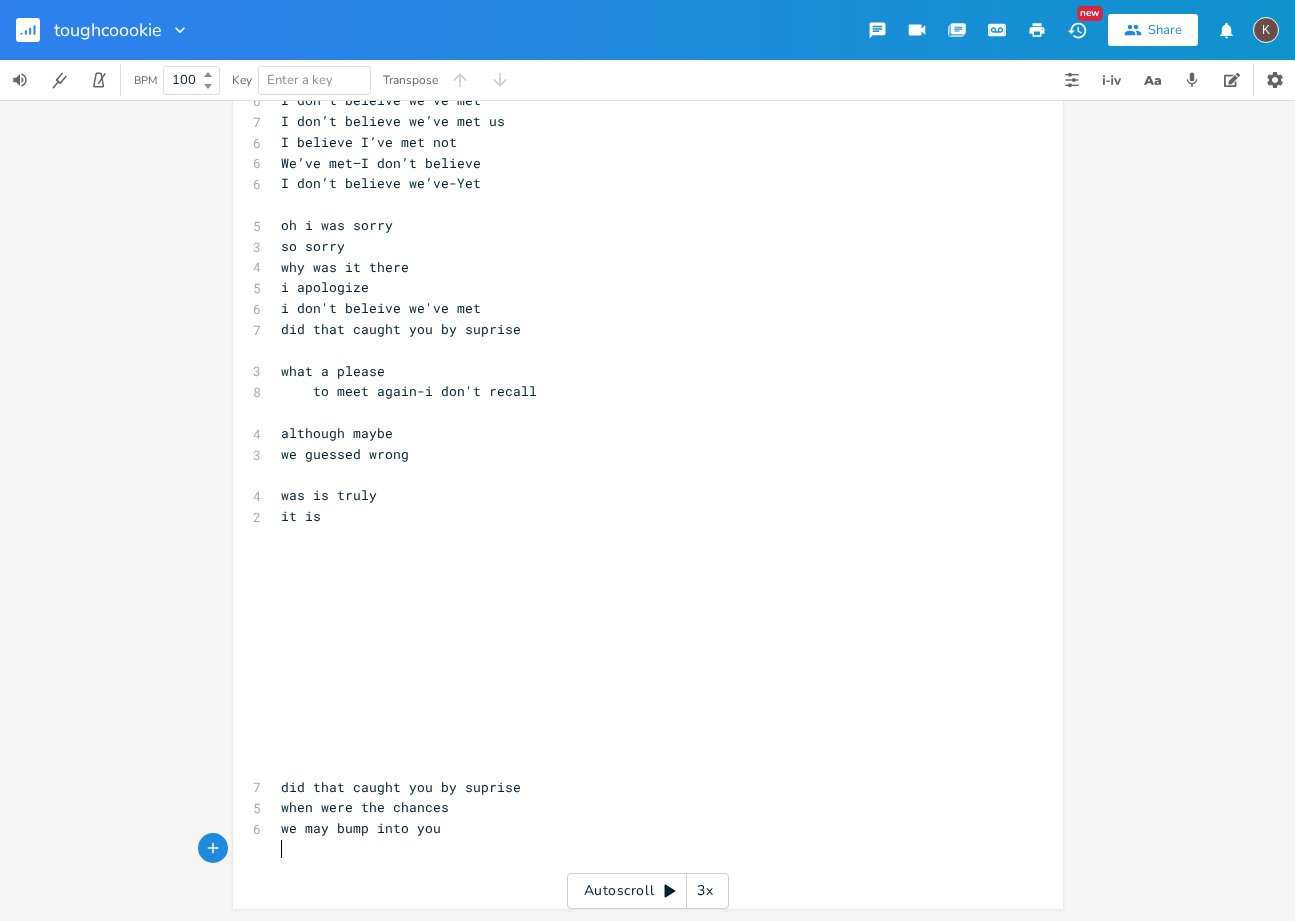 click on "​" at bounding box center (638, 849) 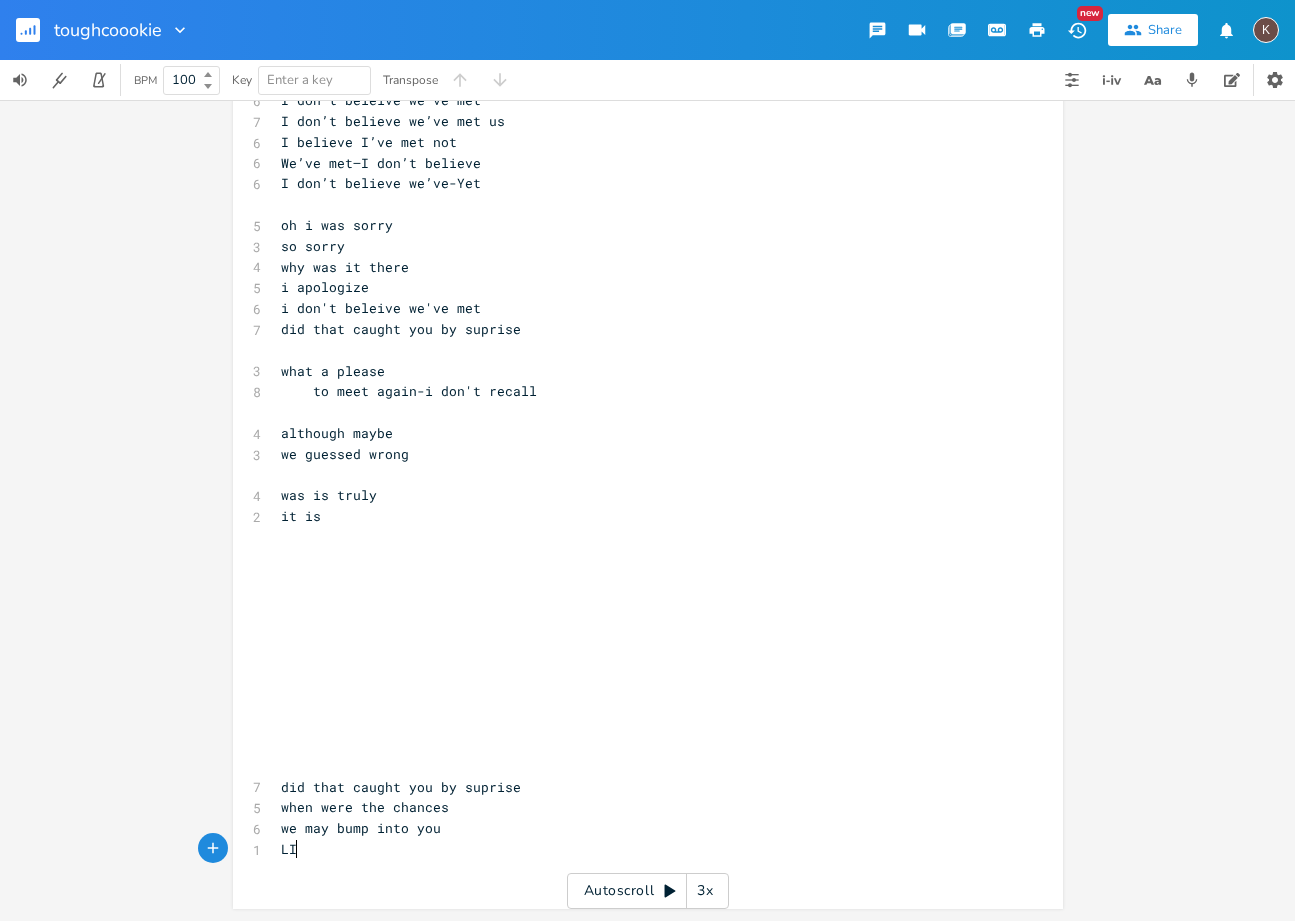 type on "LIS" 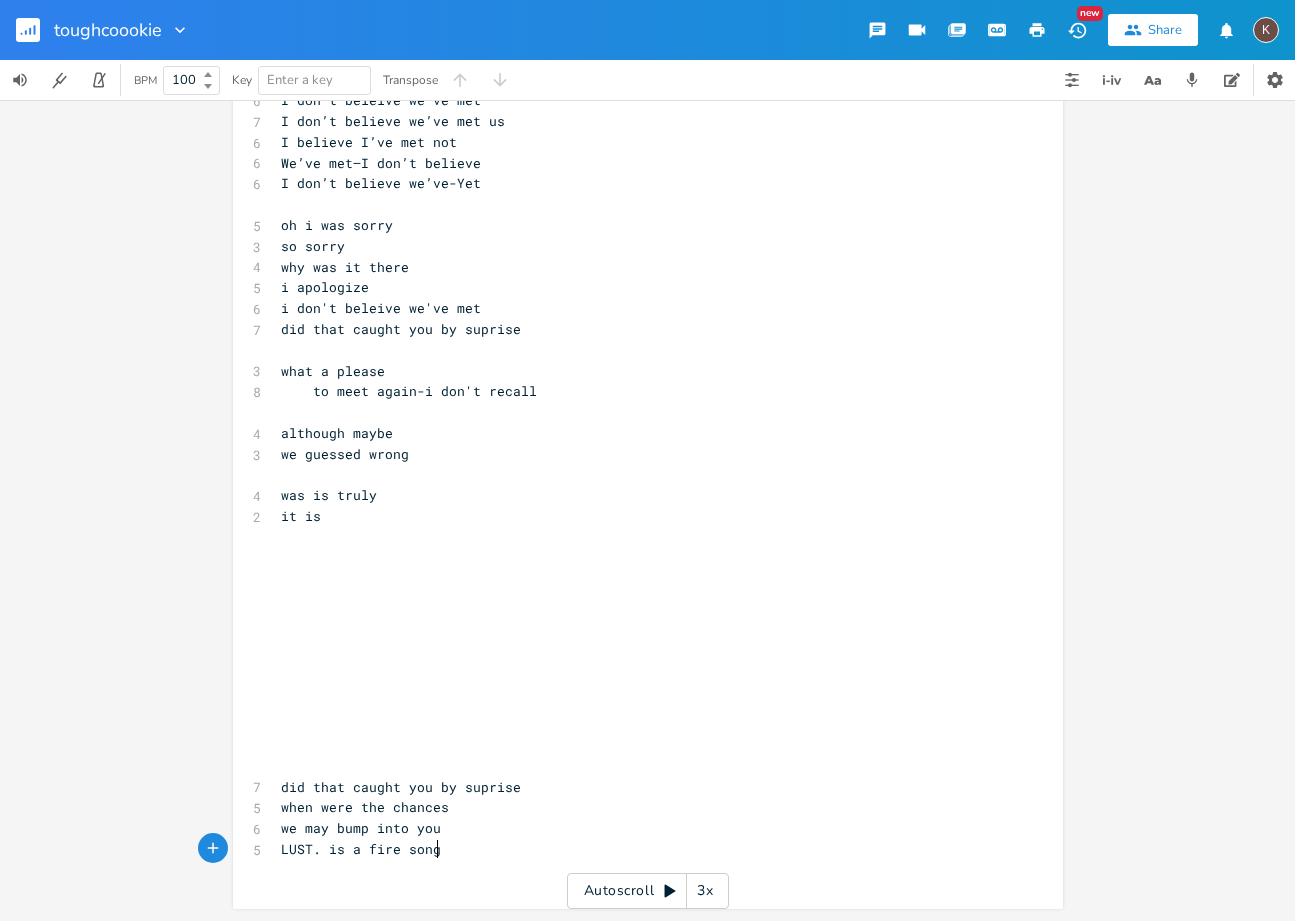 scroll, scrollTop: 0, scrollLeft: 105, axis: horizontal 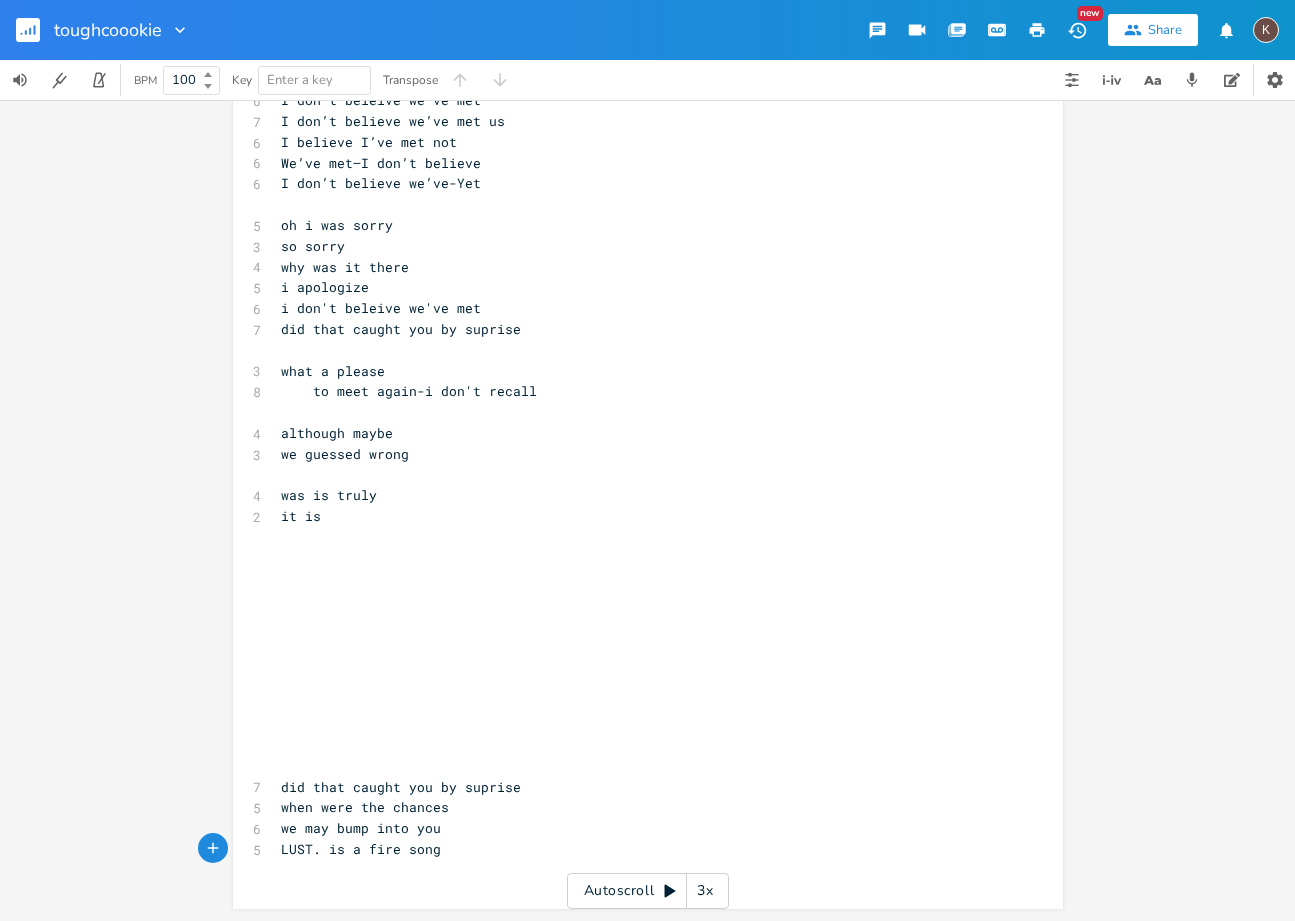 type on "UST. is a fire song" 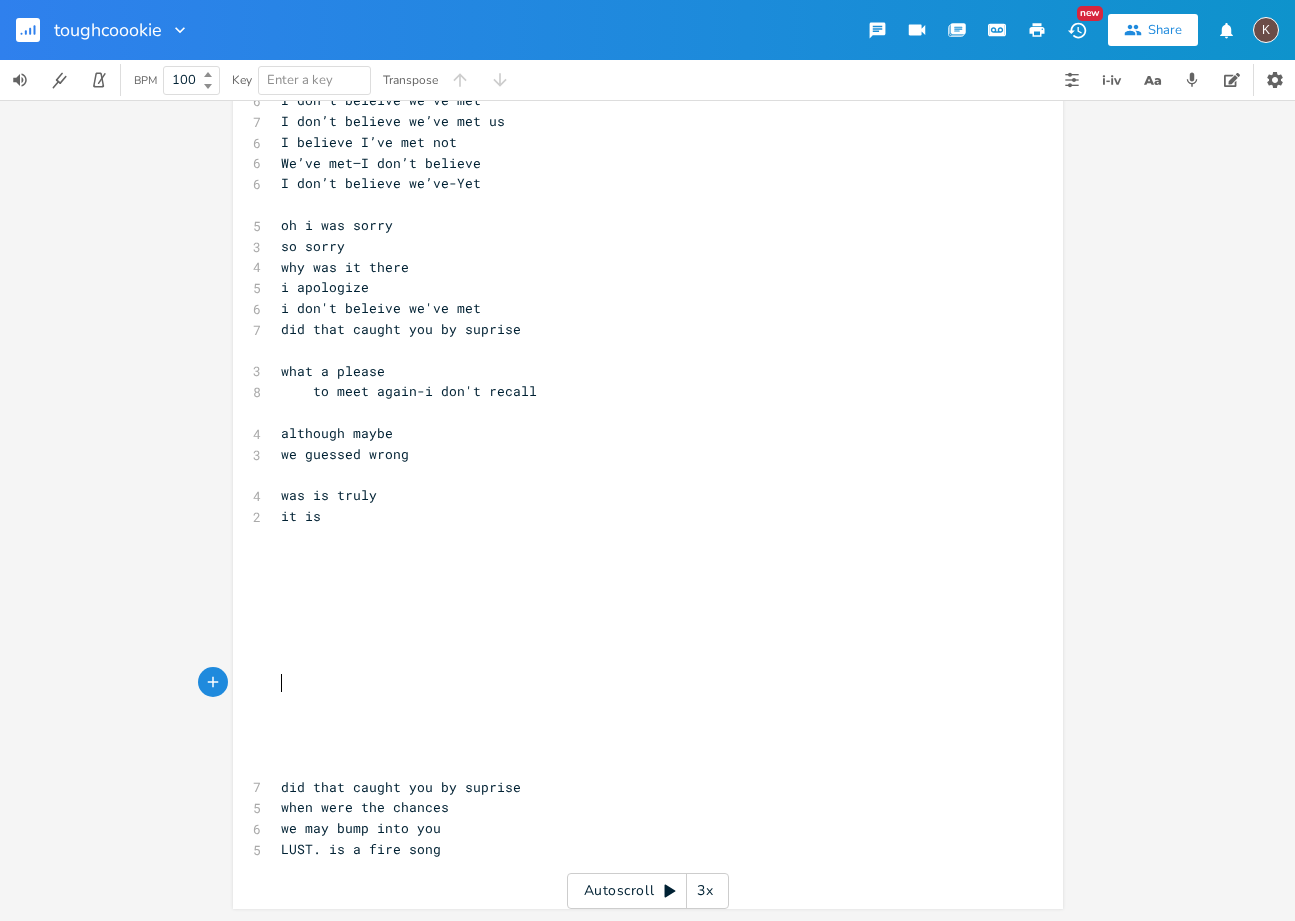 scroll, scrollTop: 0, scrollLeft: 0, axis: both 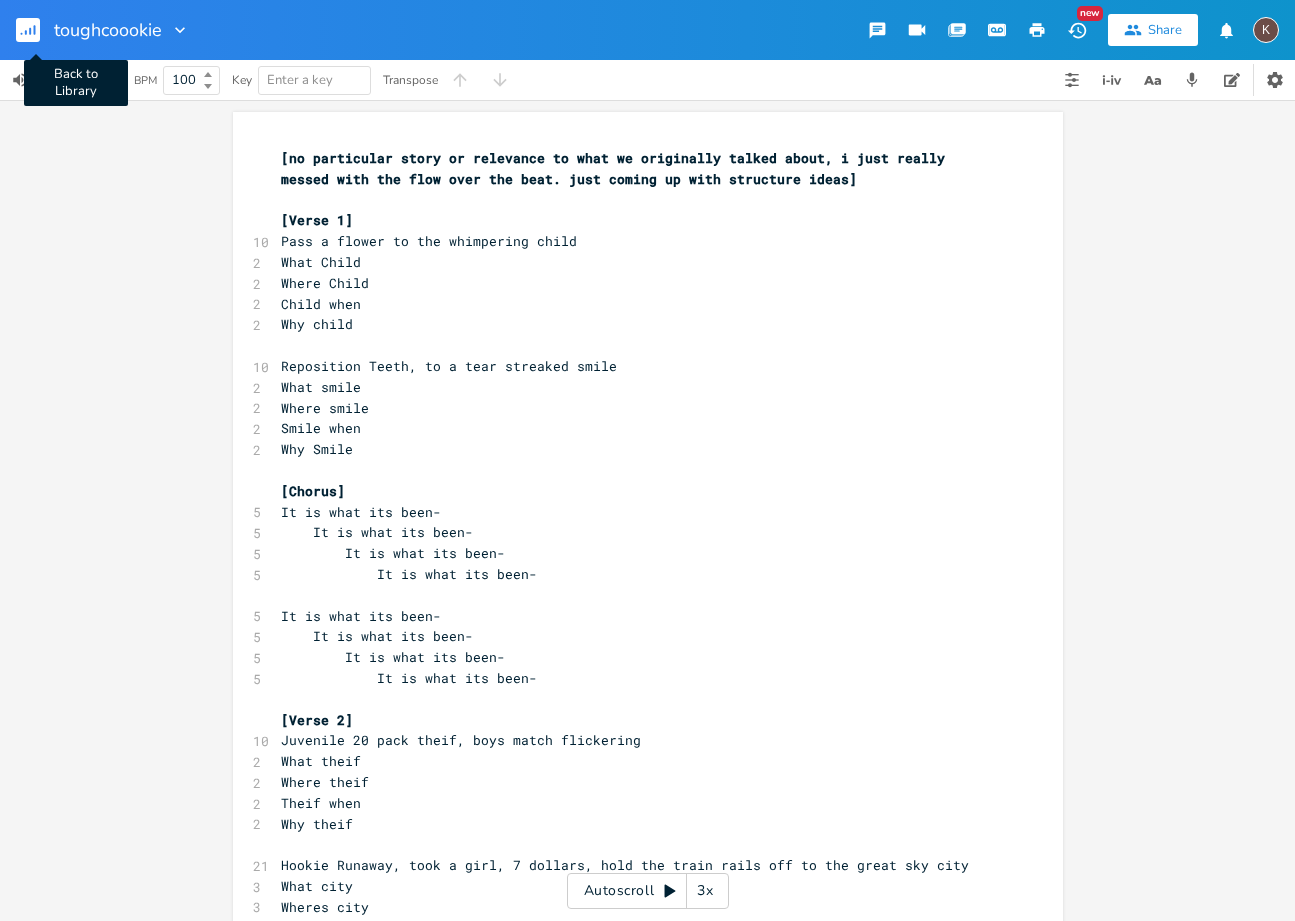 click on "Back to Library" at bounding box center (36, 30) 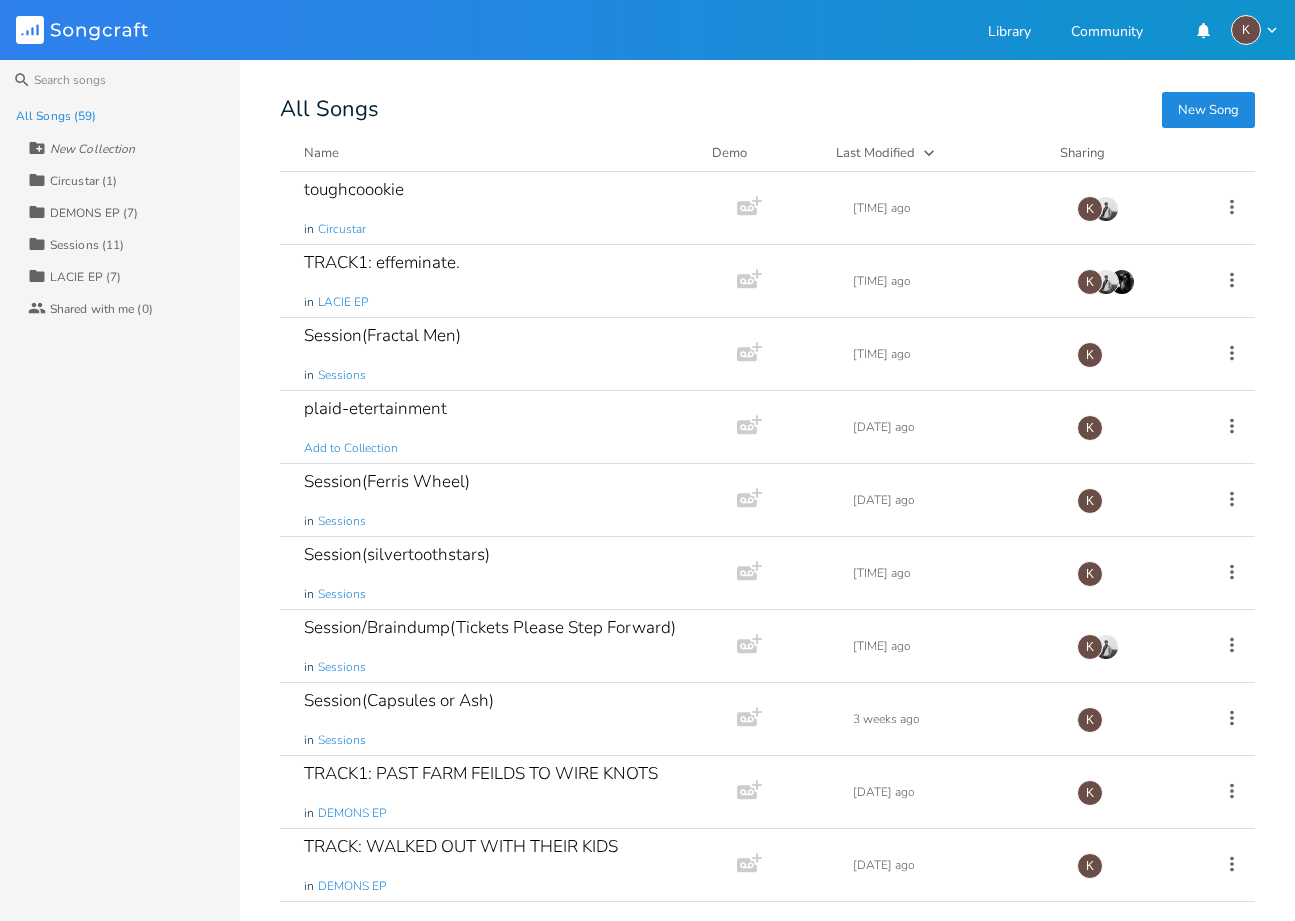 click on "New Song" at bounding box center [1208, 110] 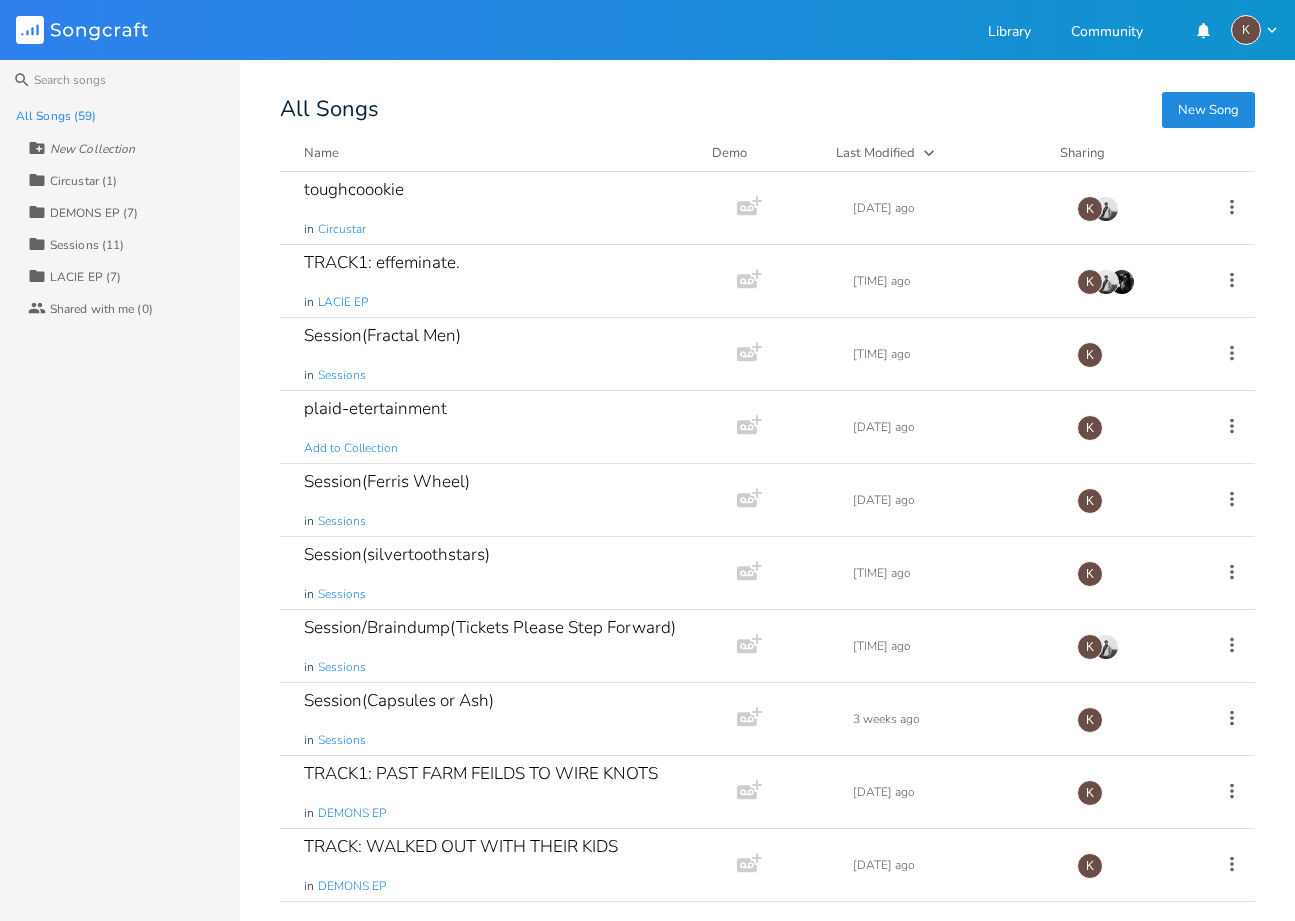 click on "New Song" at bounding box center [1208, 110] 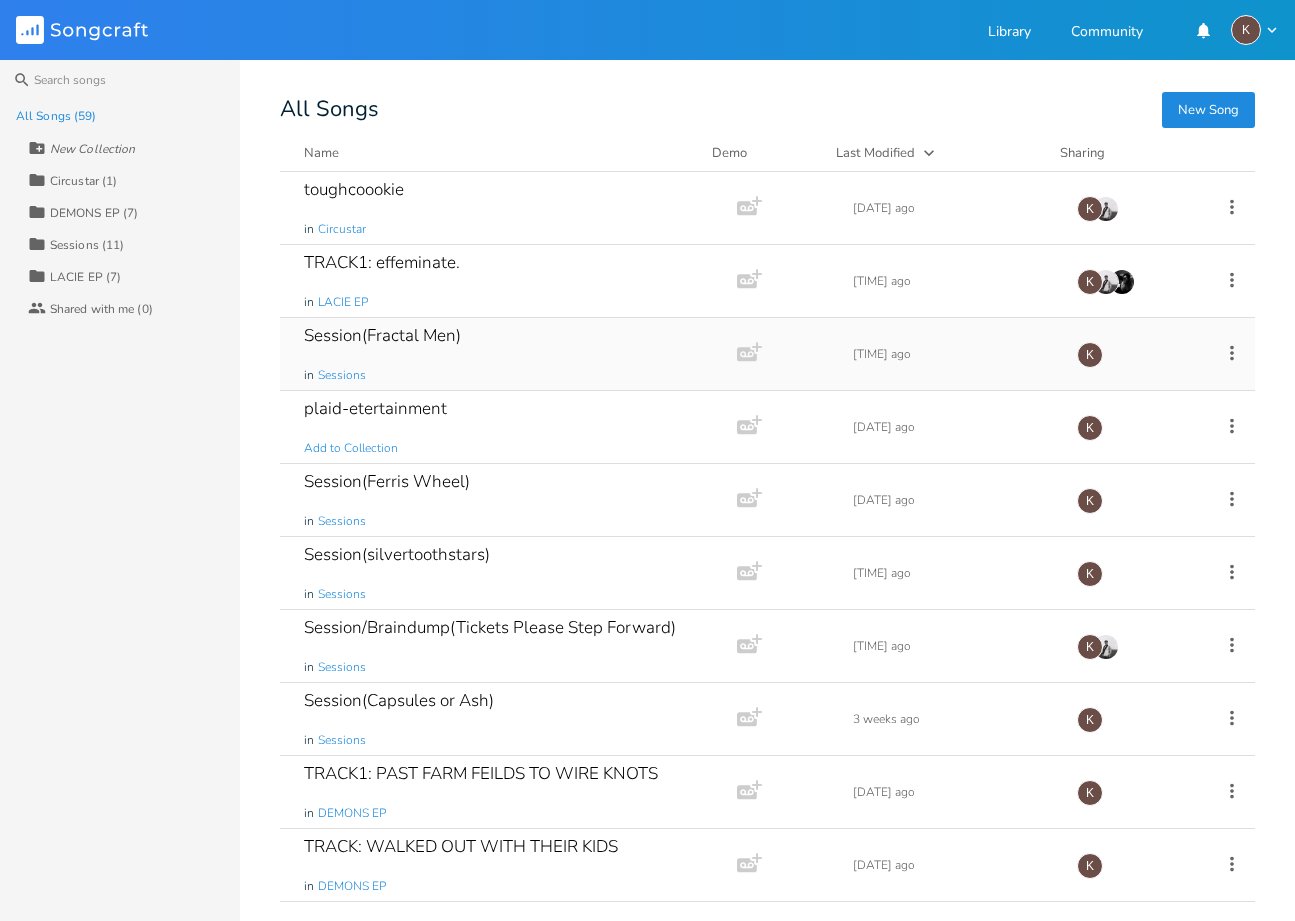 click on "Session(Fractal Men)" at bounding box center (382, 335) 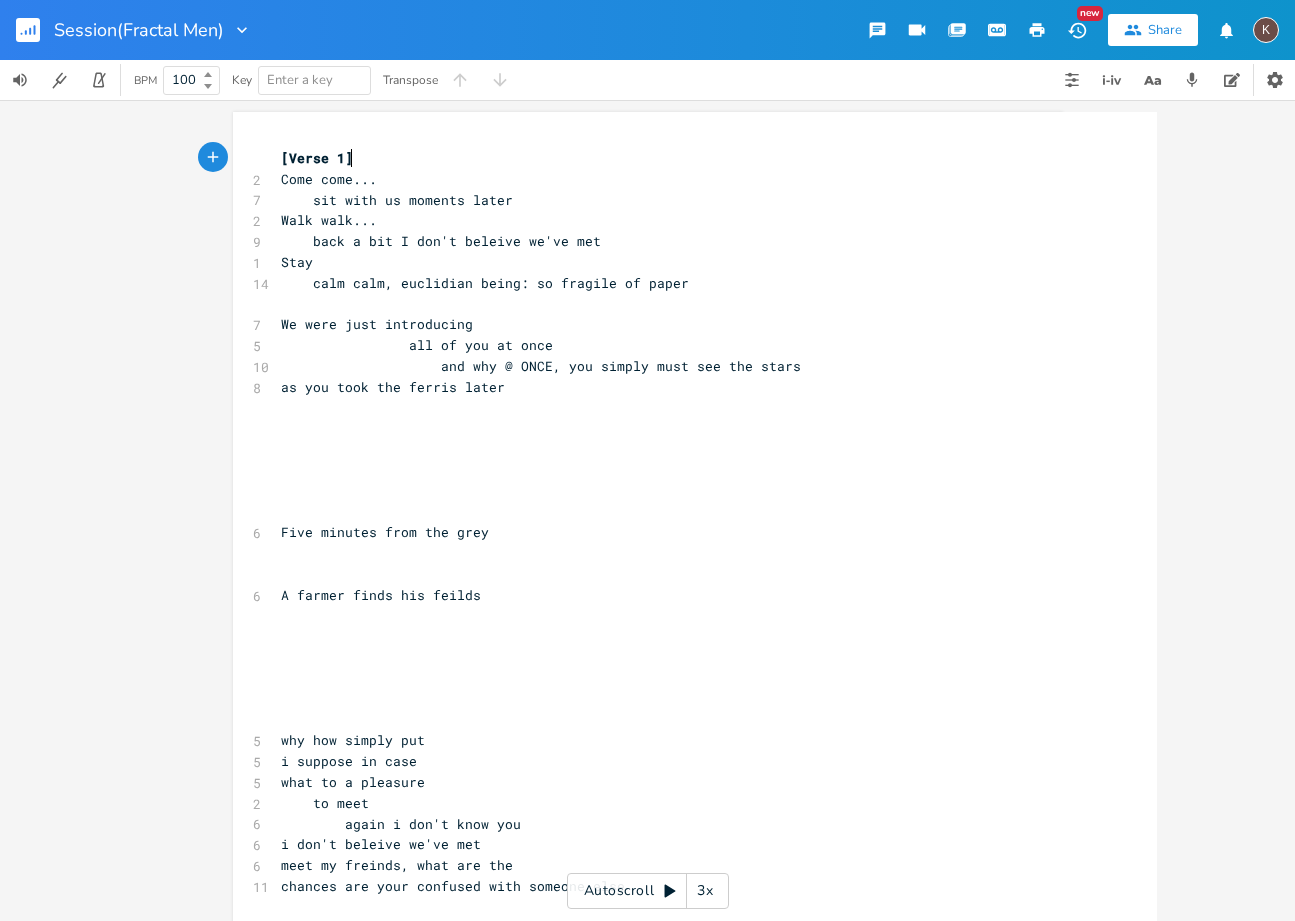 click on "[Verse 1]" at bounding box center (685, 158) 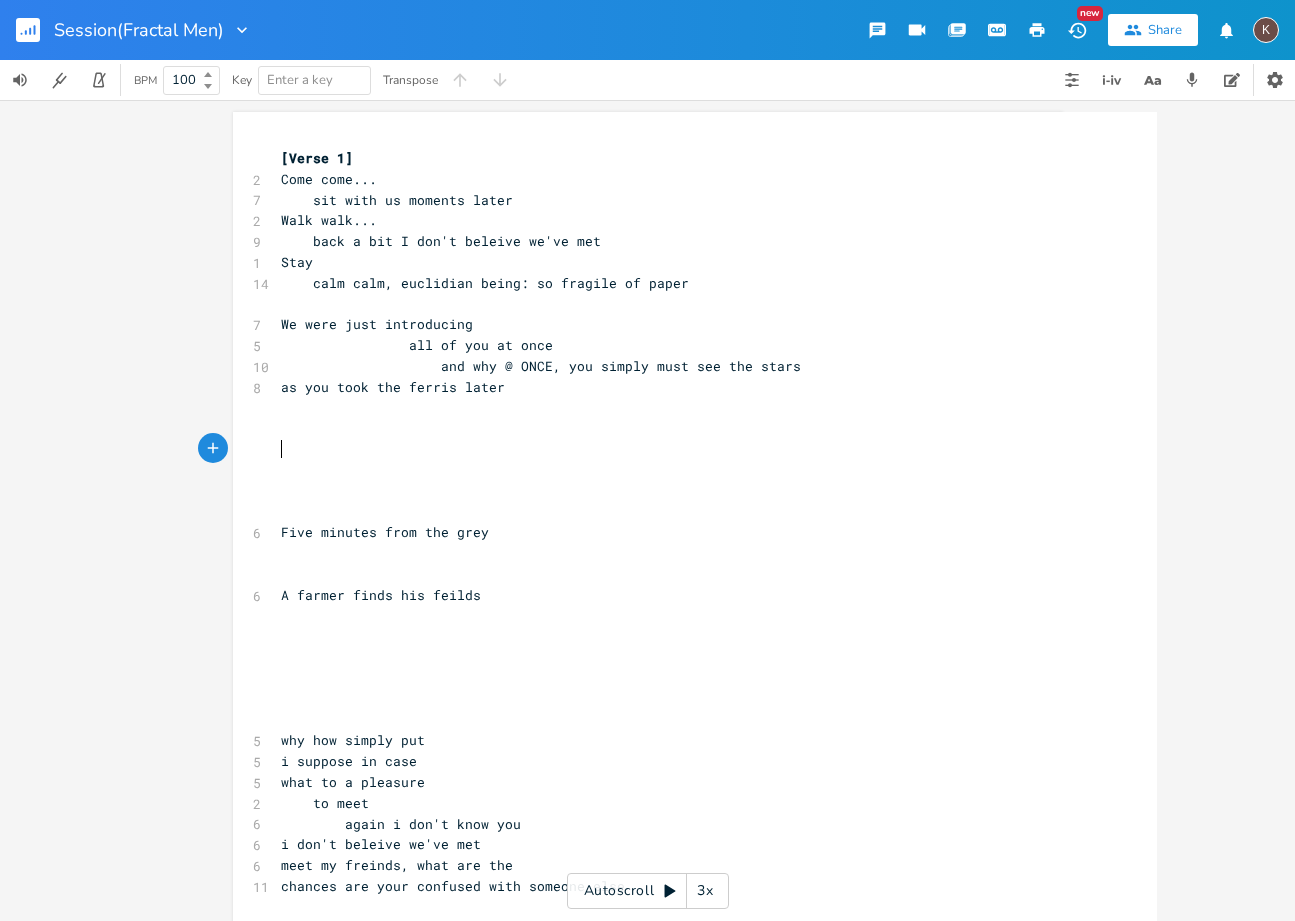 scroll, scrollTop: 1243, scrollLeft: 0, axis: vertical 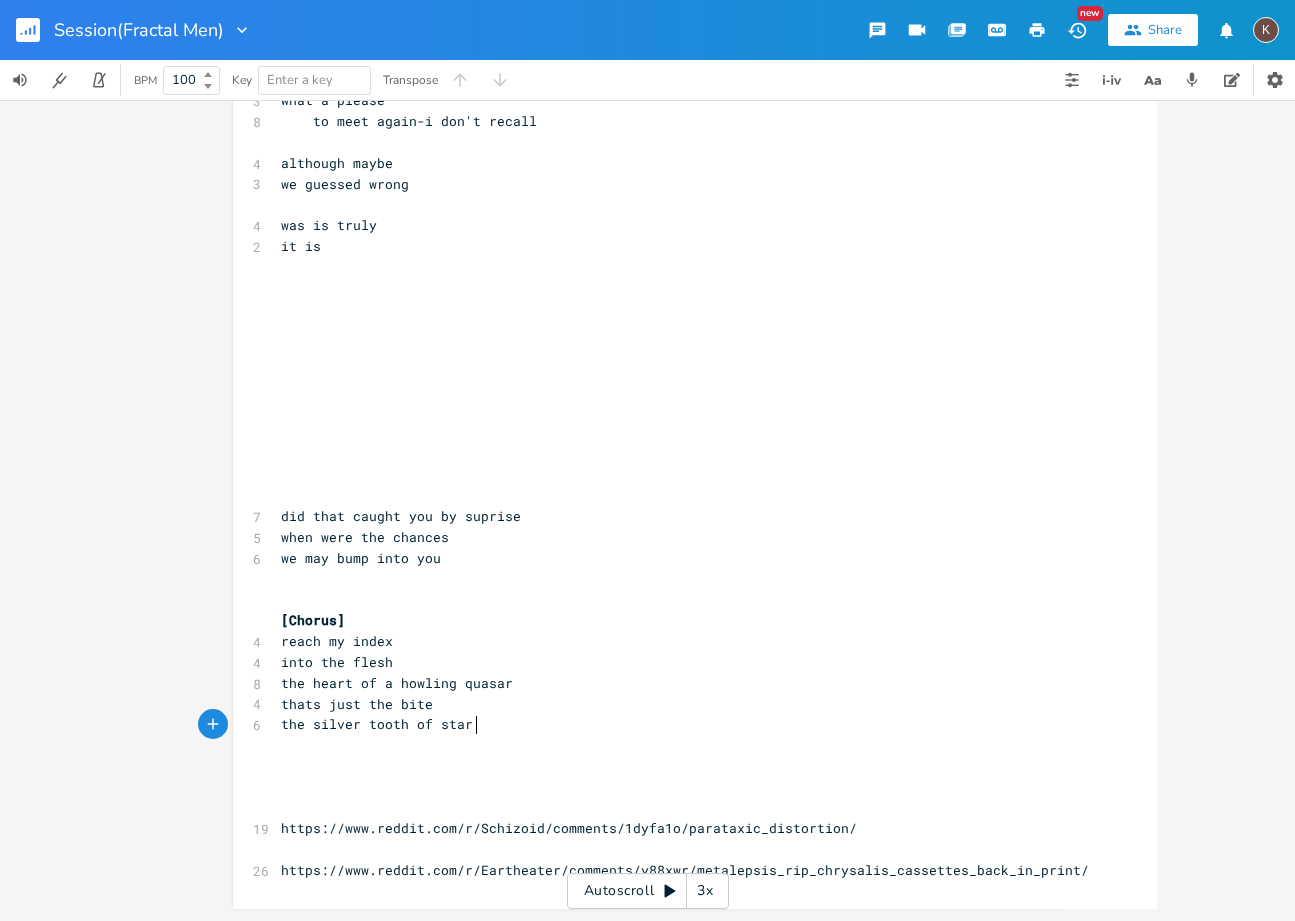 click on "the silver tooth of star" at bounding box center [377, 724] 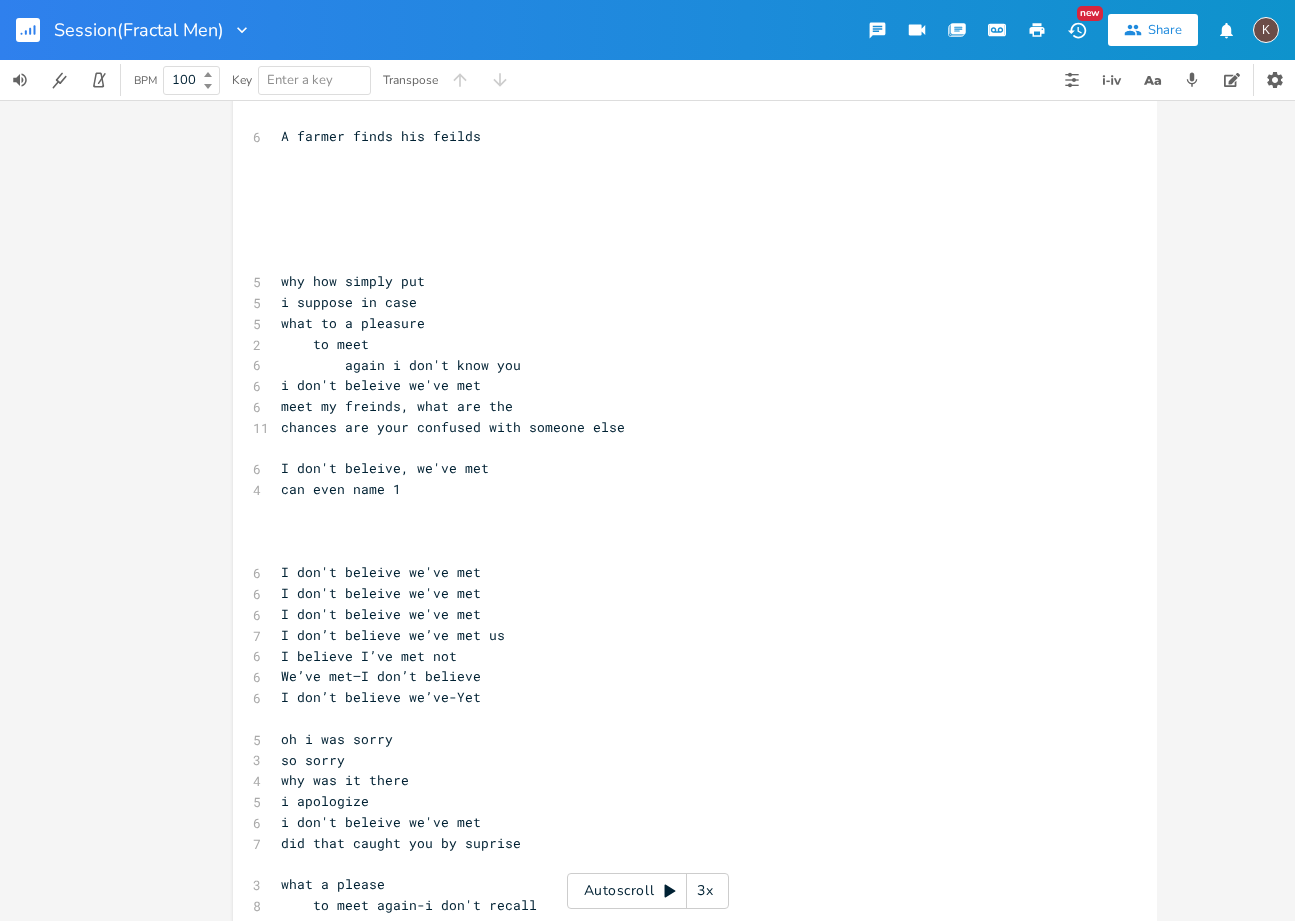scroll, scrollTop: 443, scrollLeft: 0, axis: vertical 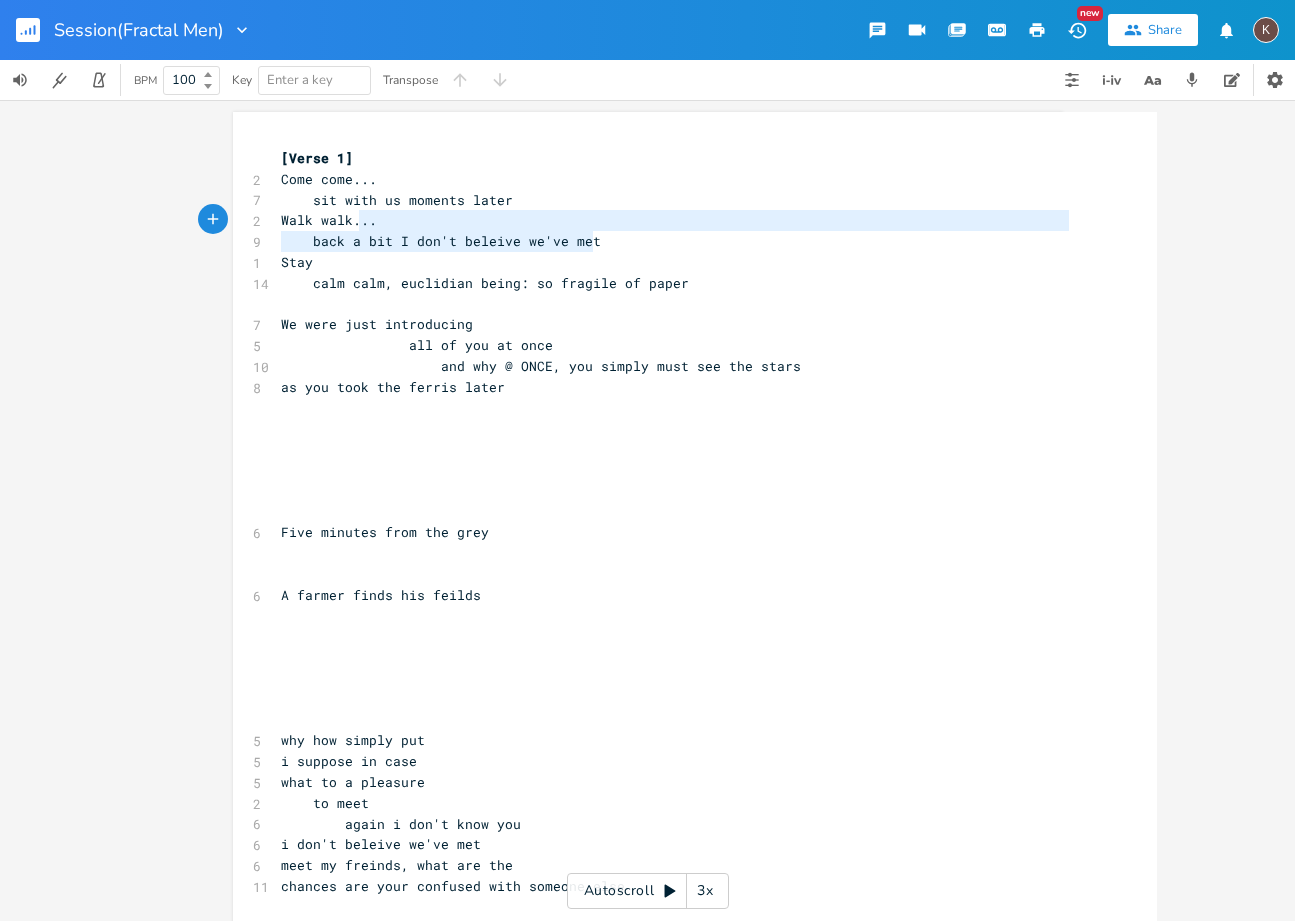 type on "...
back a bit I don't beleive we've met" 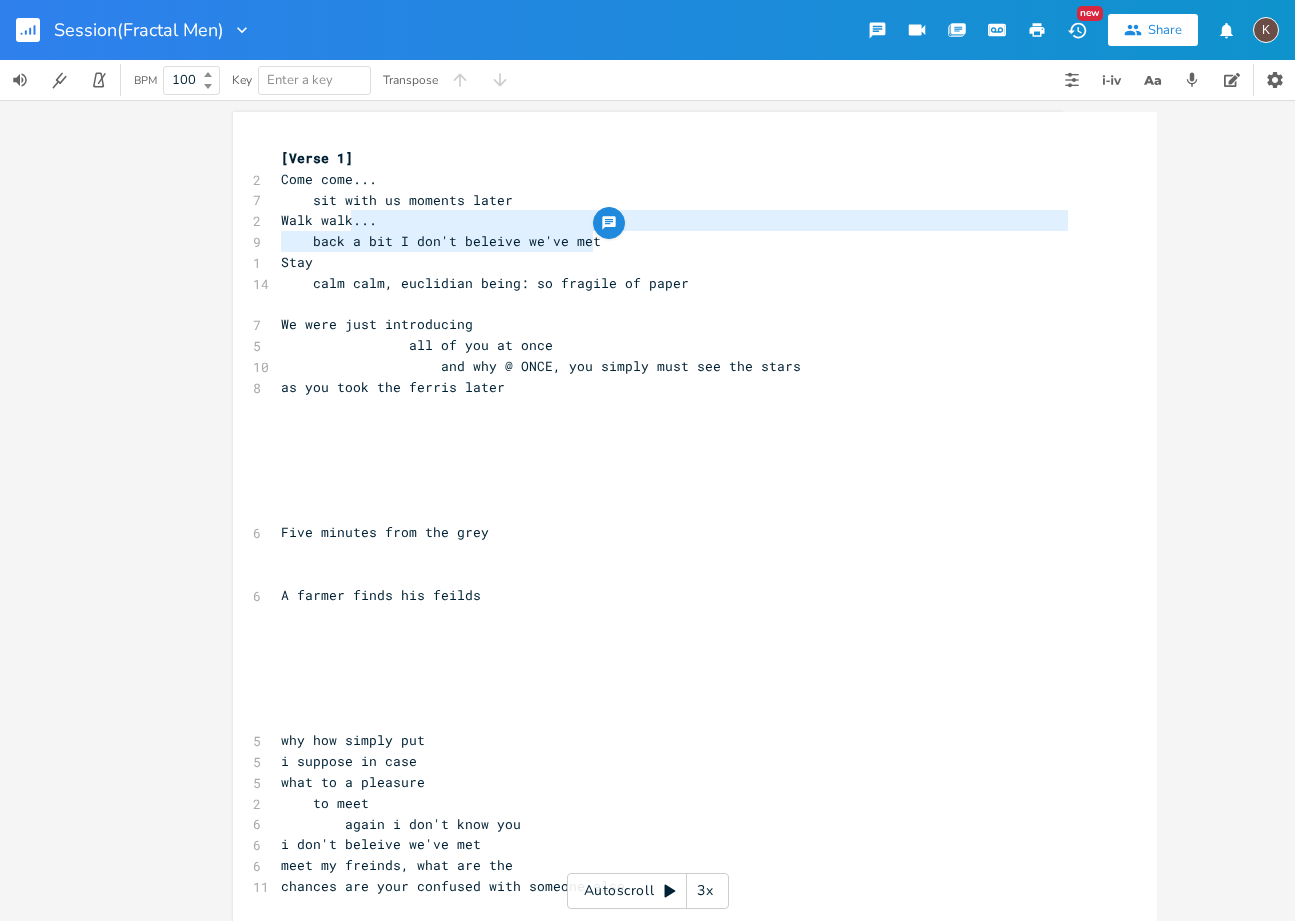 drag, startPoint x: 603, startPoint y: 245, endPoint x: 343, endPoint y: 228, distance: 260.55518 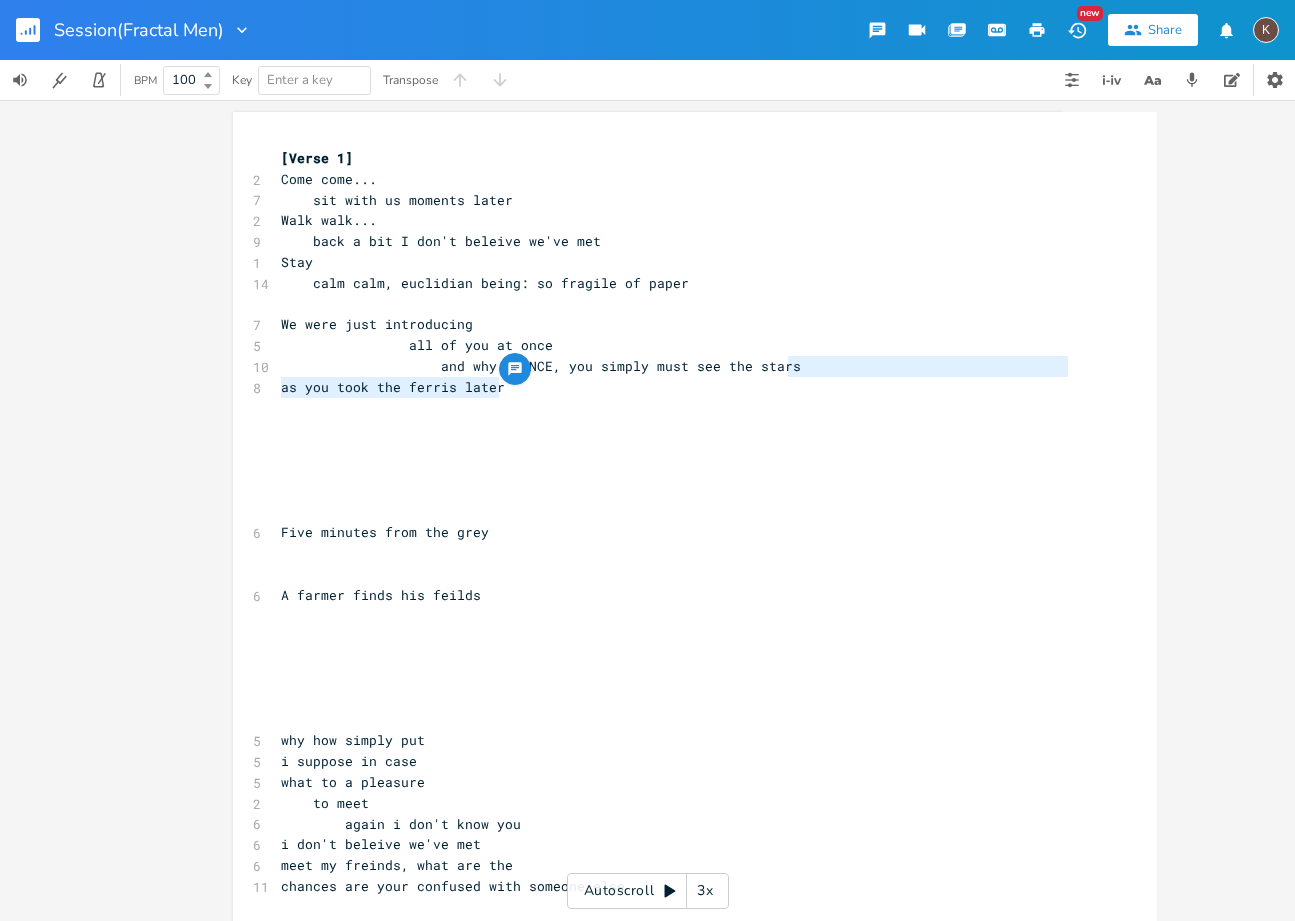 type on "you simply must see the stars" 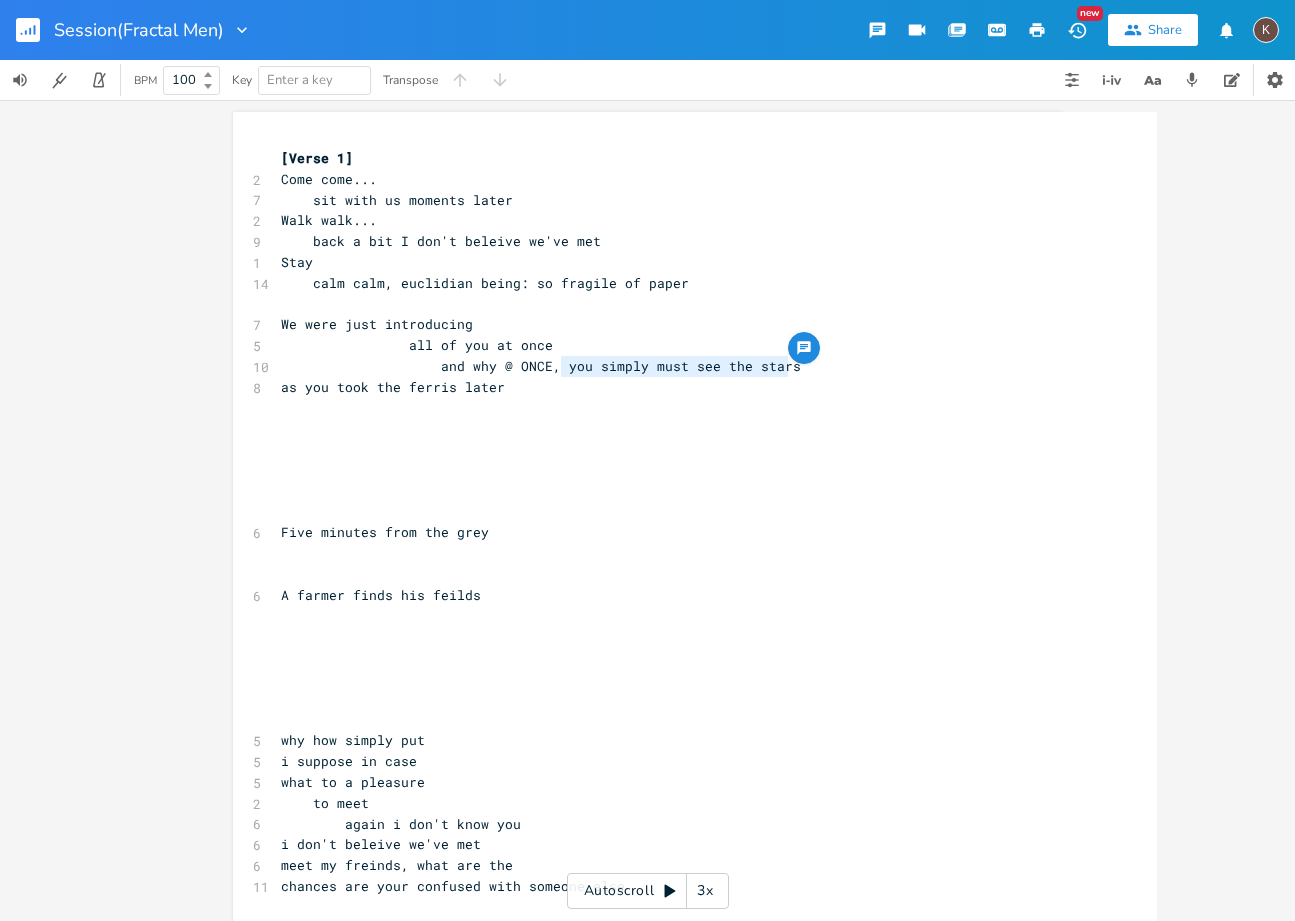 drag, startPoint x: 806, startPoint y: 366, endPoint x: 558, endPoint y: 371, distance: 248.0504 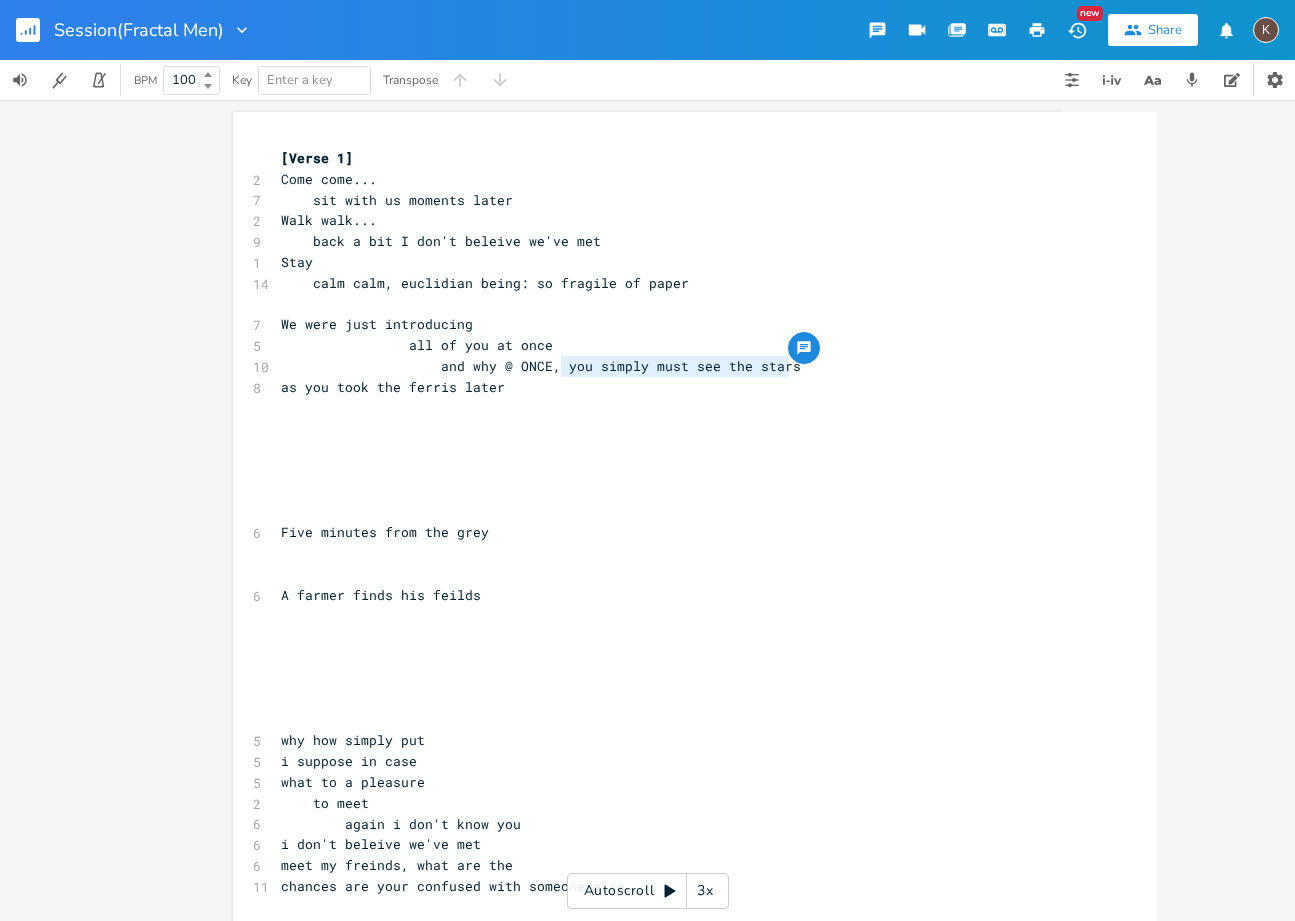click 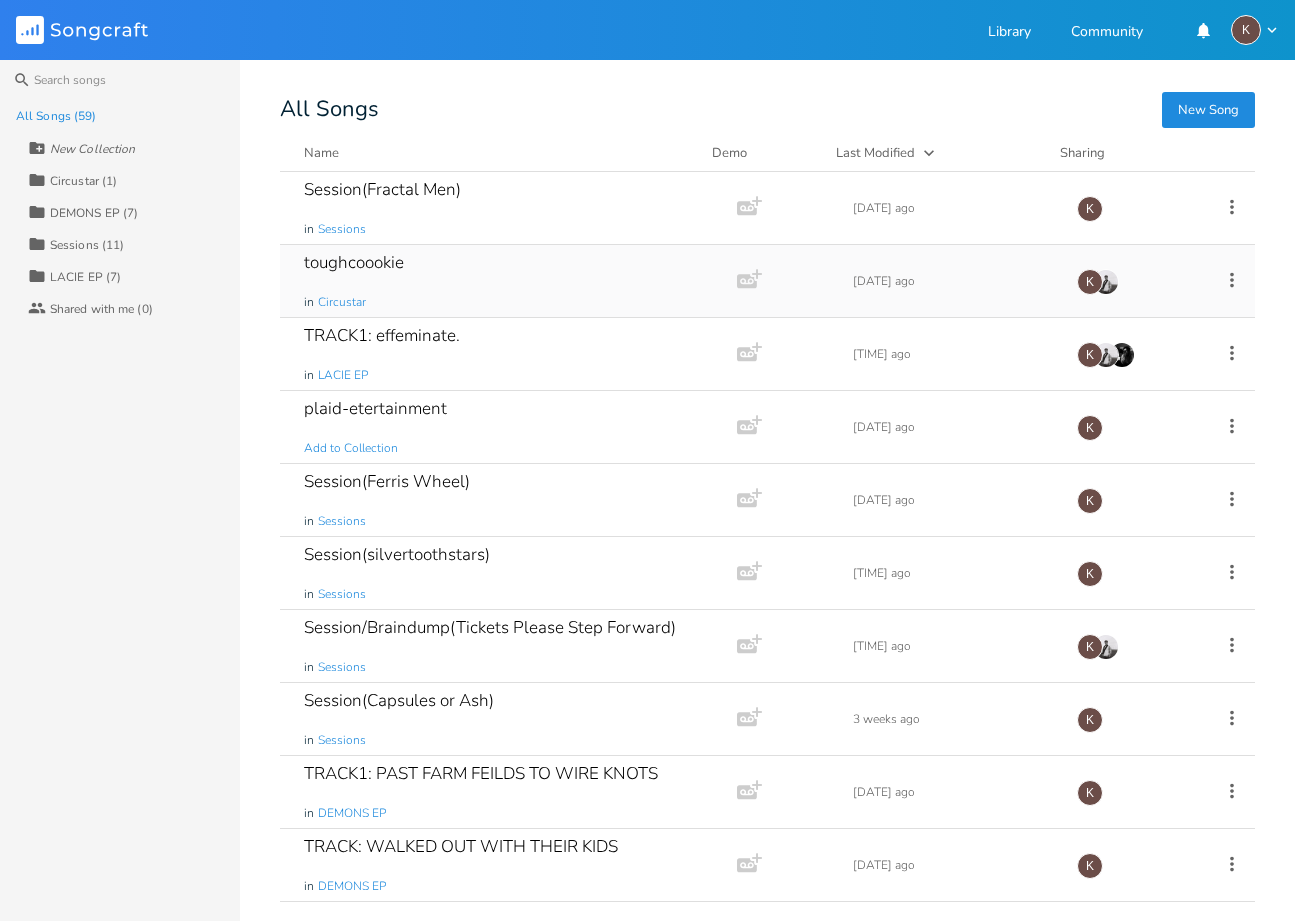 click on "toughcoookie in Circustar" at bounding box center (504, 281) 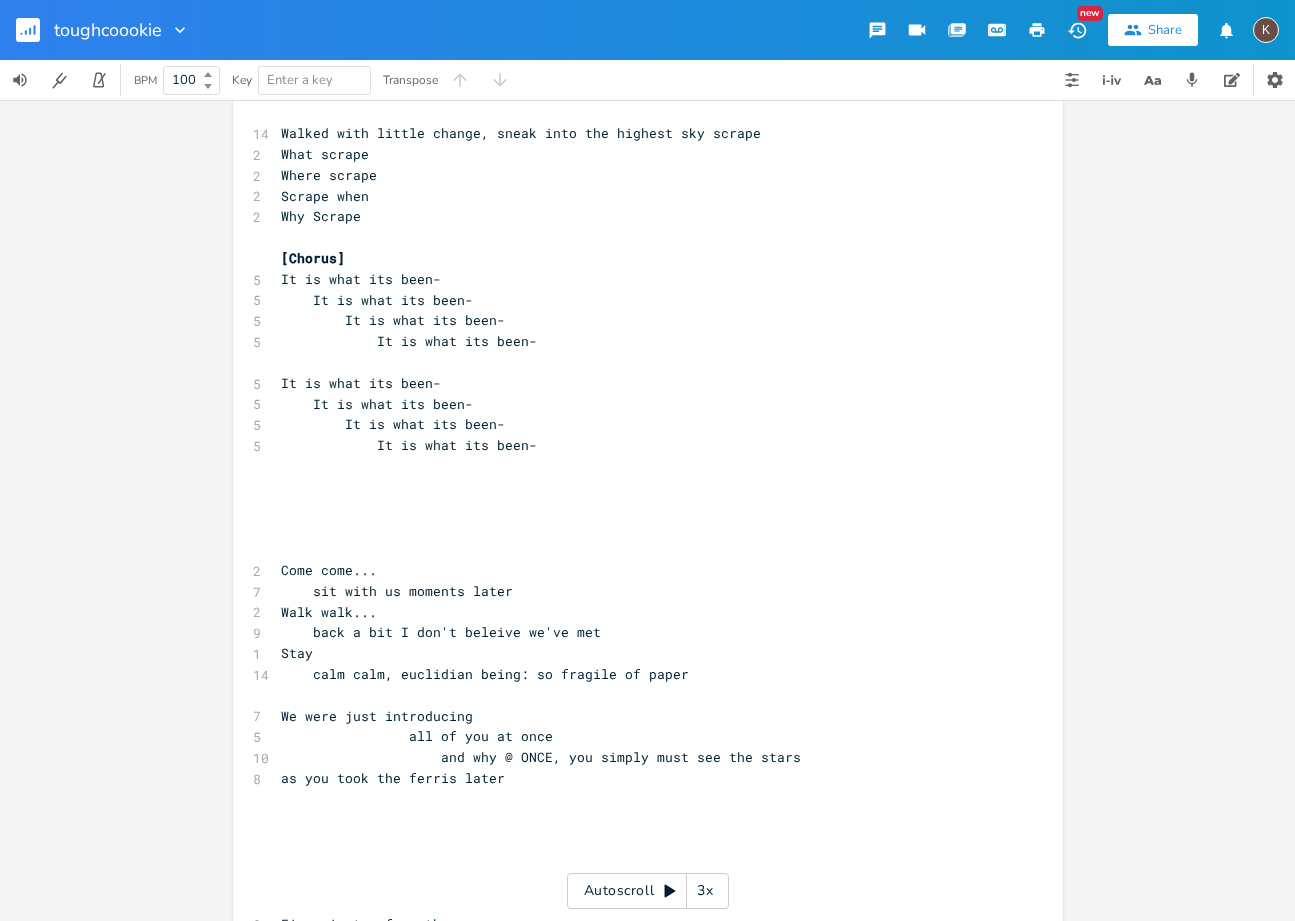 scroll, scrollTop: 1300, scrollLeft: 0, axis: vertical 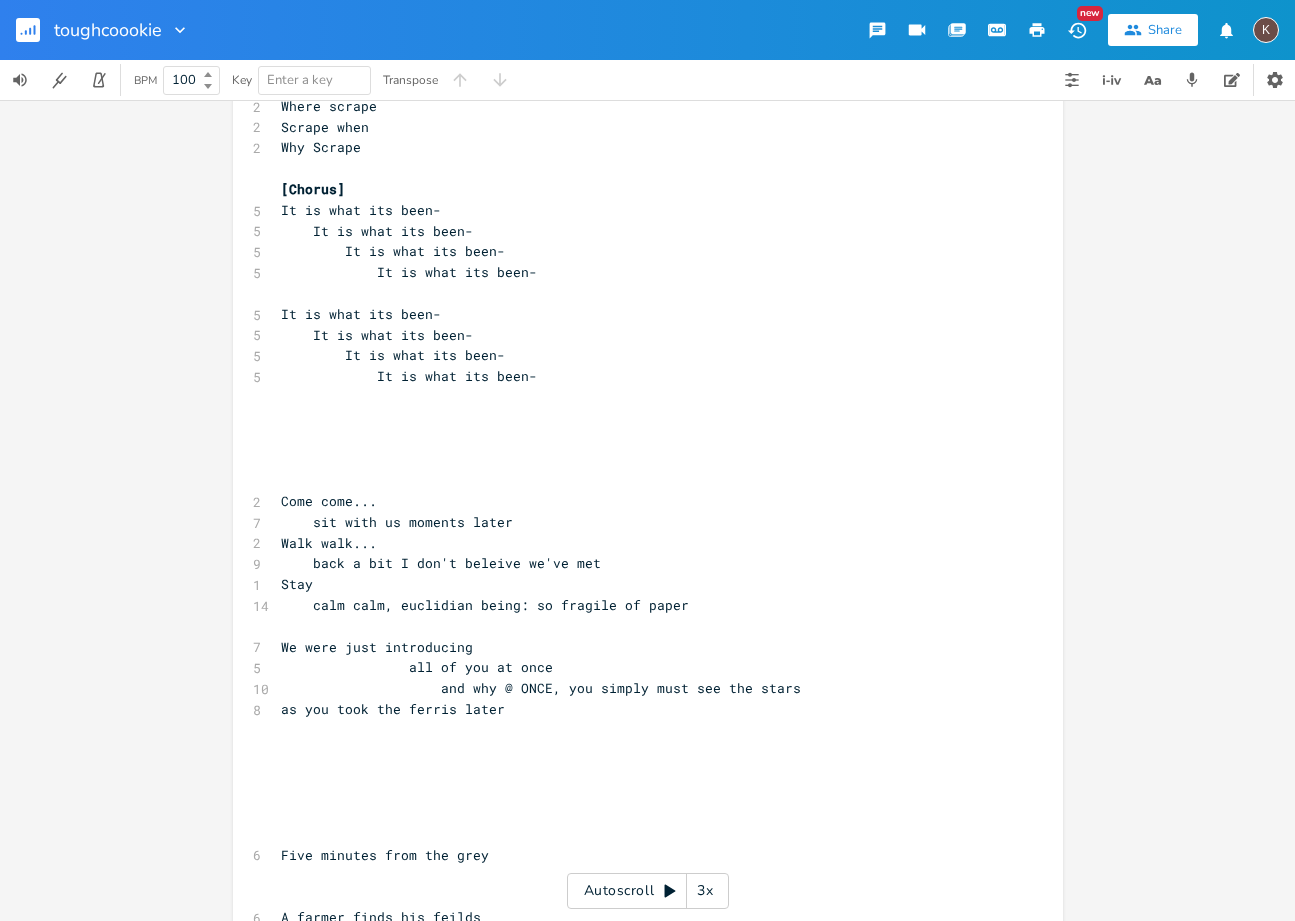 click 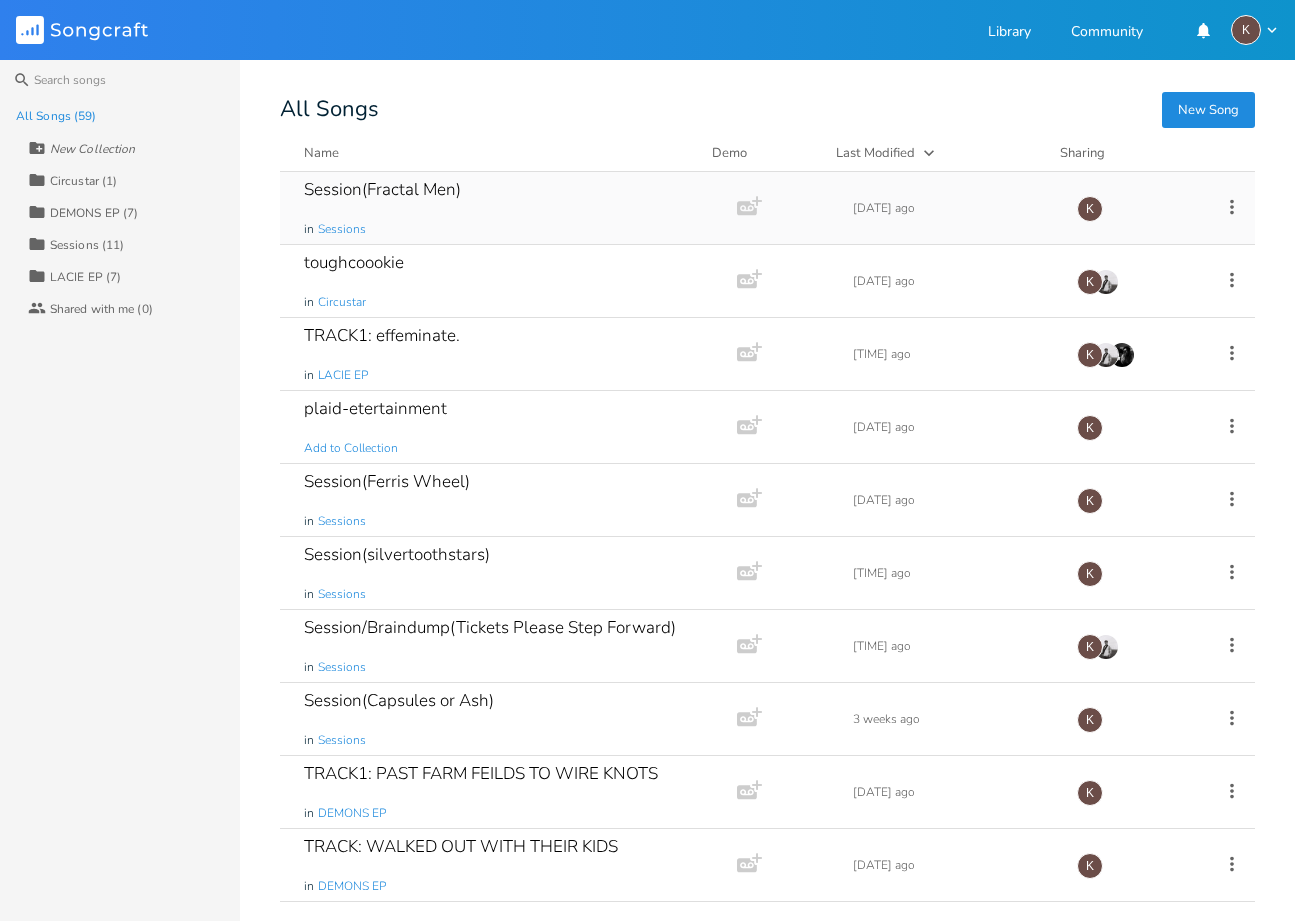 click on "Session(Fractal Men) in Sessions" at bounding box center (504, 208) 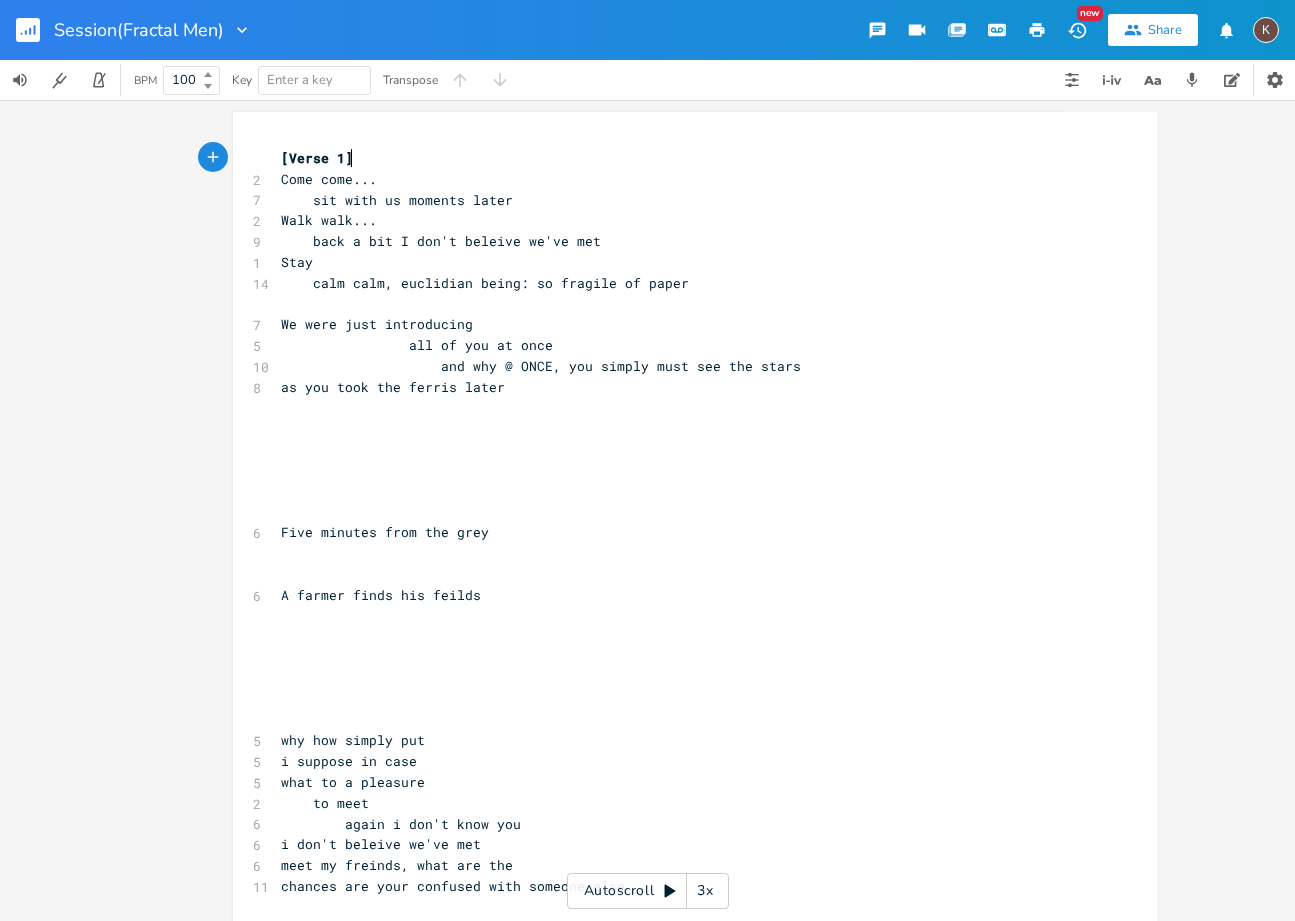 click on "​" at bounding box center [685, 408] 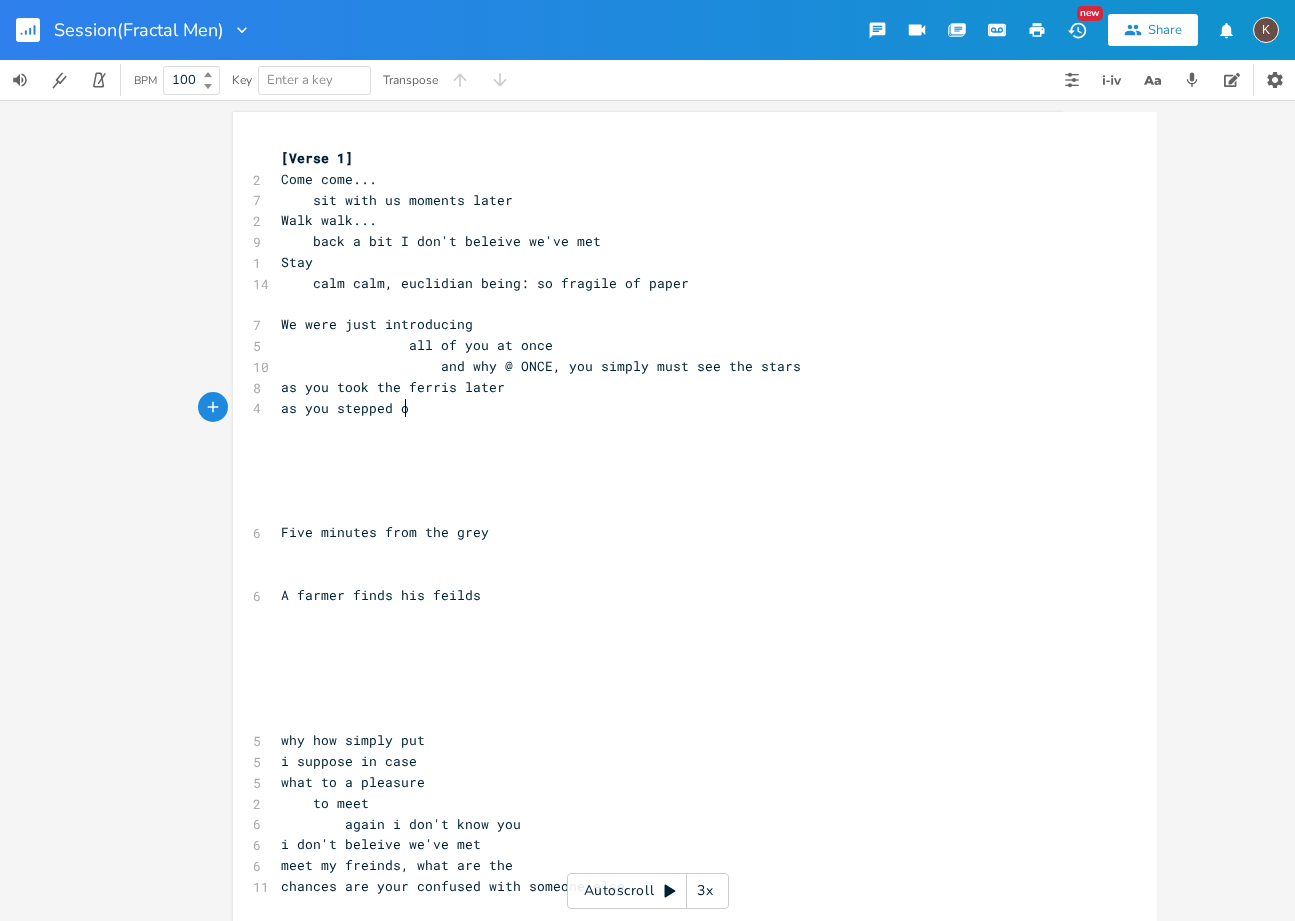 scroll, scrollTop: 0, scrollLeft: 111, axis: horizontal 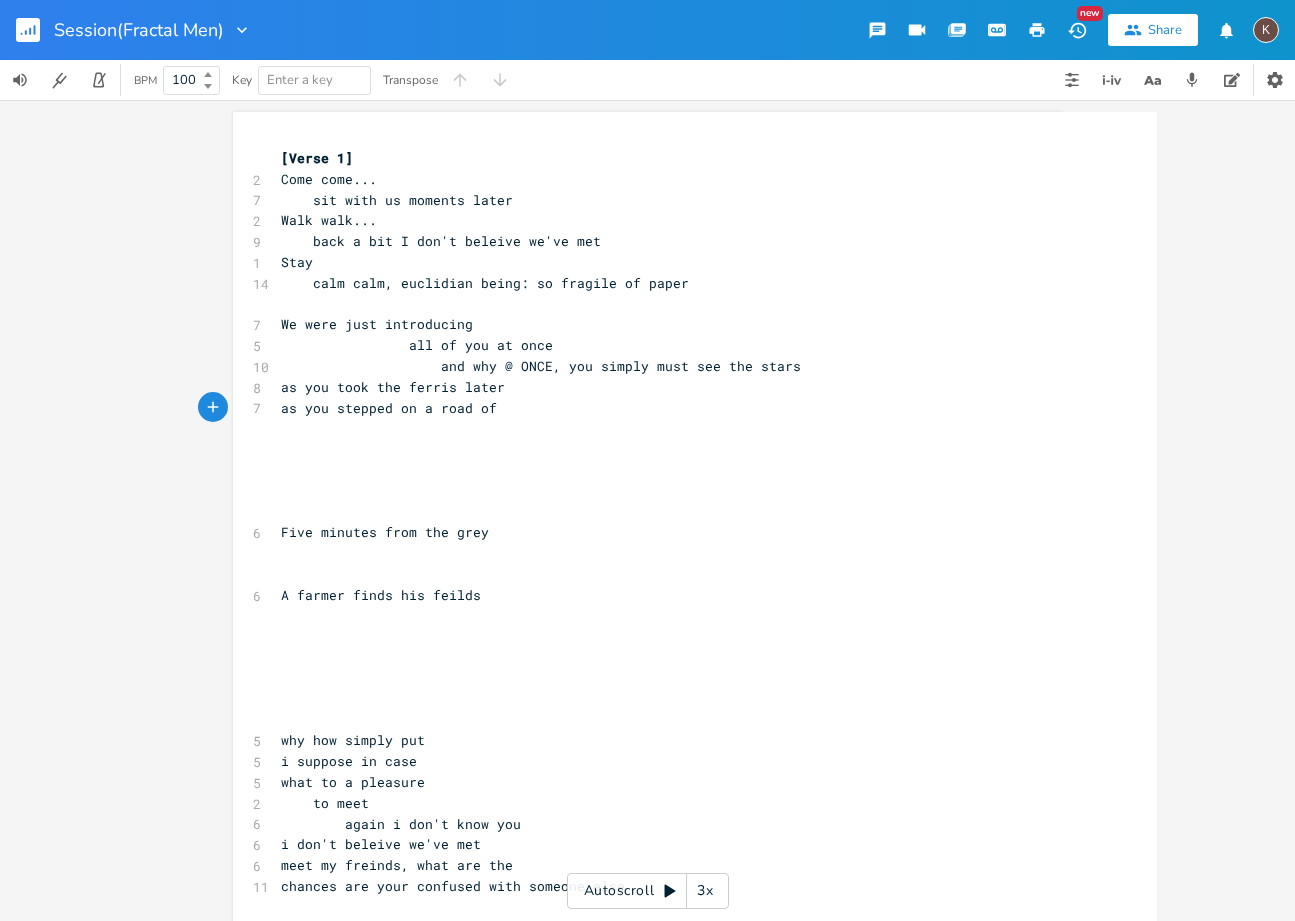 type on "as you stepped on a road of" 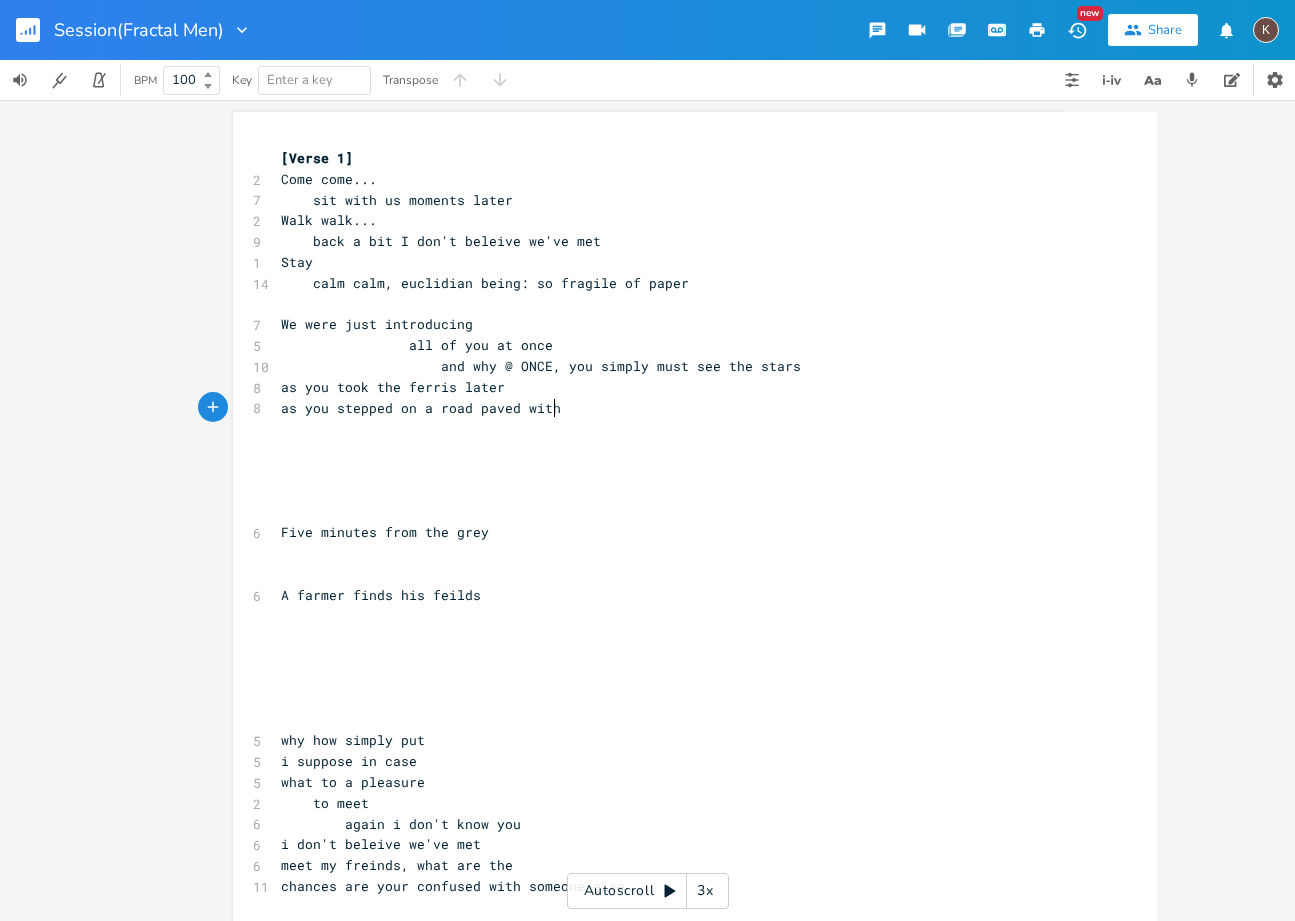 type on "paved with" 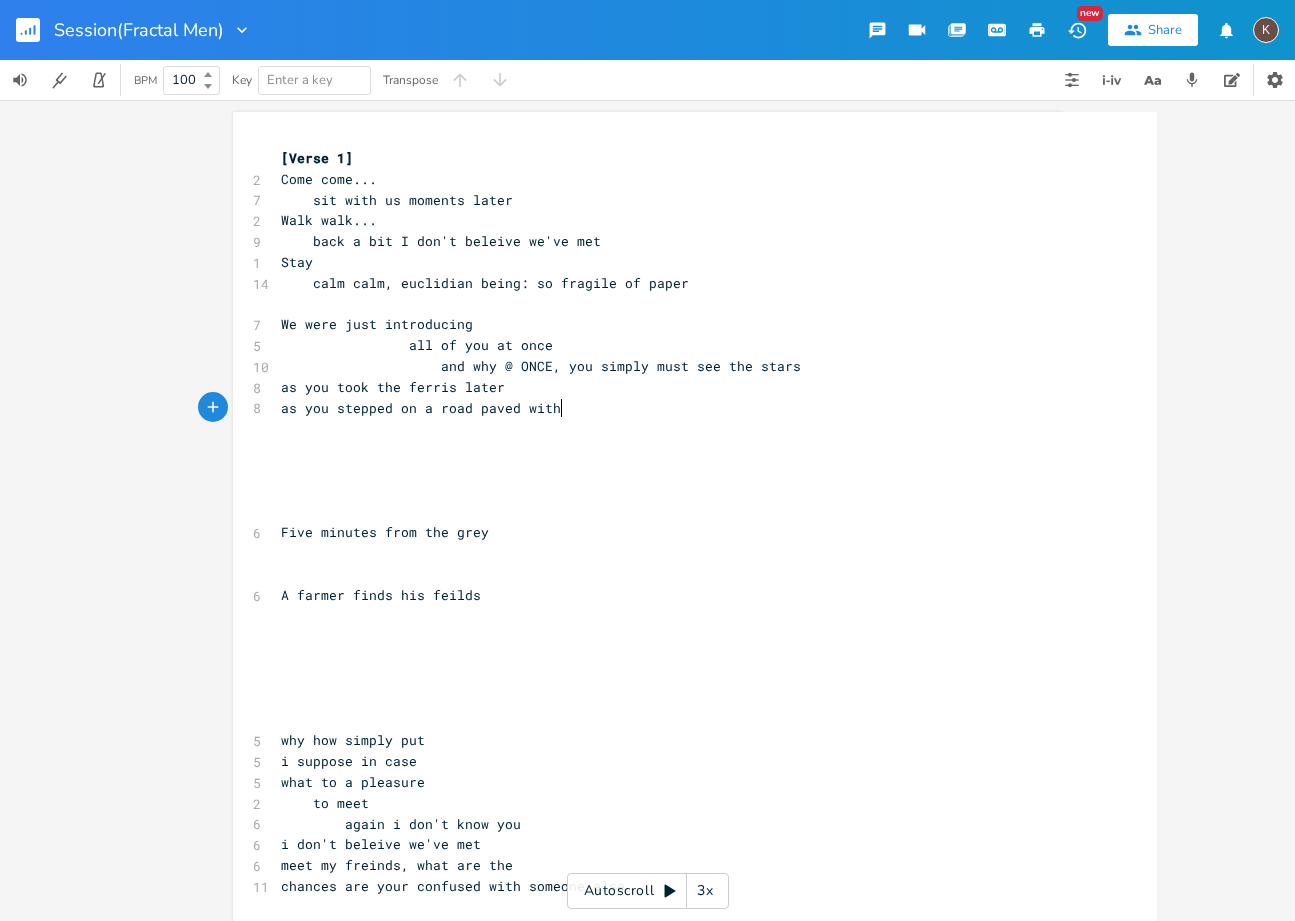 scroll, scrollTop: 0, scrollLeft: 69, axis: horizontal 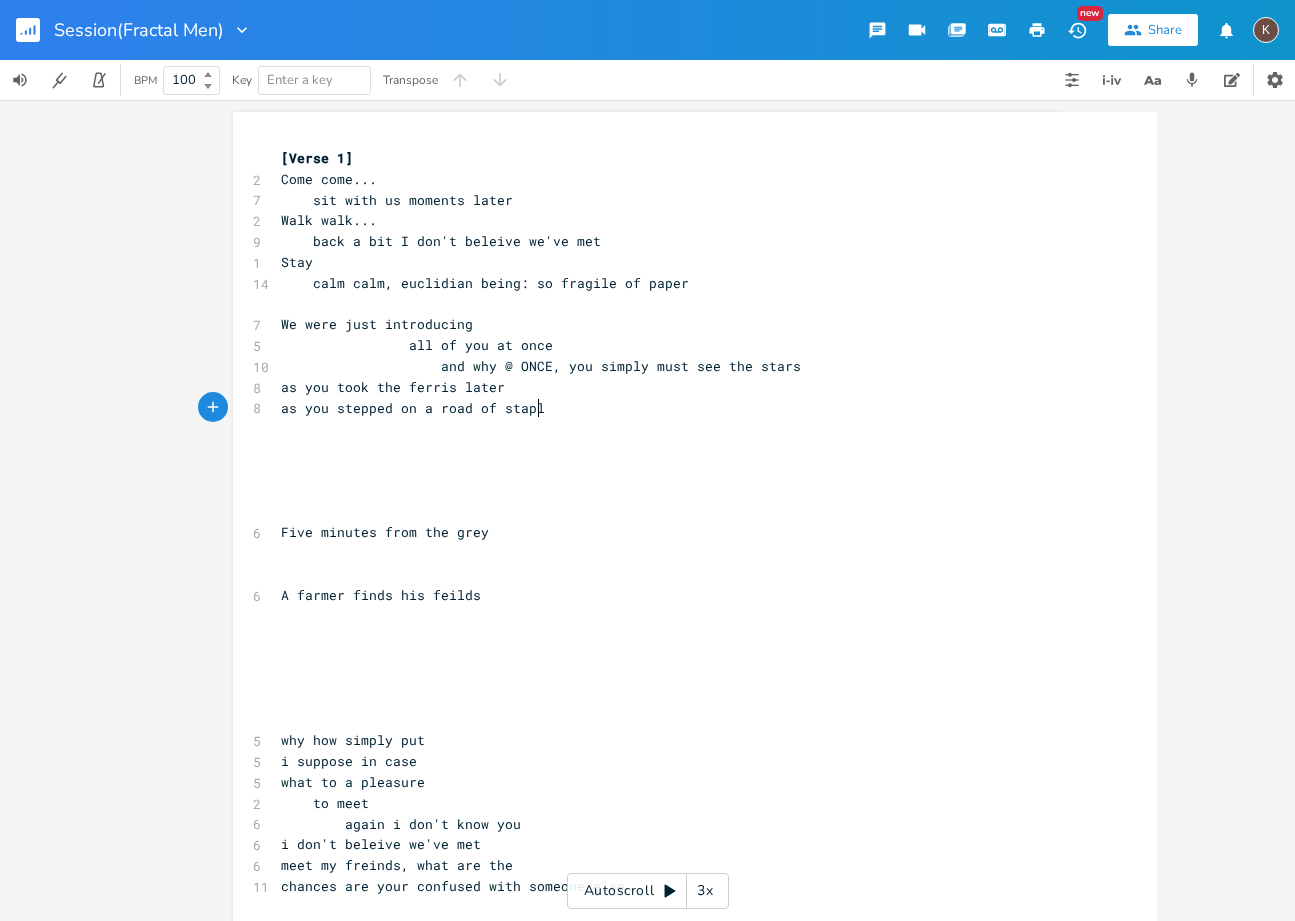 type on "of staples" 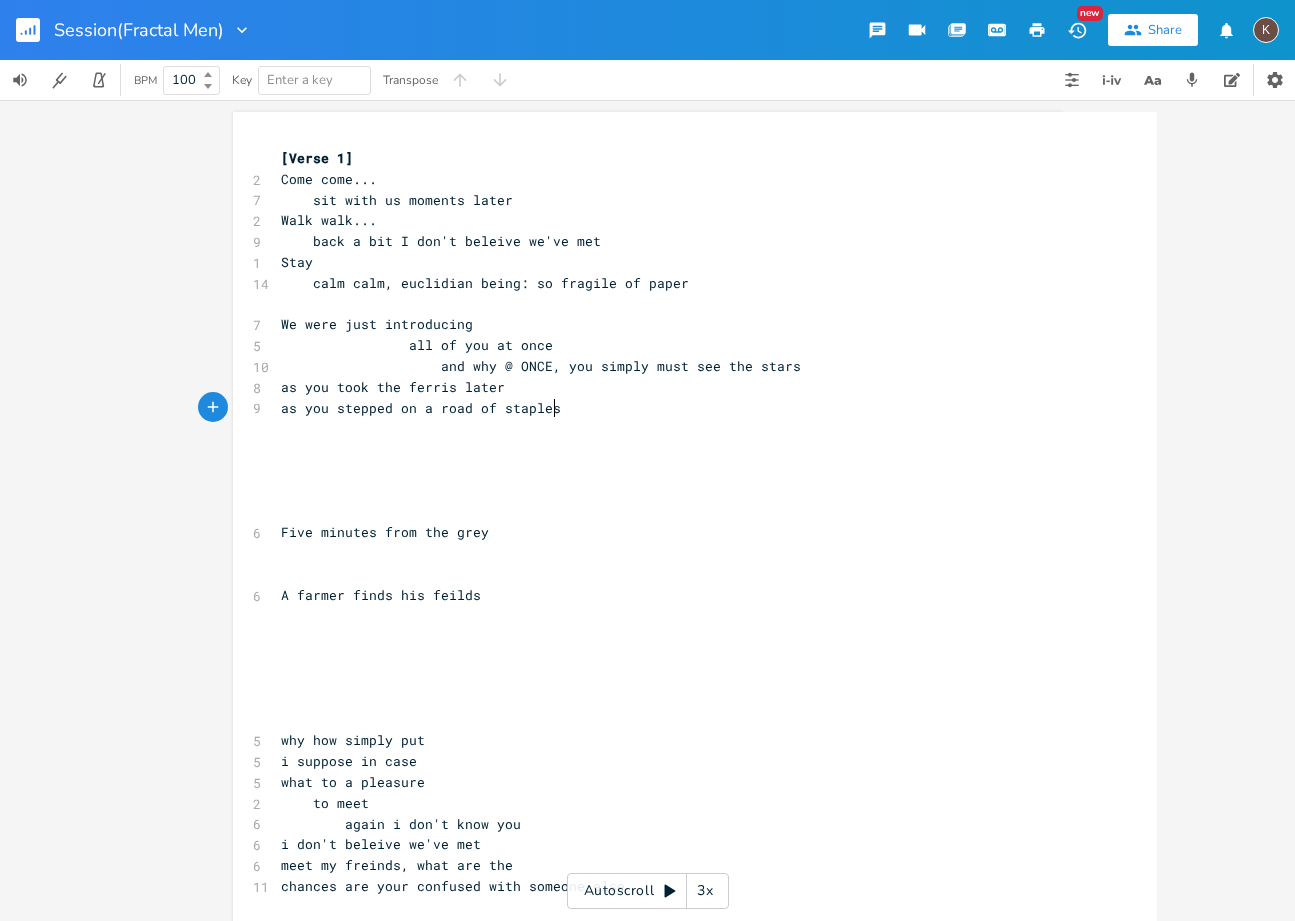 scroll, scrollTop: 0, scrollLeft: 57, axis: horizontal 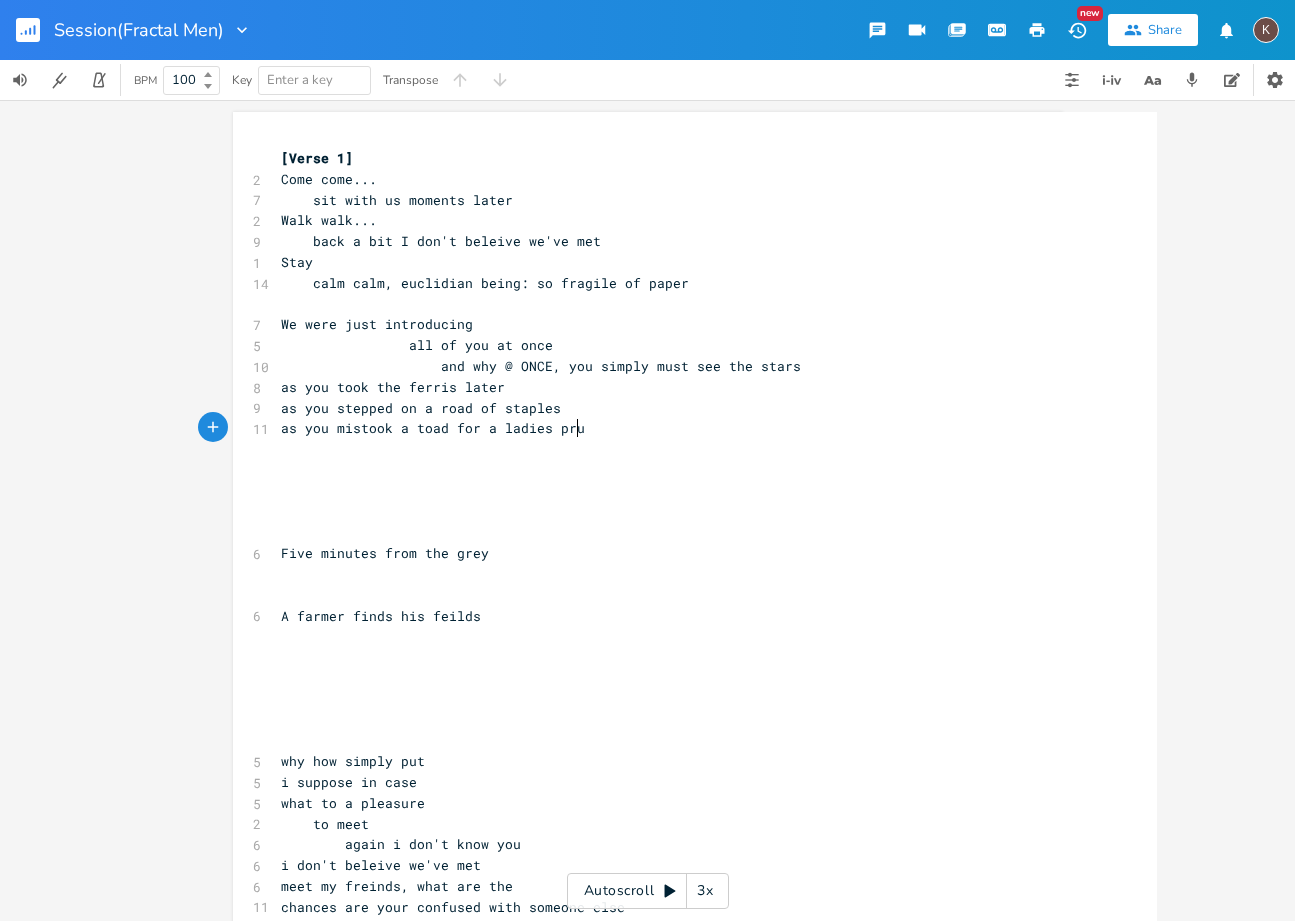 type on "as you mistook a toad for a ladies pru==" 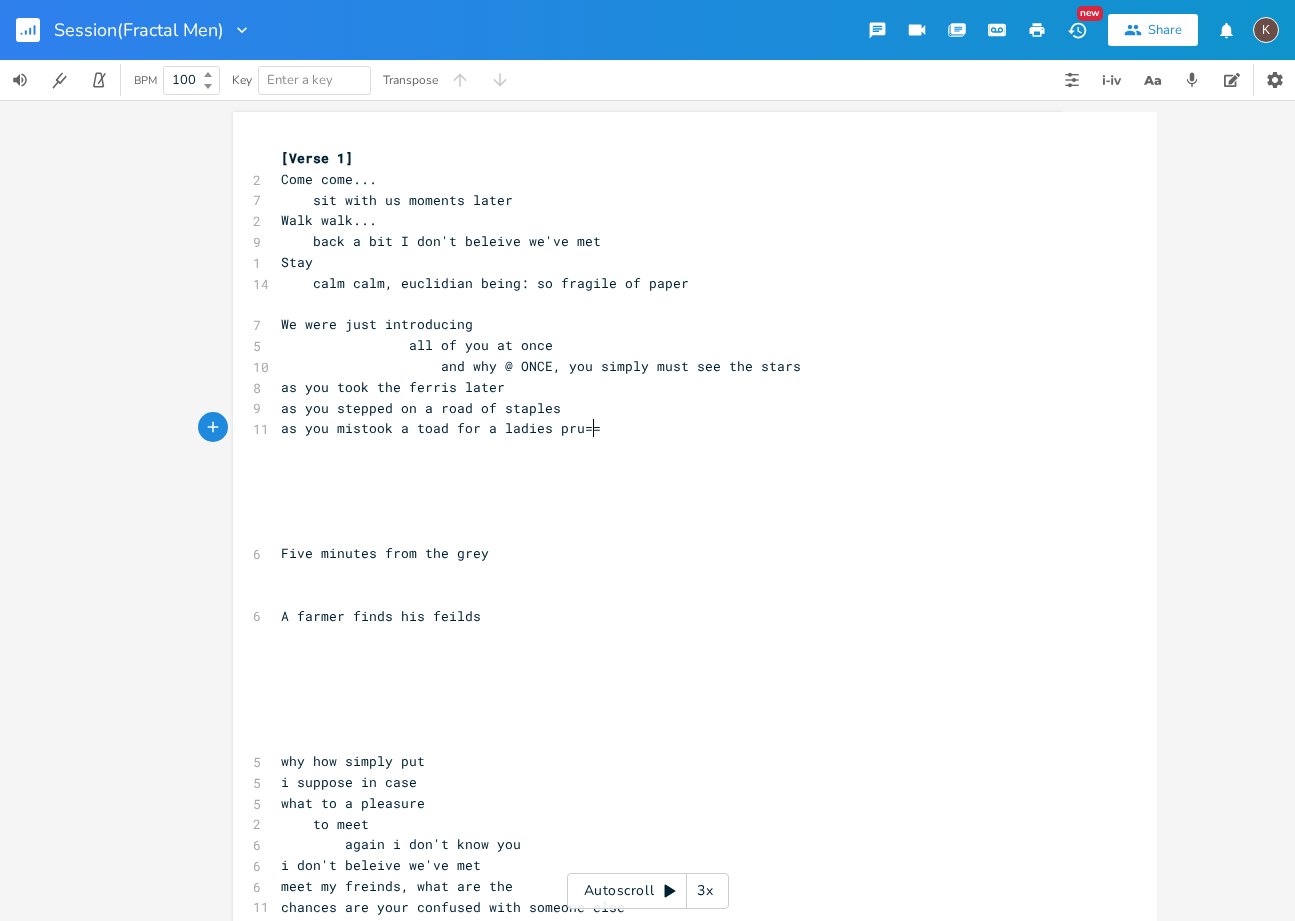scroll, scrollTop: 0, scrollLeft: 237, axis: horizontal 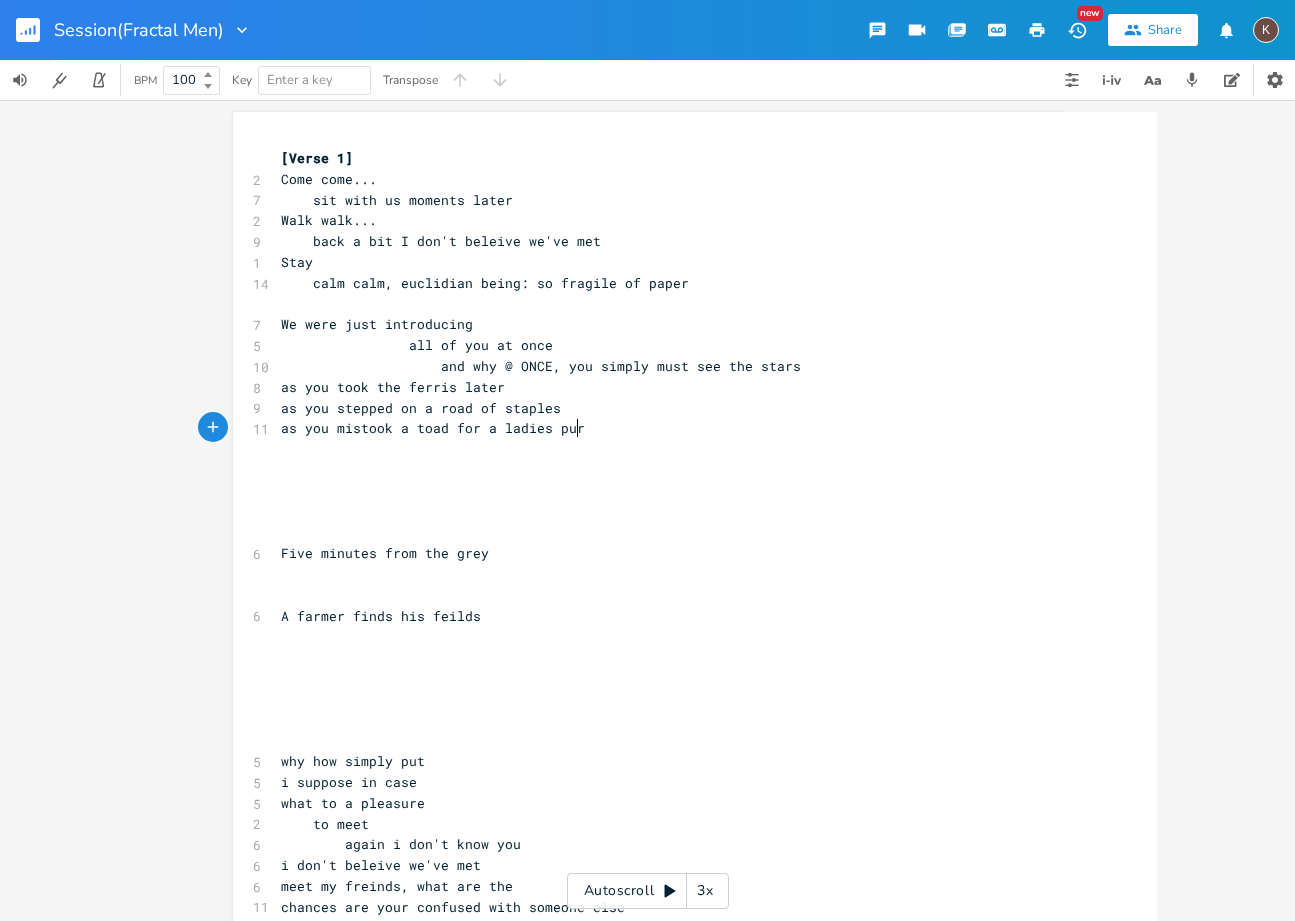 type on "urse" 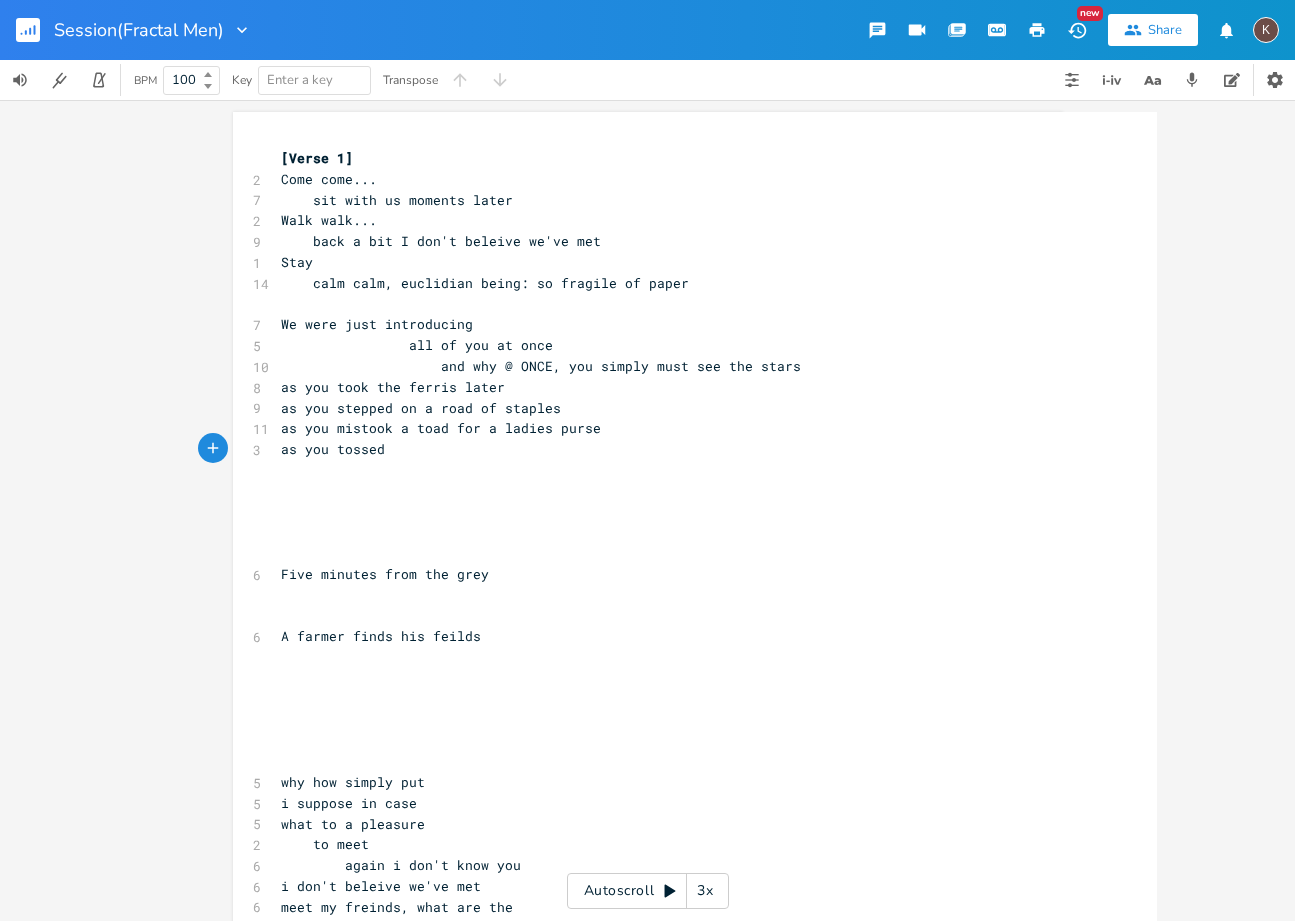 scroll, scrollTop: 0, scrollLeft: 84, axis: horizontal 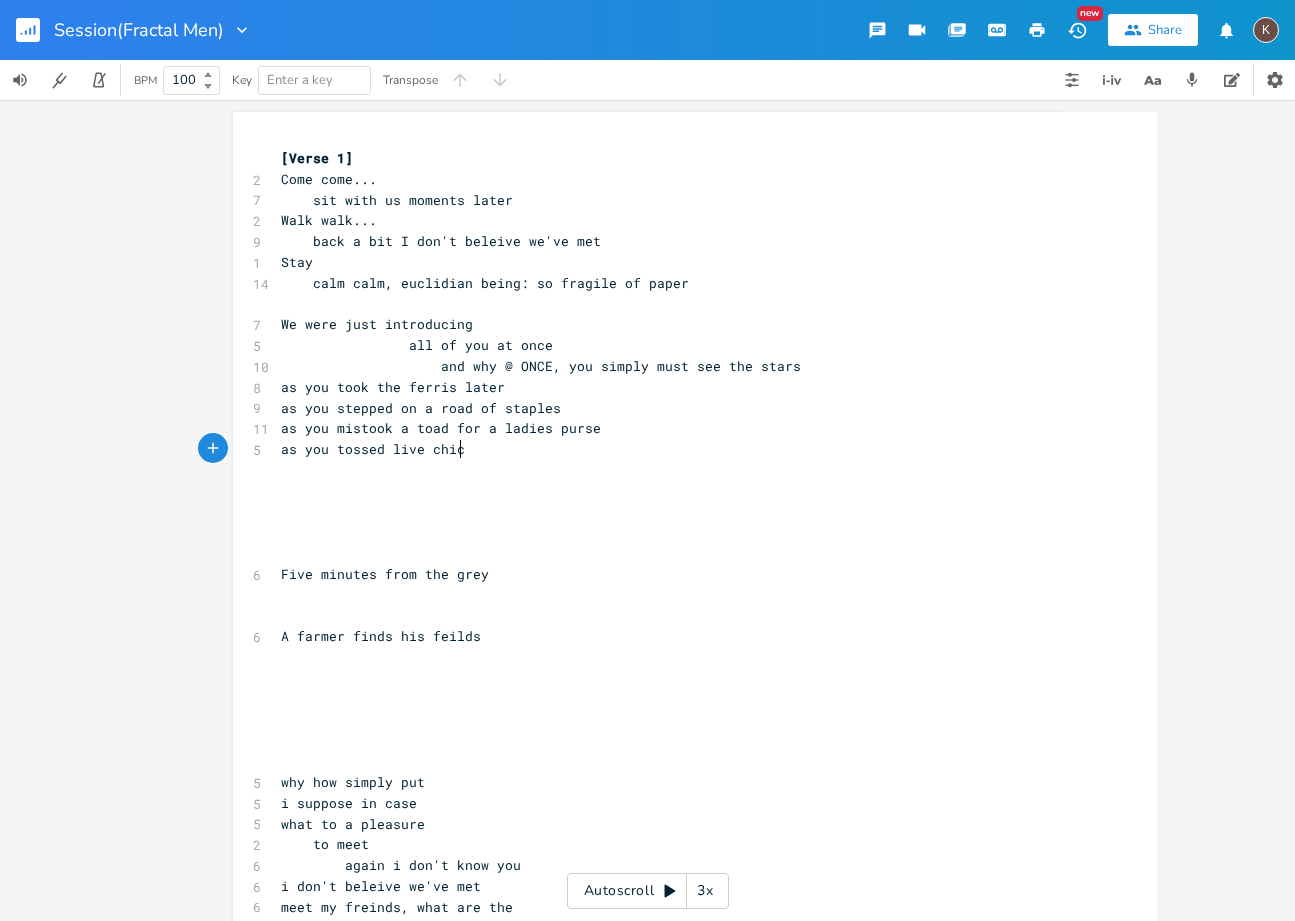 type on "as you tossed live chicekn" 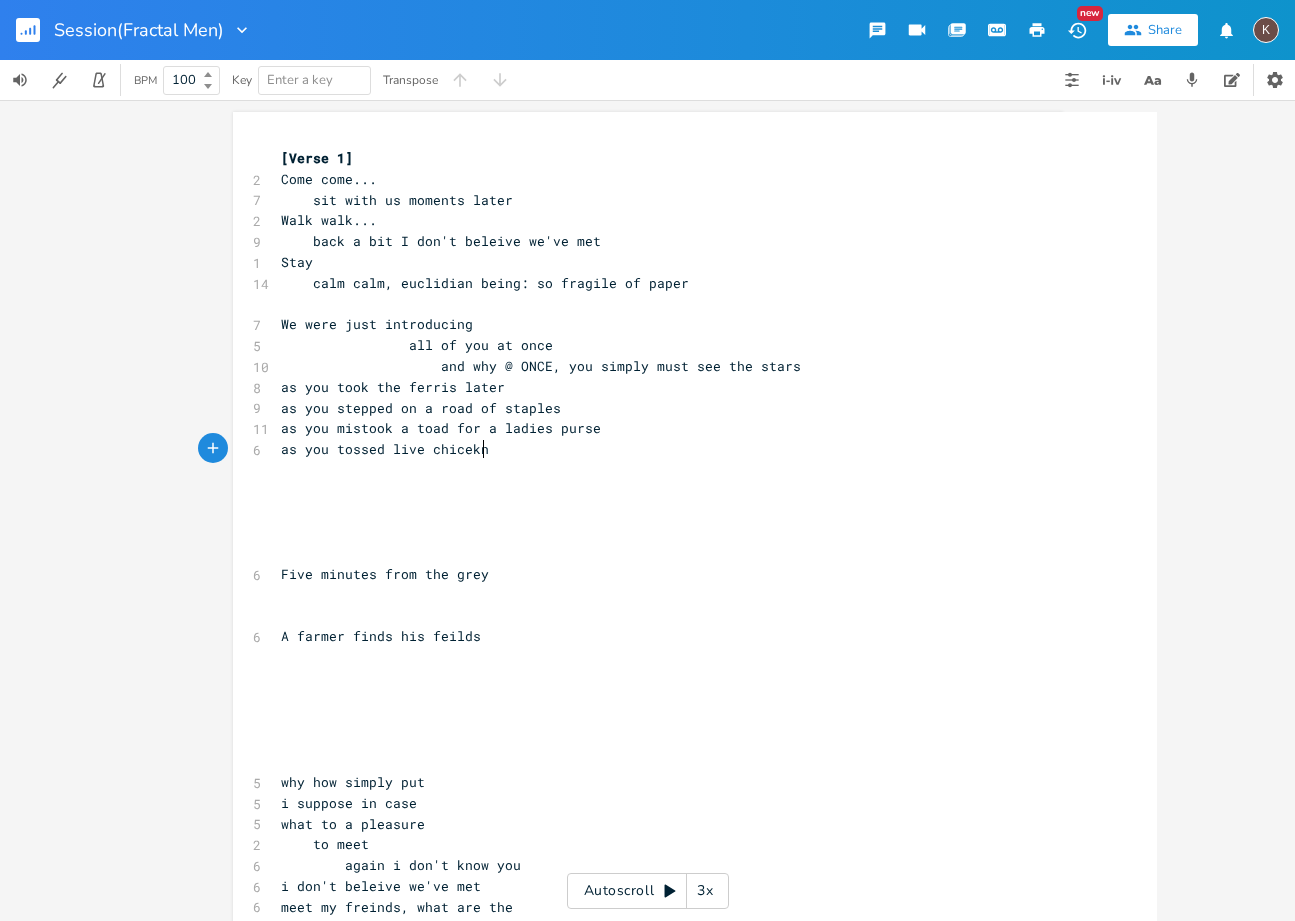scroll, scrollTop: 0, scrollLeft: 153, axis: horizontal 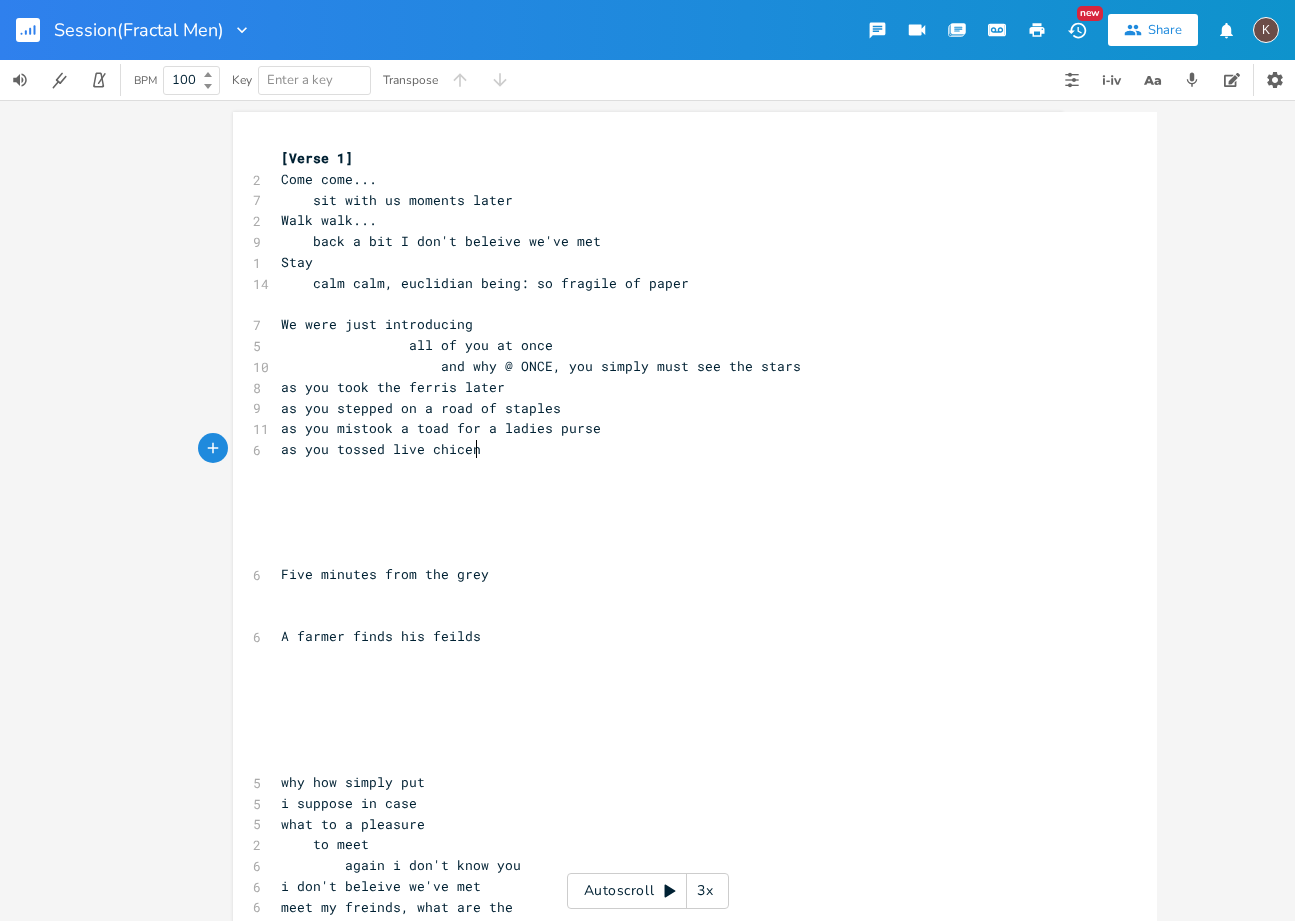 type on "n" 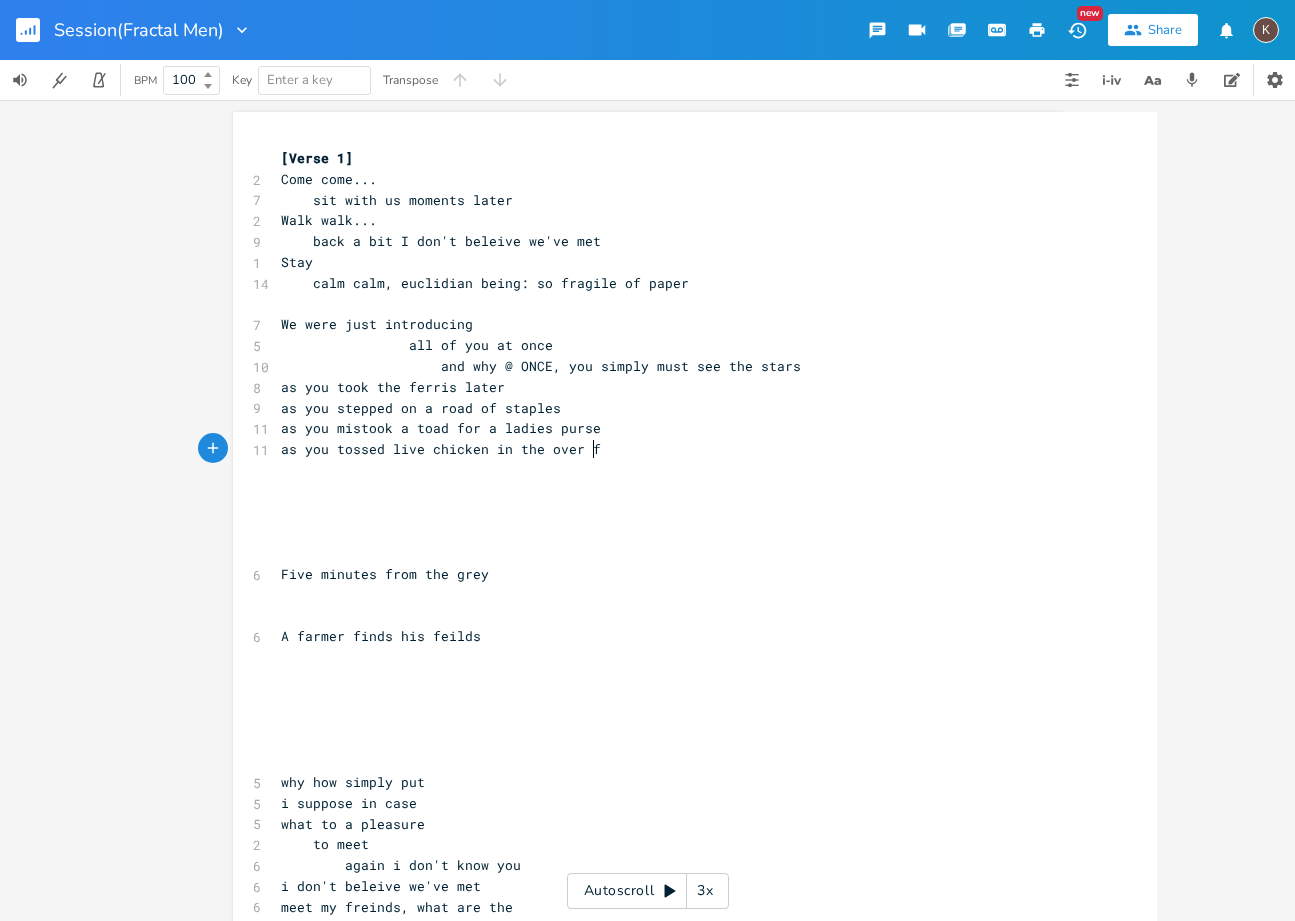 scroll, scrollTop: 0, scrollLeft: 107, axis: horizontal 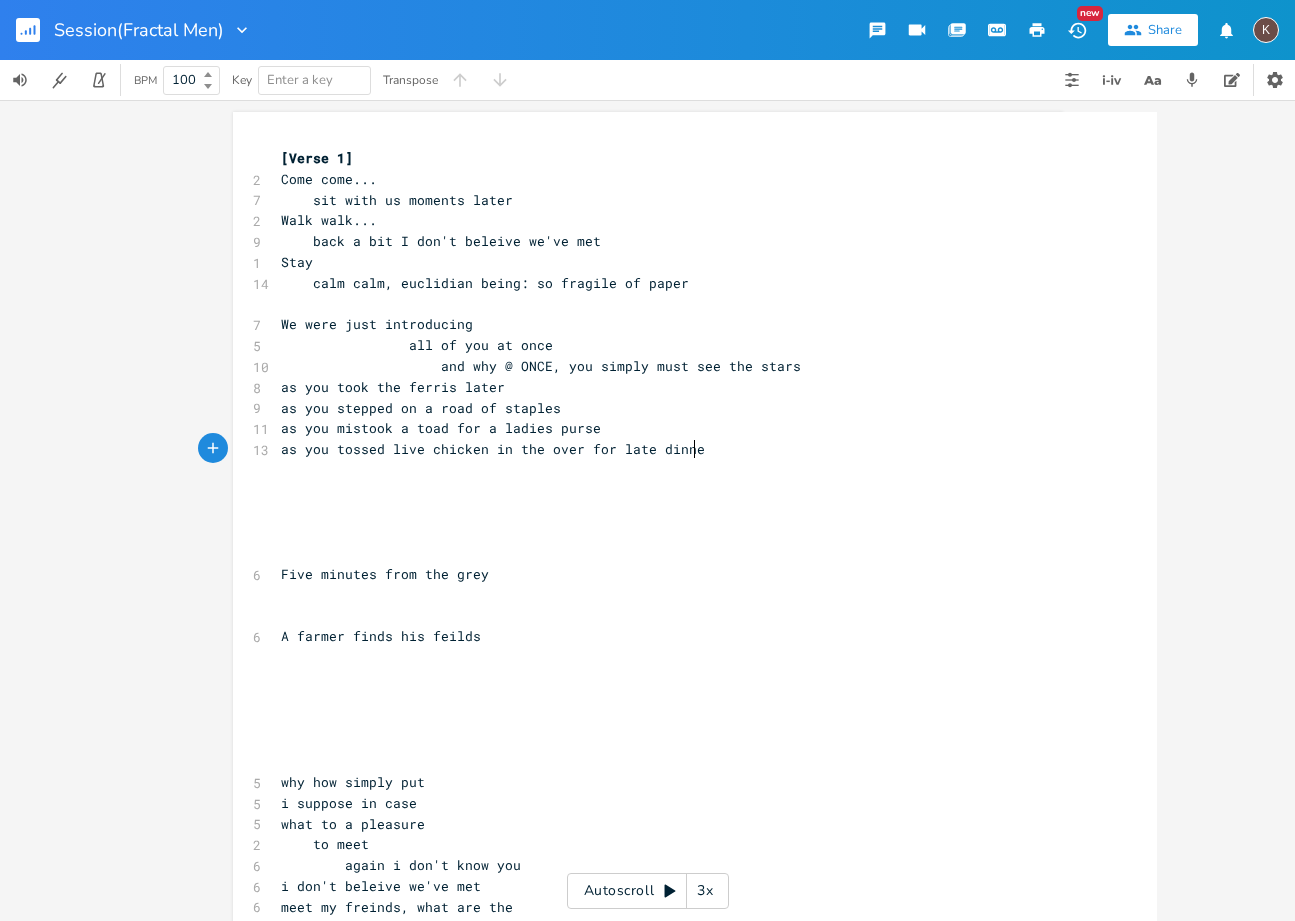 type on "ken in the over for late dinner" 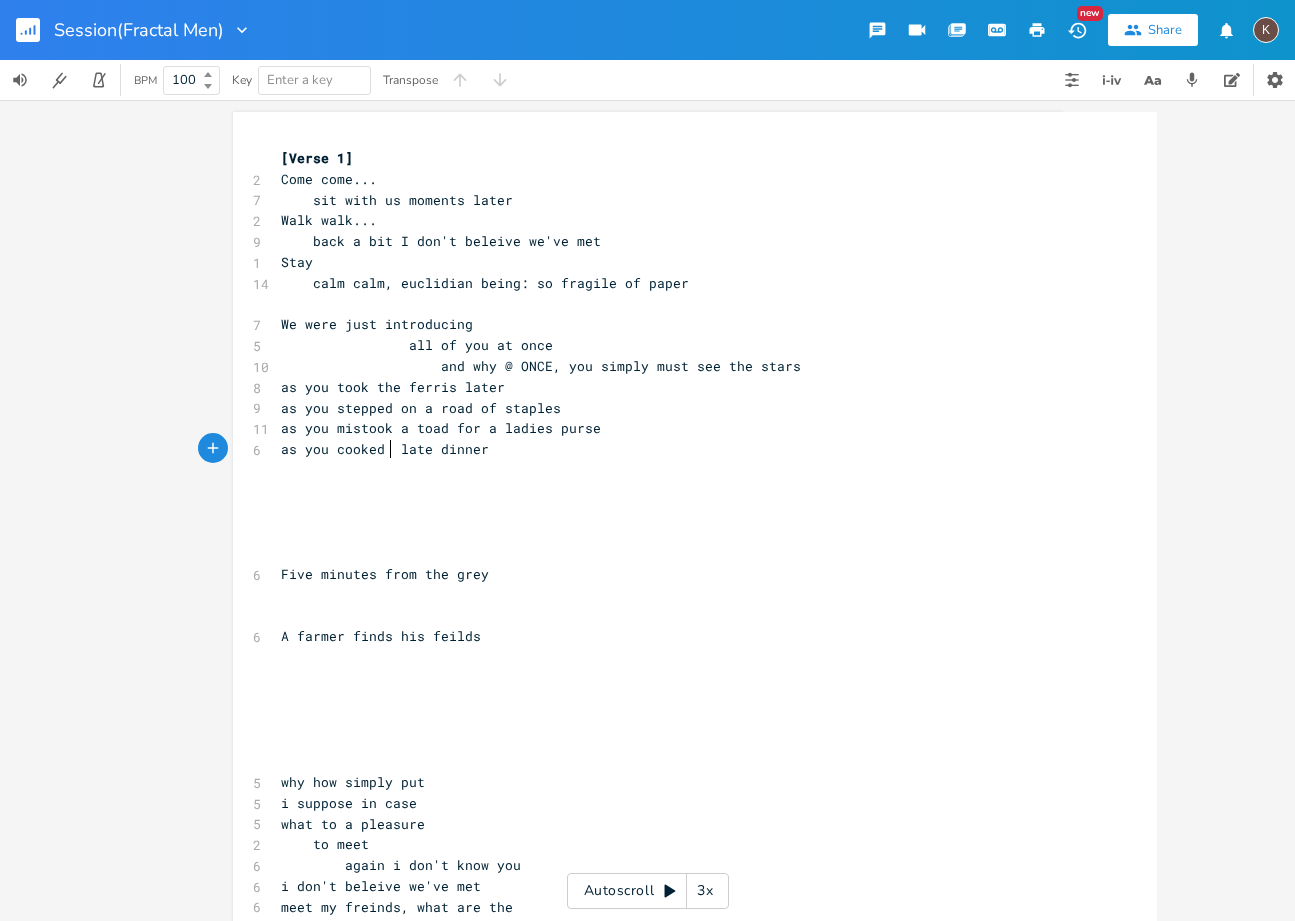 scroll, scrollTop: 0, scrollLeft: 44, axis: horizontal 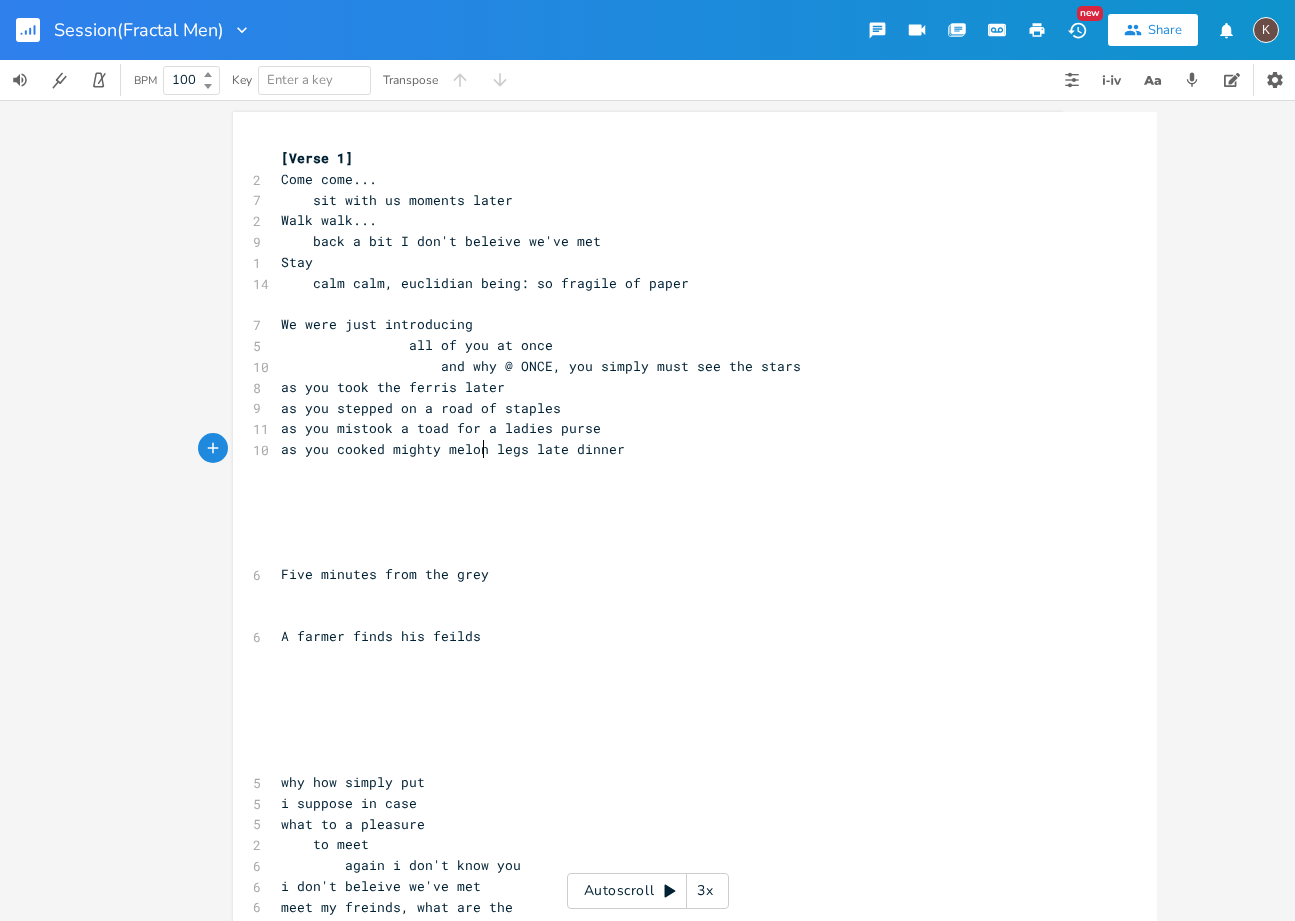 type on "cooked mighty melong" 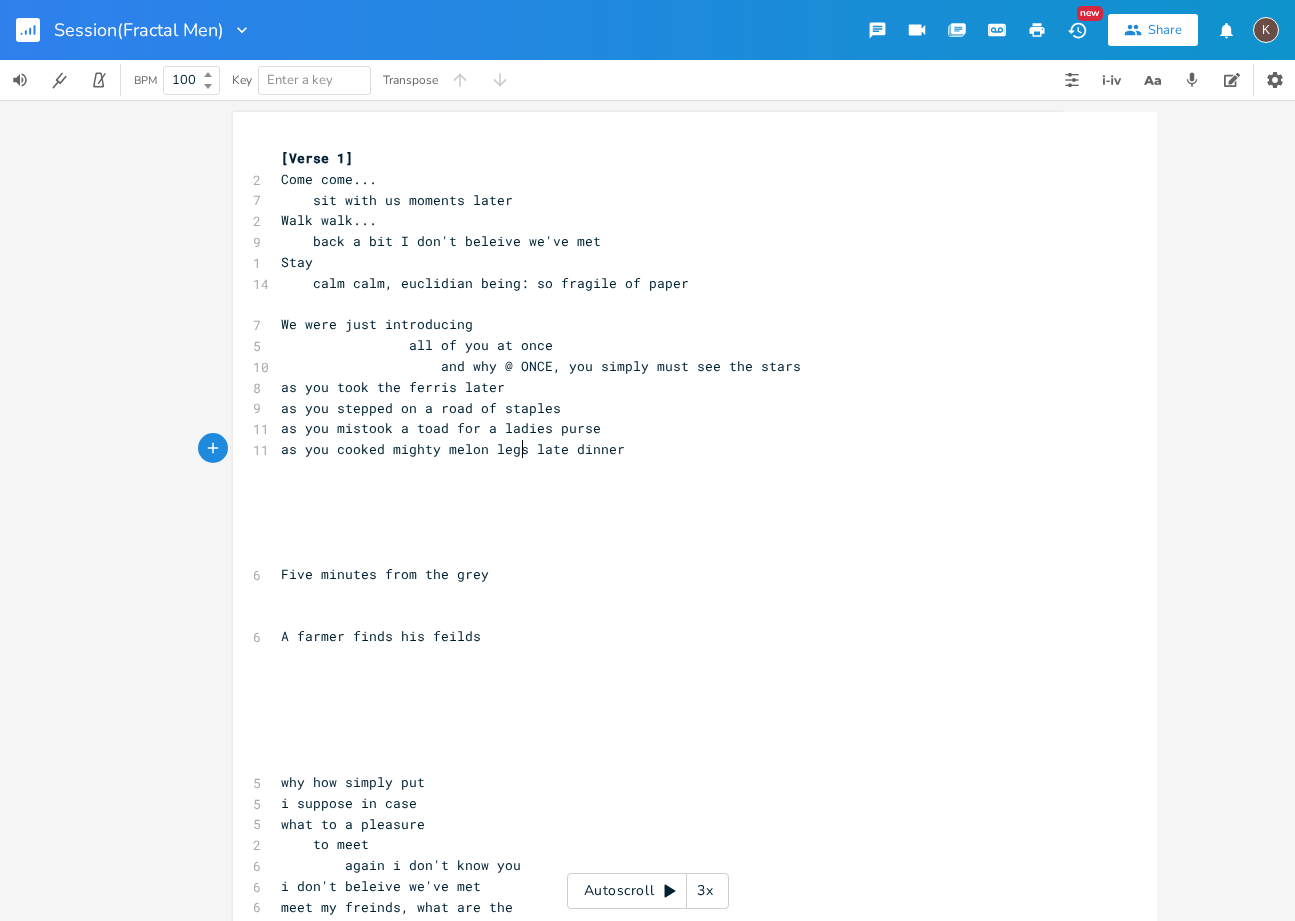 scroll, scrollTop: 0, scrollLeft: 28, axis: horizontal 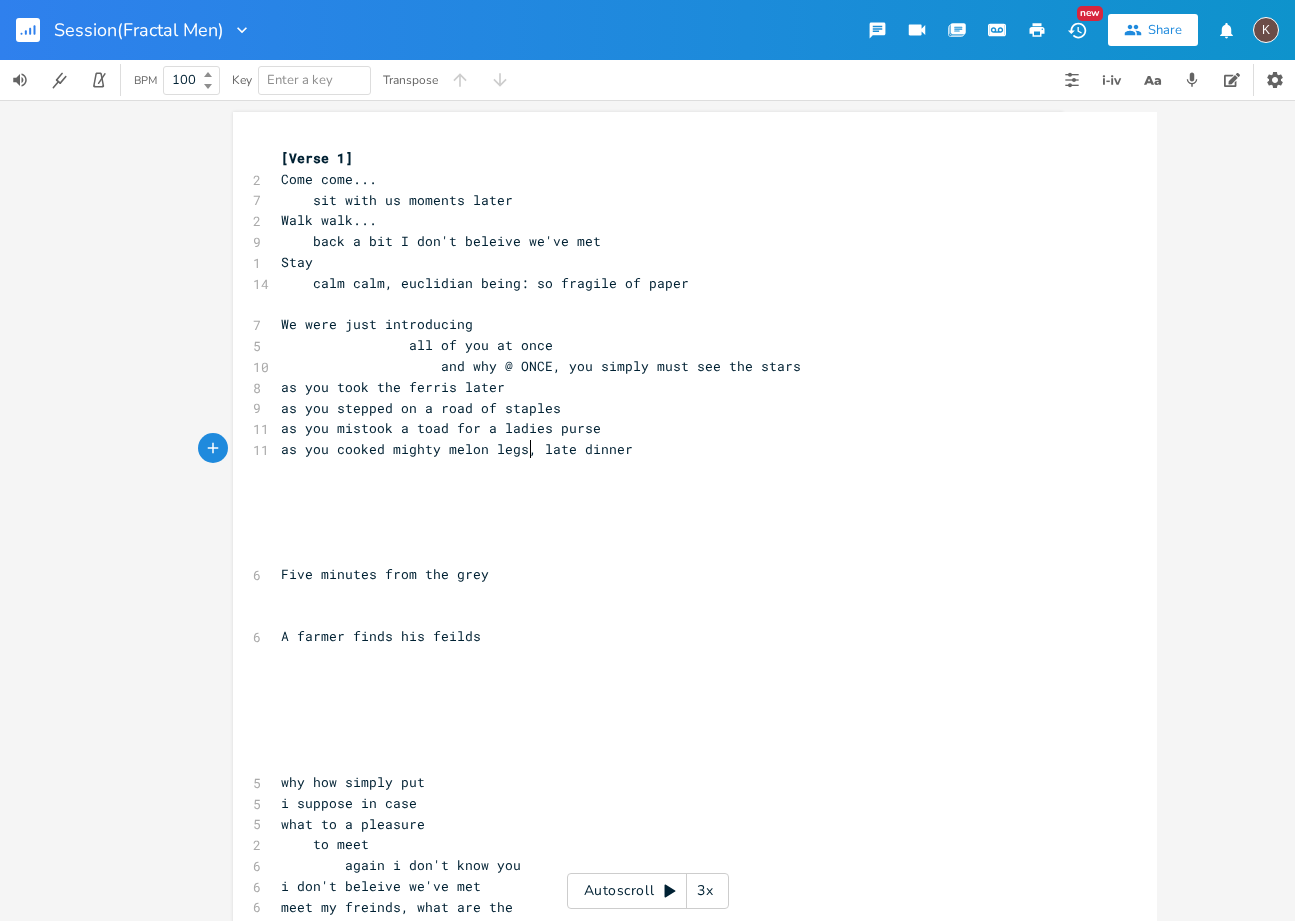 type on "legs, a" 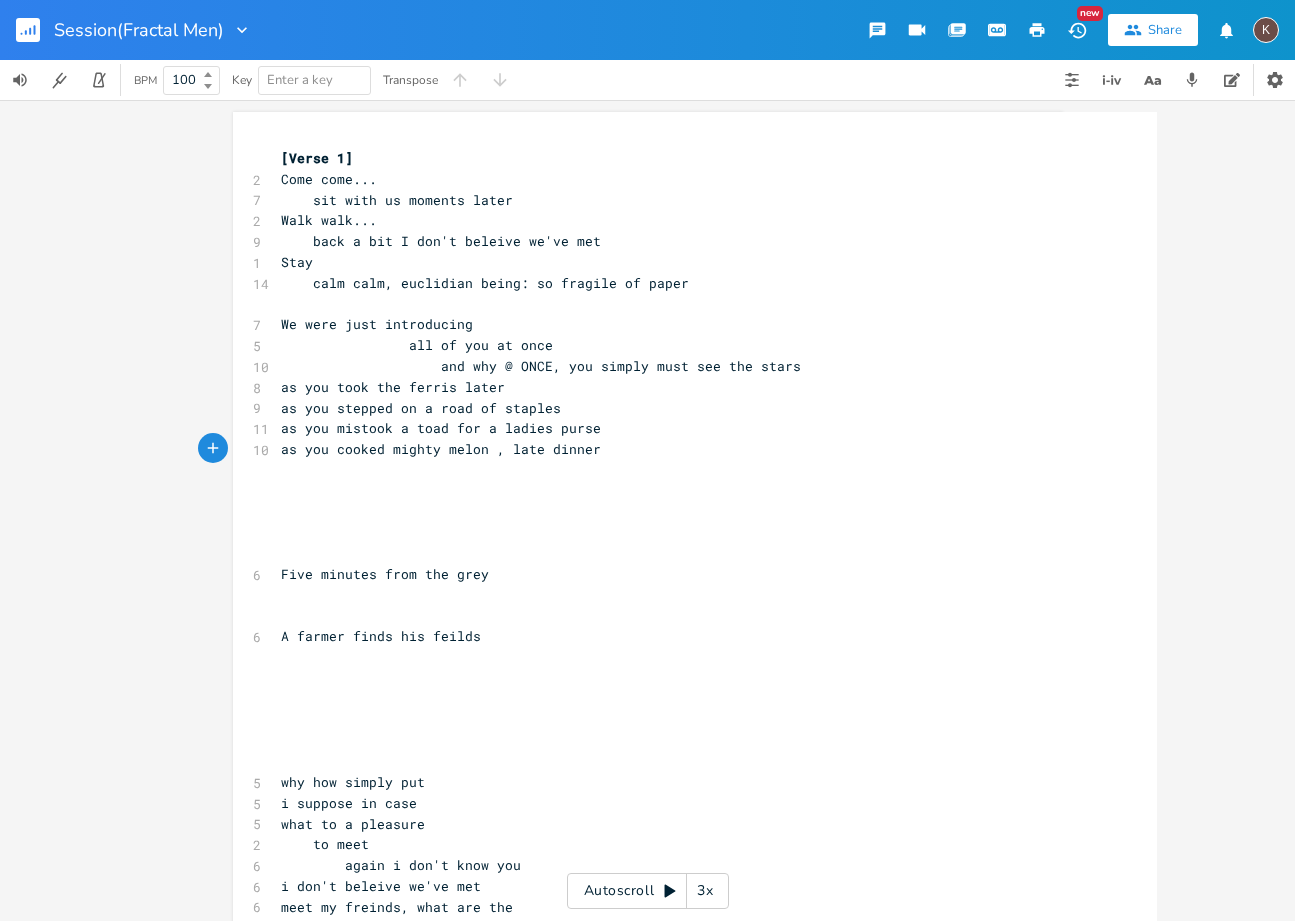 type on "men" 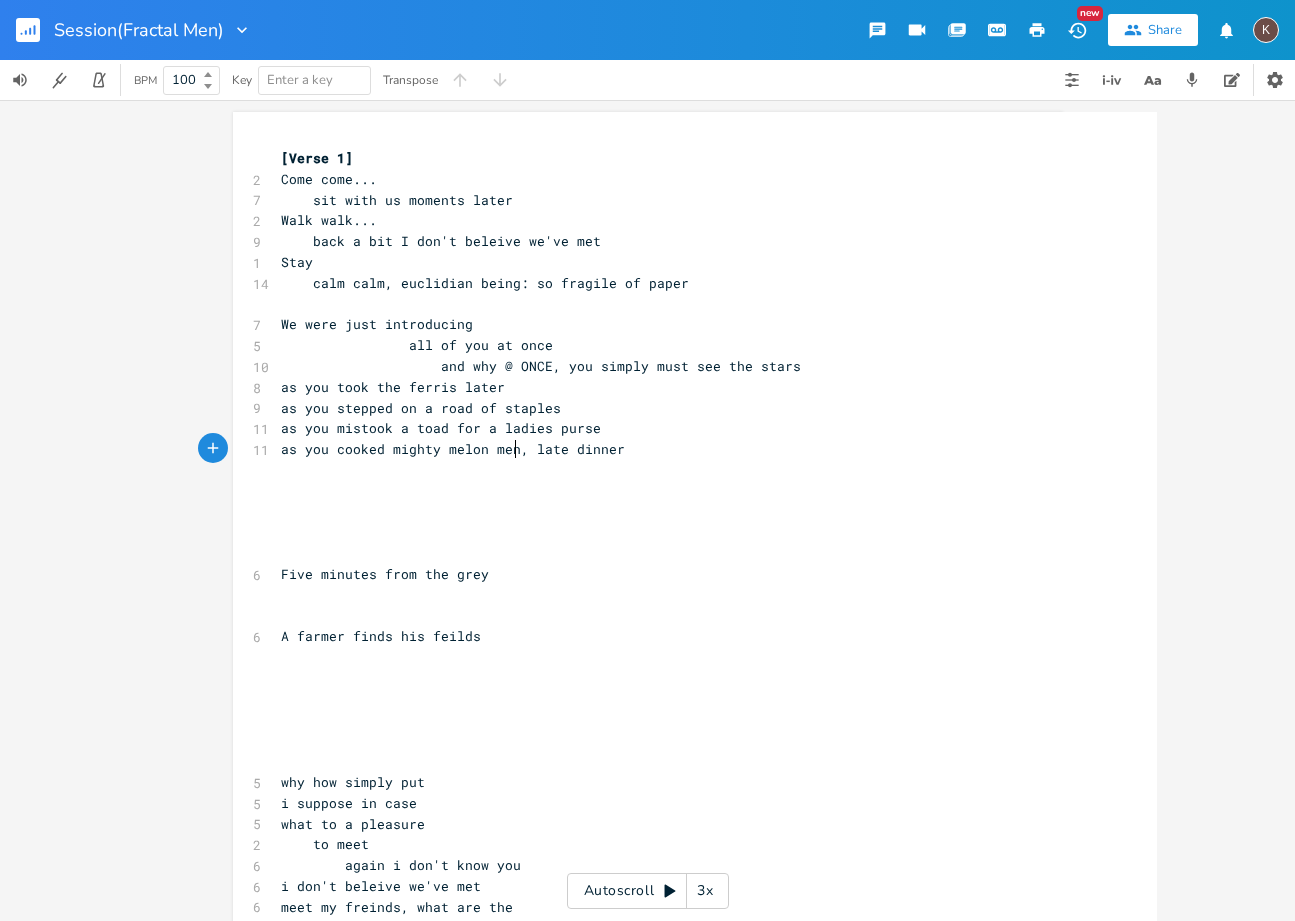 scroll, scrollTop: 0, scrollLeft: 25, axis: horizontal 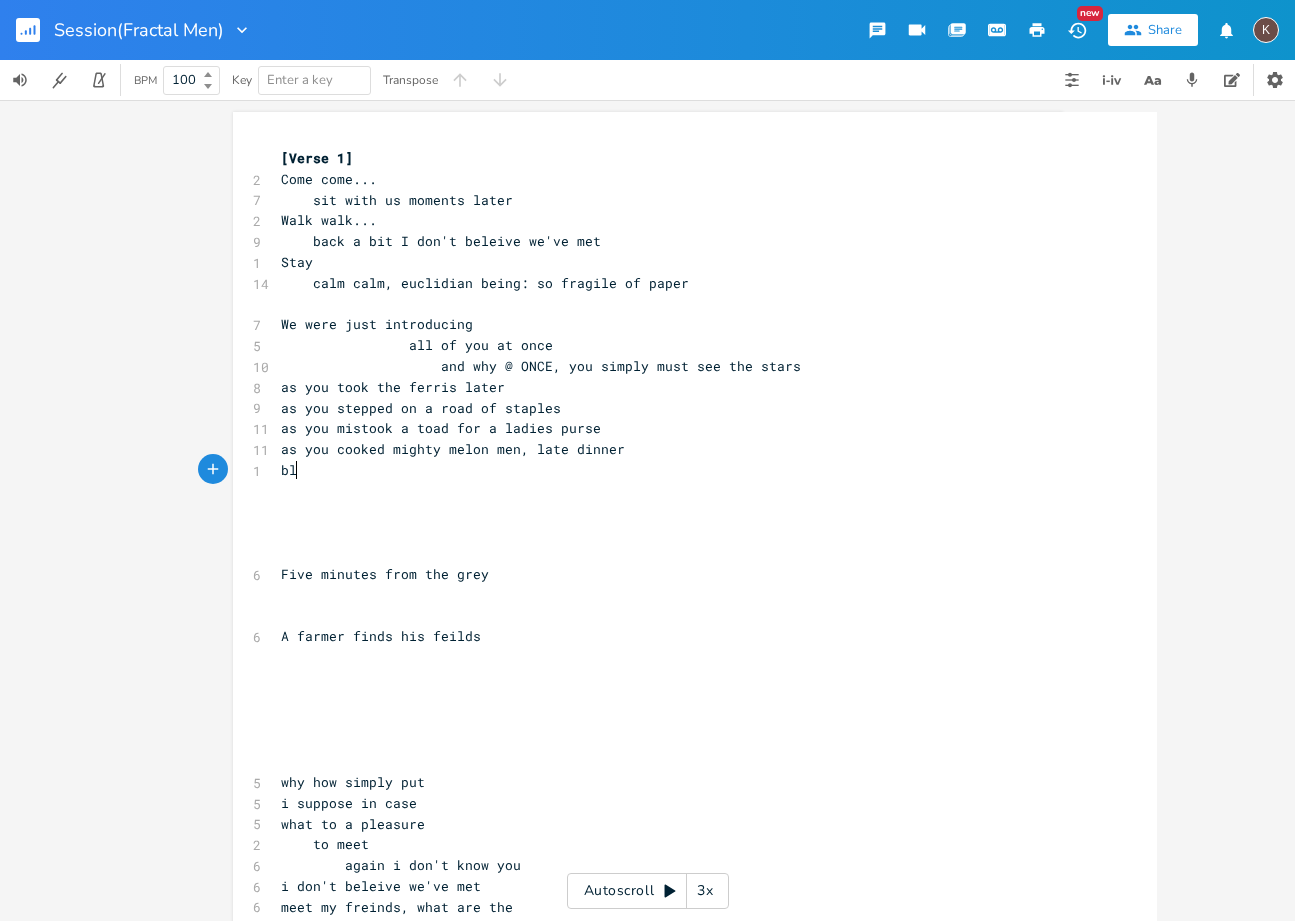 type on "blerw" 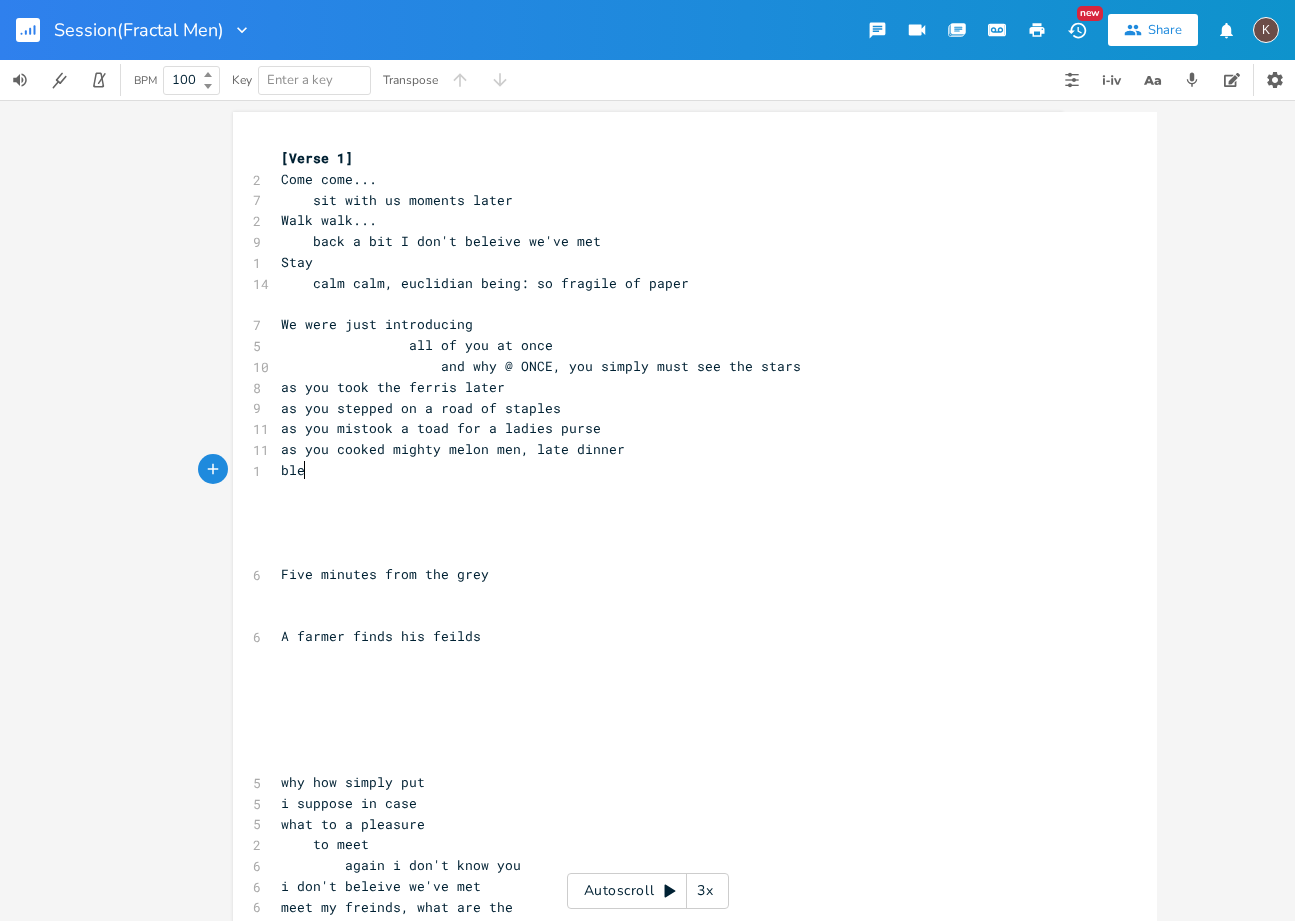 type on "w" 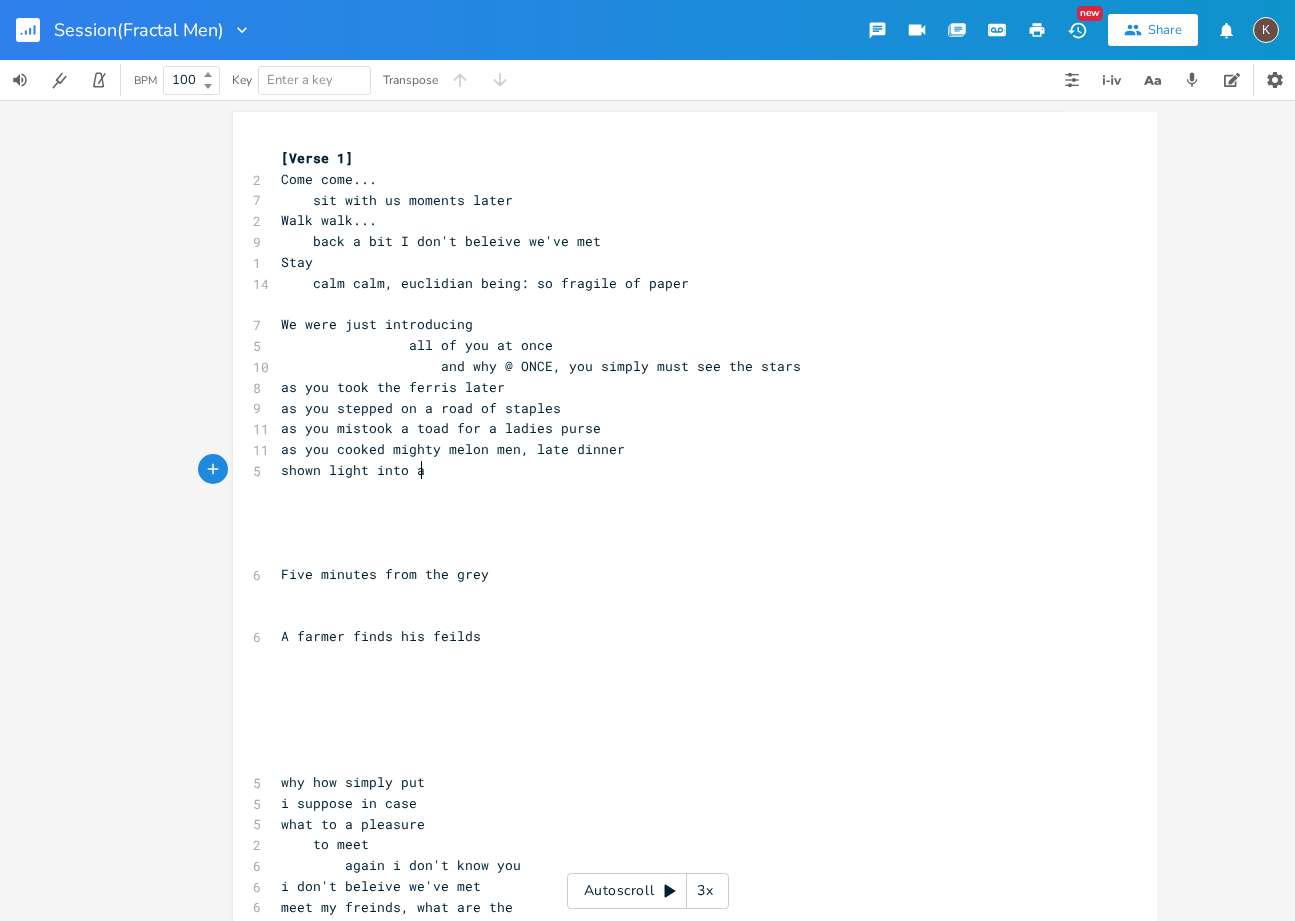 scroll, scrollTop: 0, scrollLeft: 109, axis: horizontal 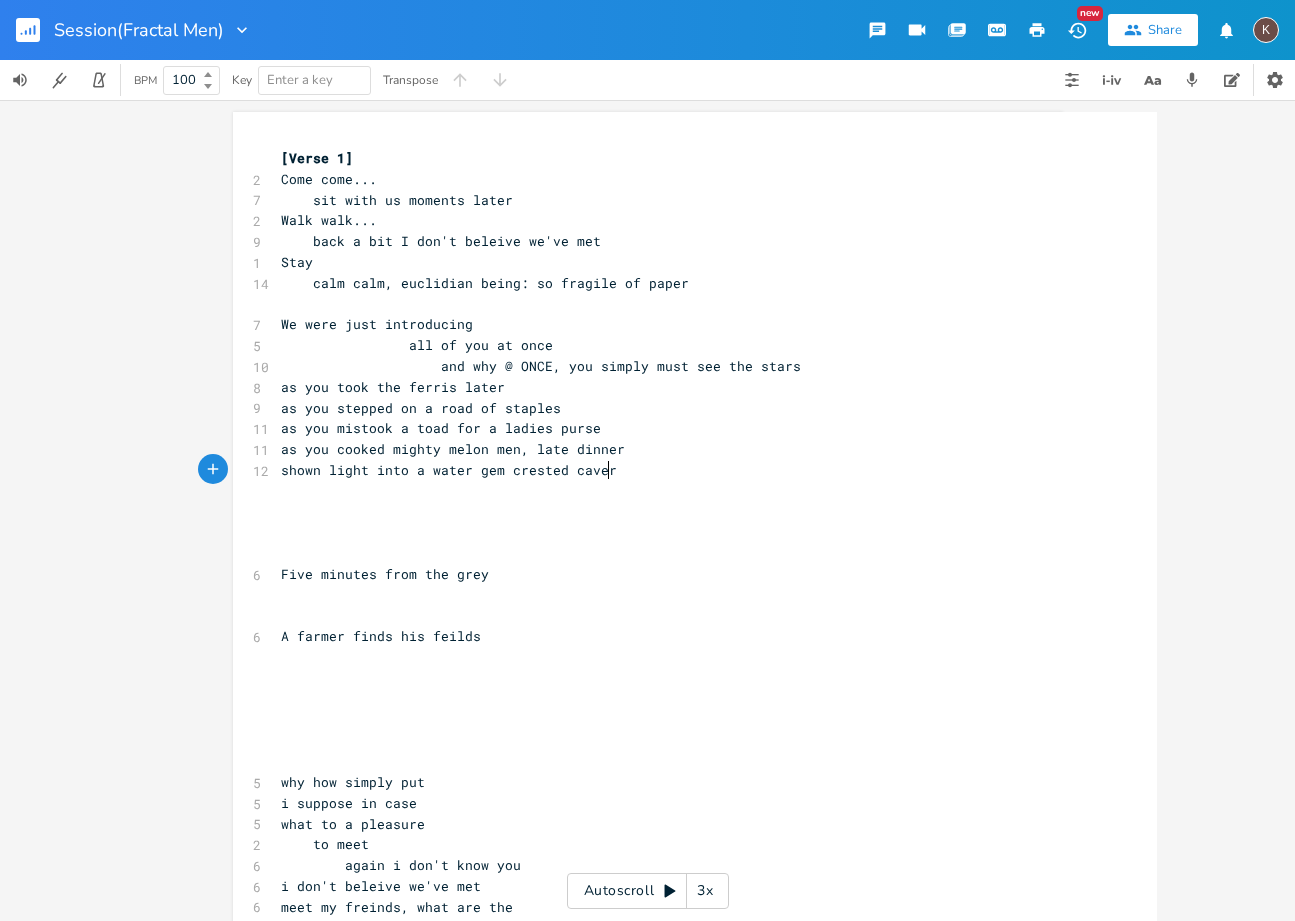 type on "shown light into a water gem crested cavern" 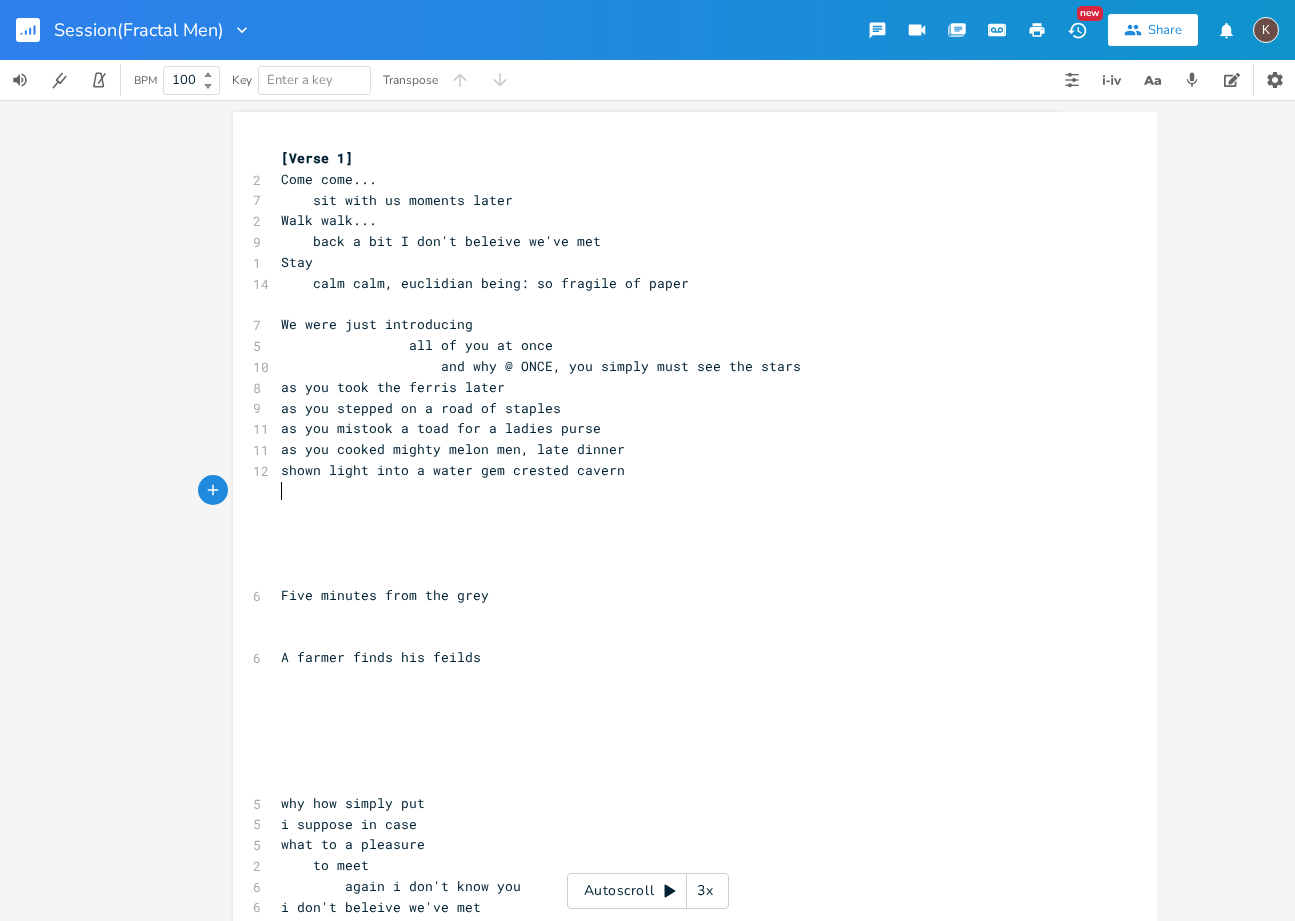 type on "h" 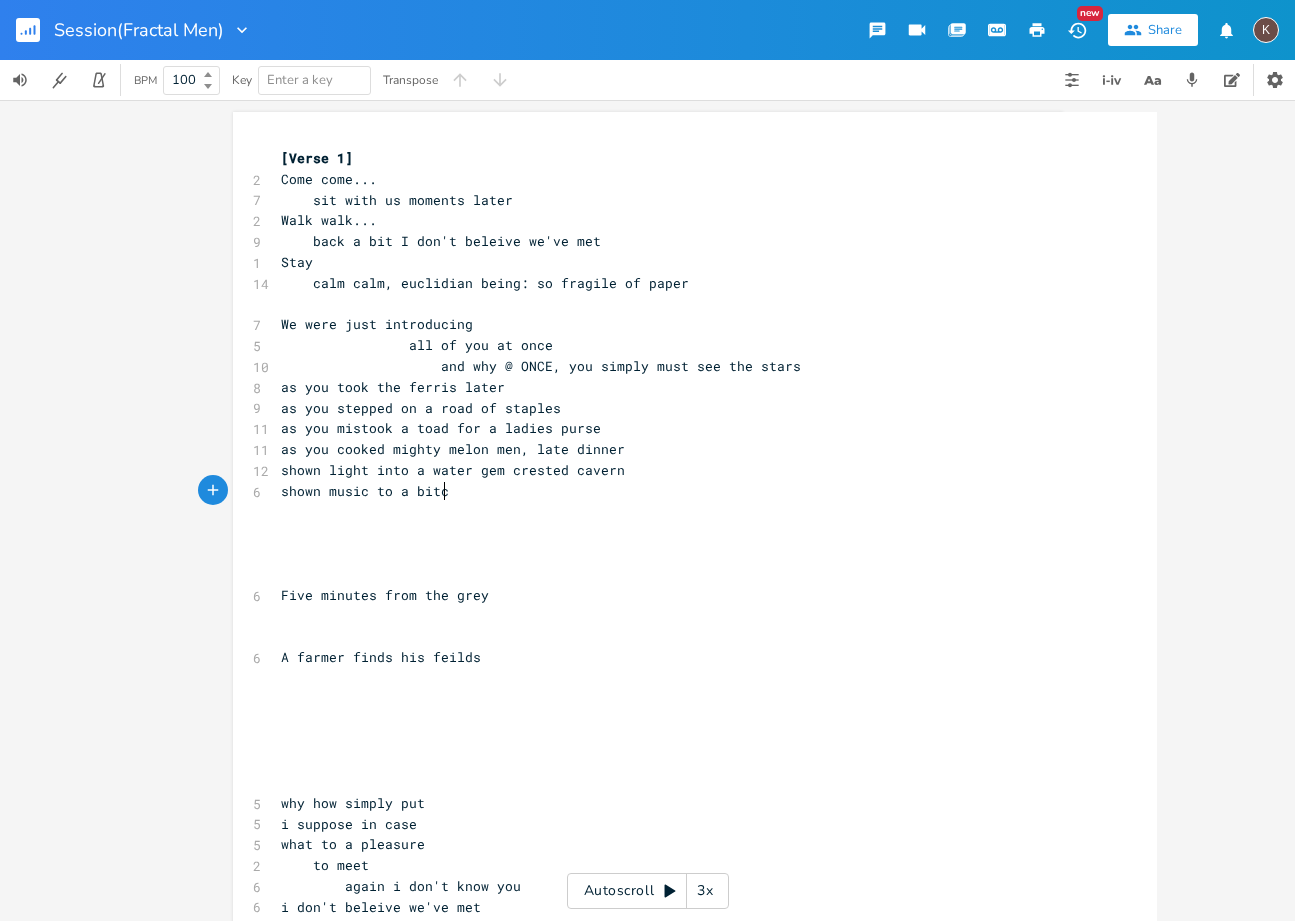 scroll, scrollTop: 0, scrollLeft: 136, axis: horizontal 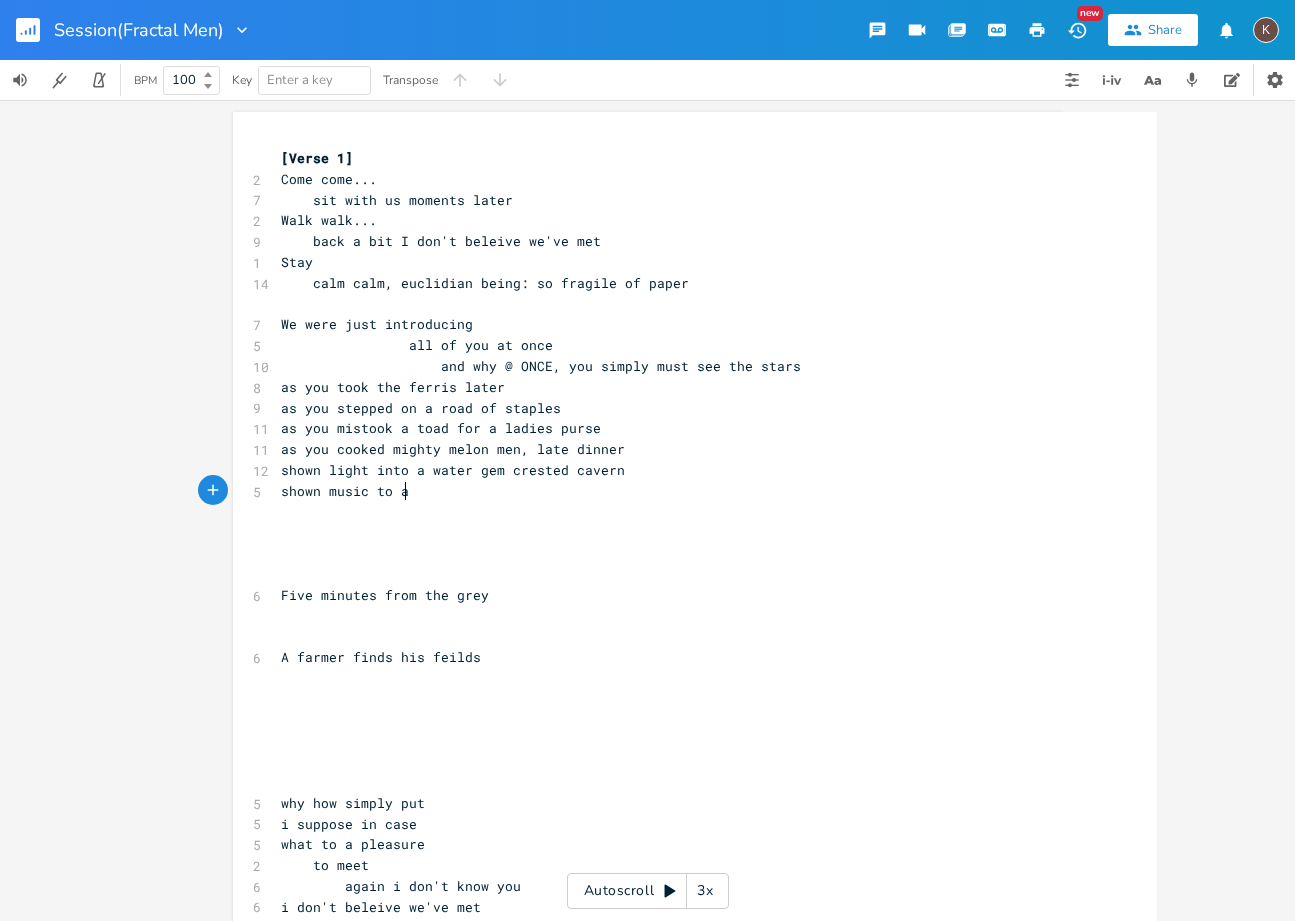 type on "o a" 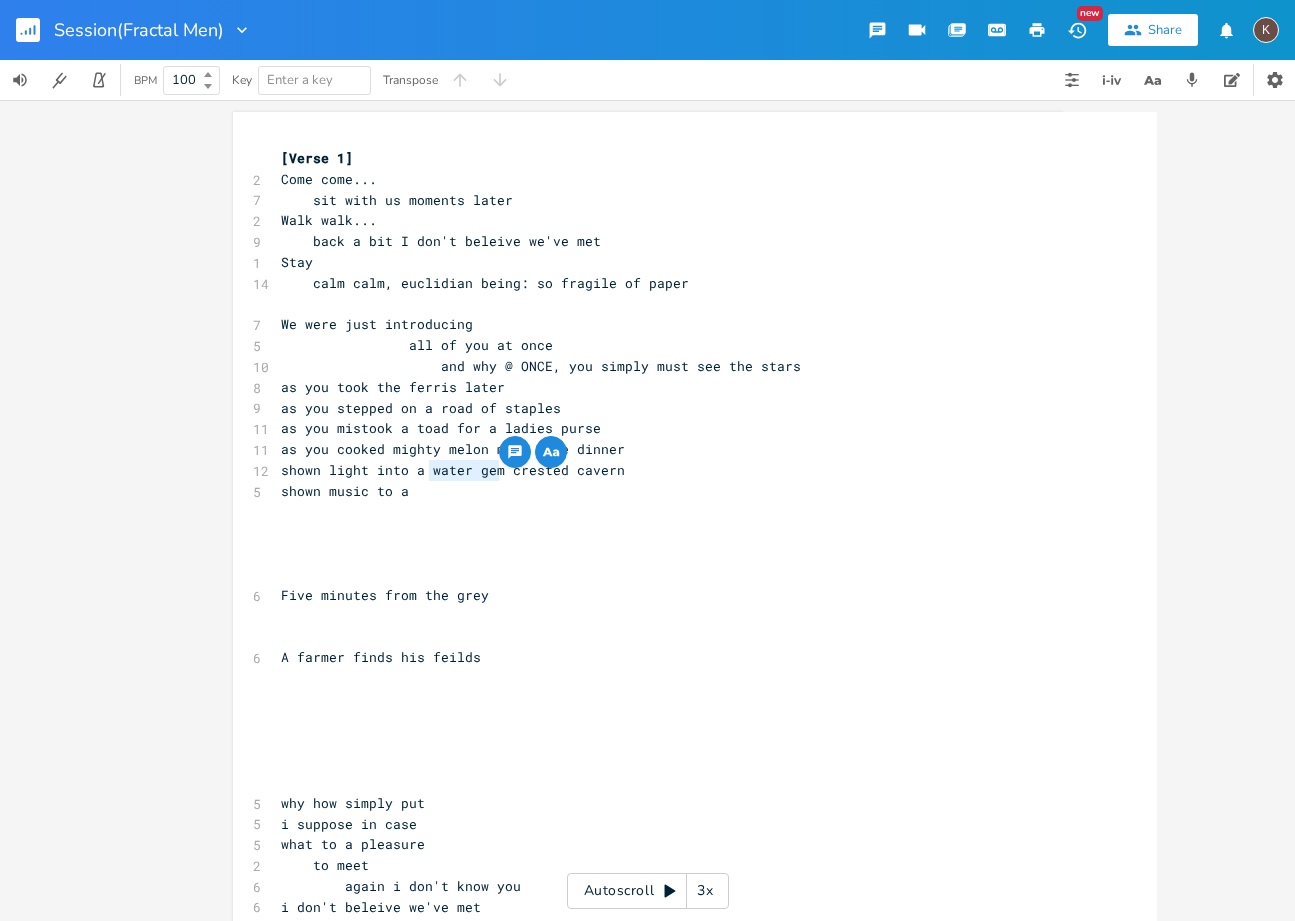 drag, startPoint x: 490, startPoint y: 474, endPoint x: 425, endPoint y: 473, distance: 65.00769 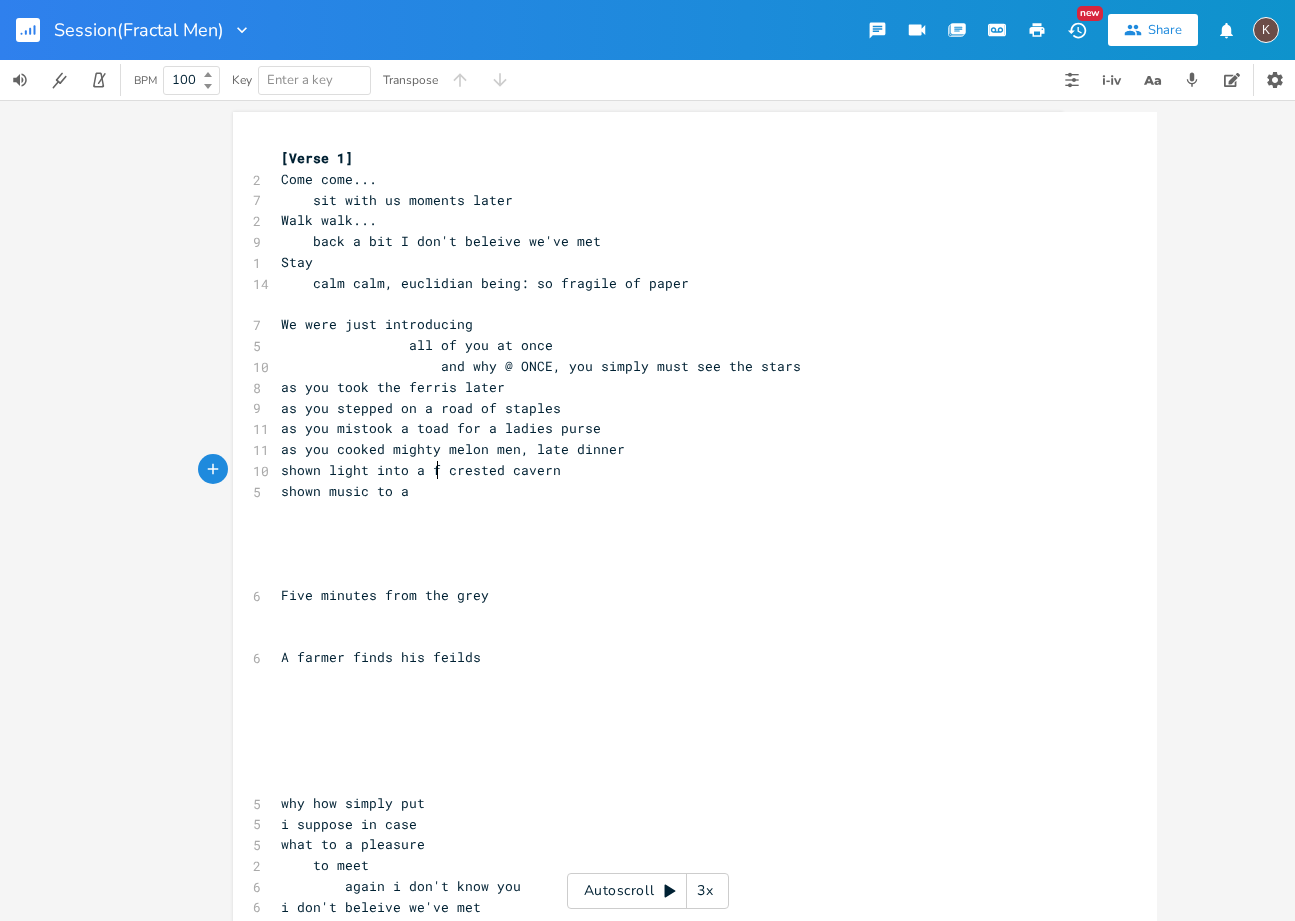 type on "frs" 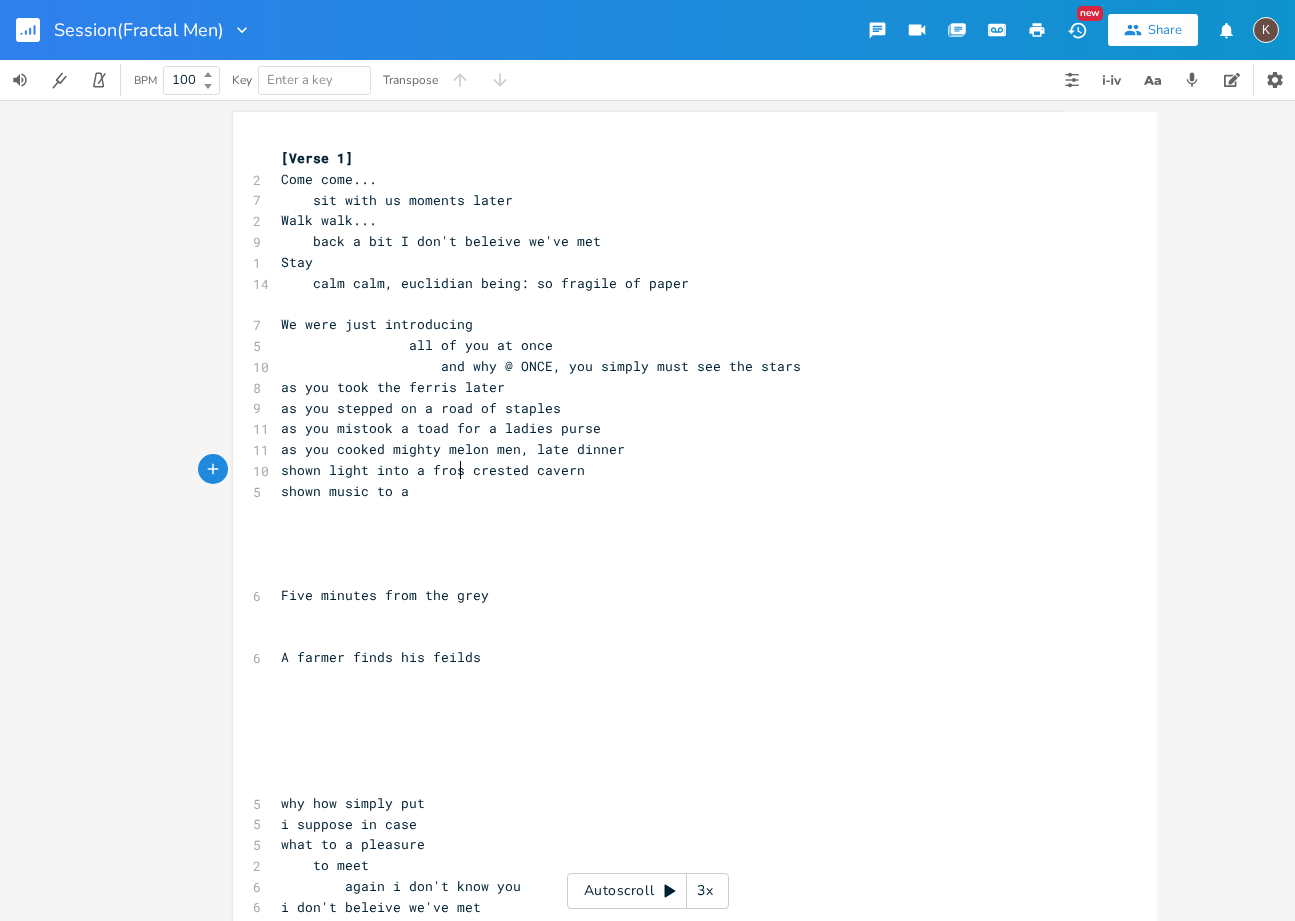 type on "ost" 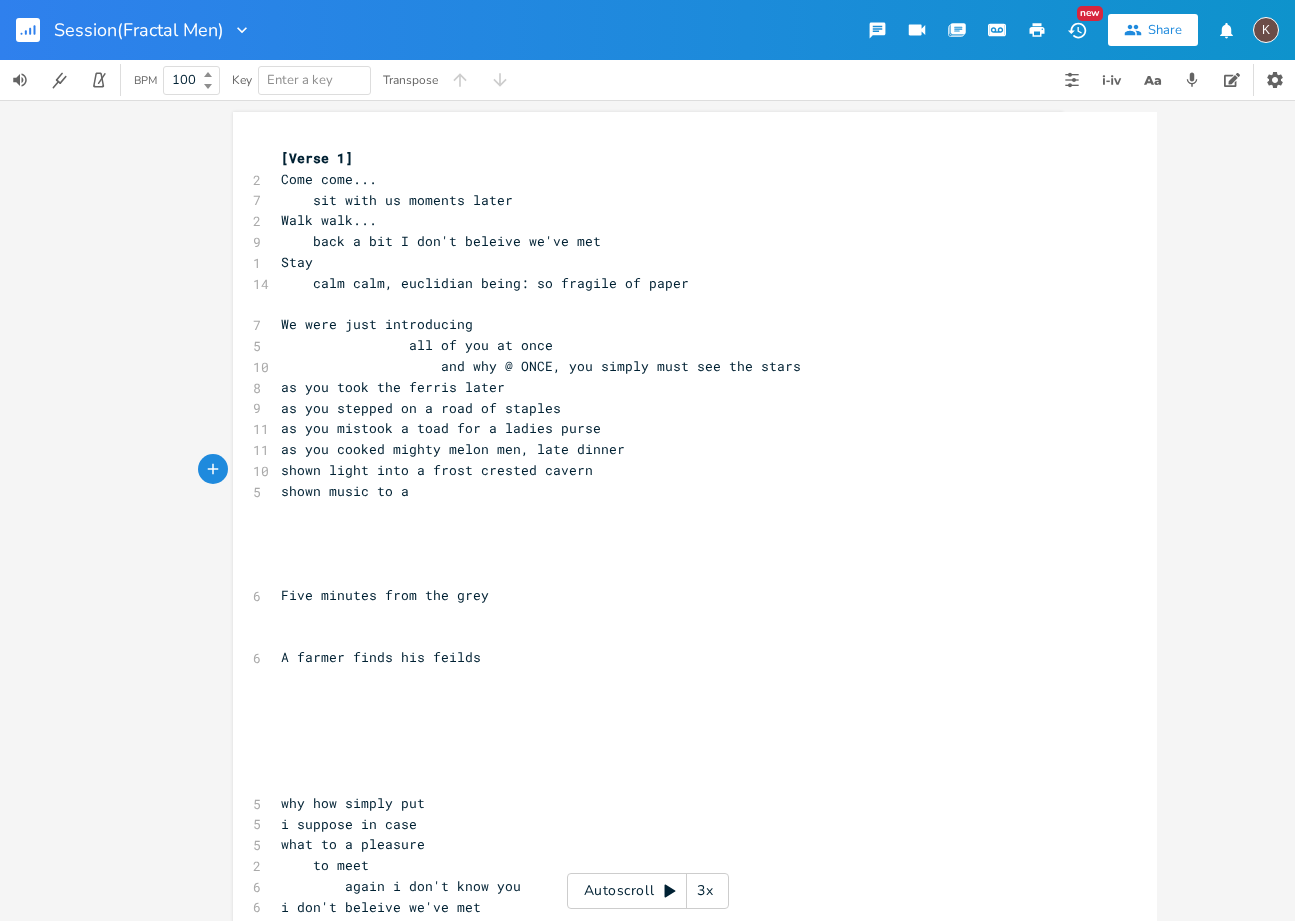 click on "shown music to a" at bounding box center (685, 491) 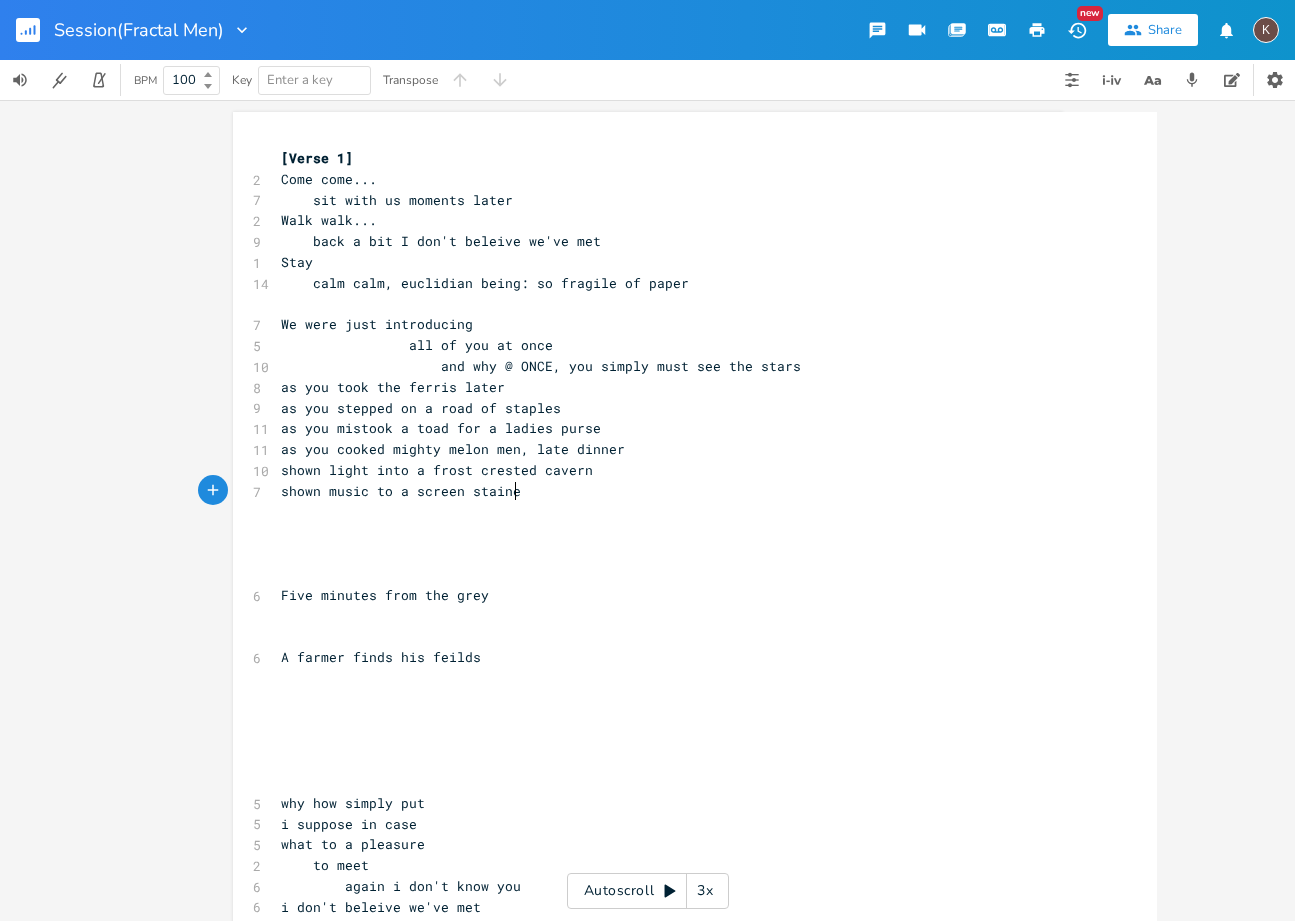 scroll, scrollTop: 0, scrollLeft: 86, axis: horizontal 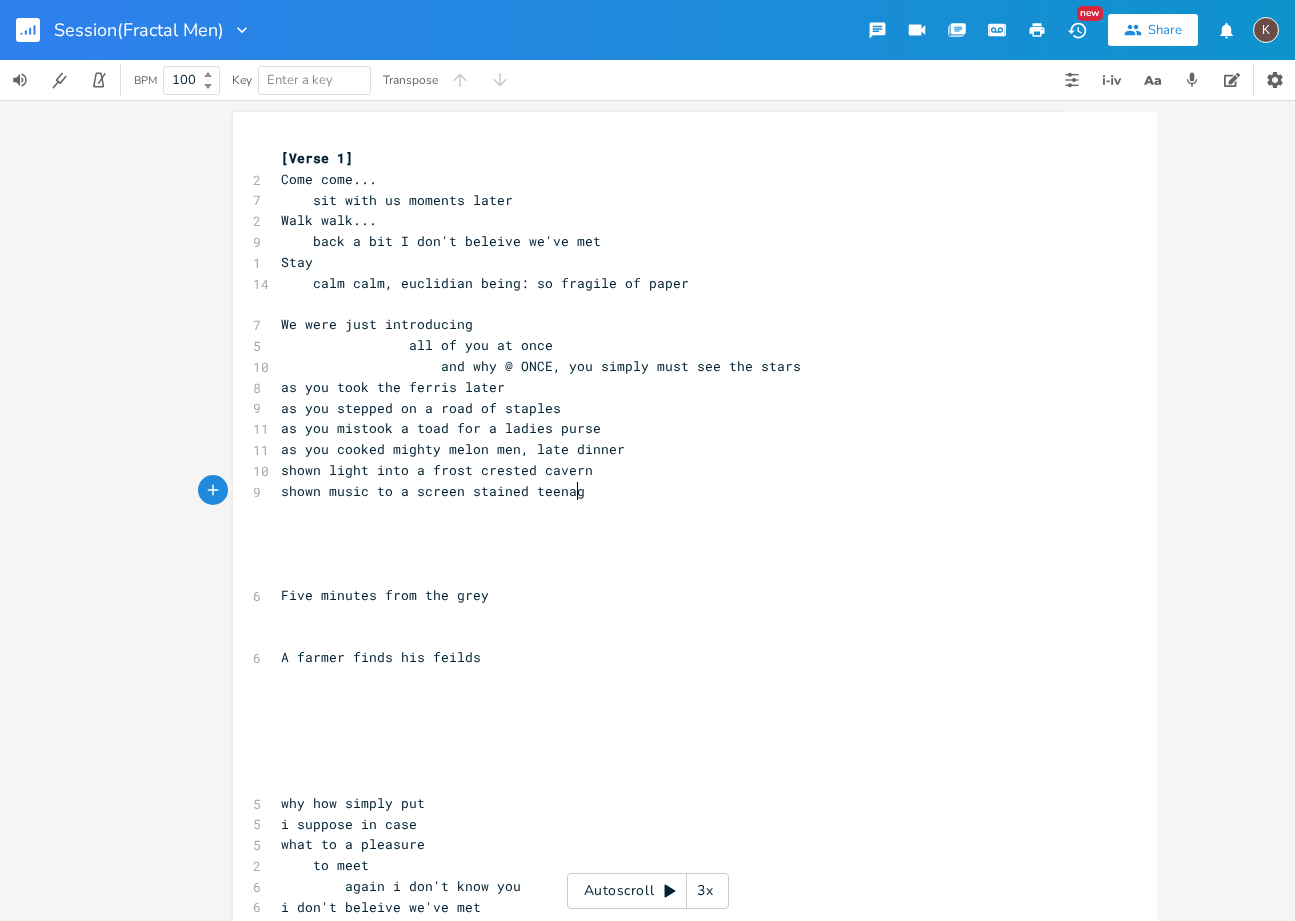 type on "screen stained teenager" 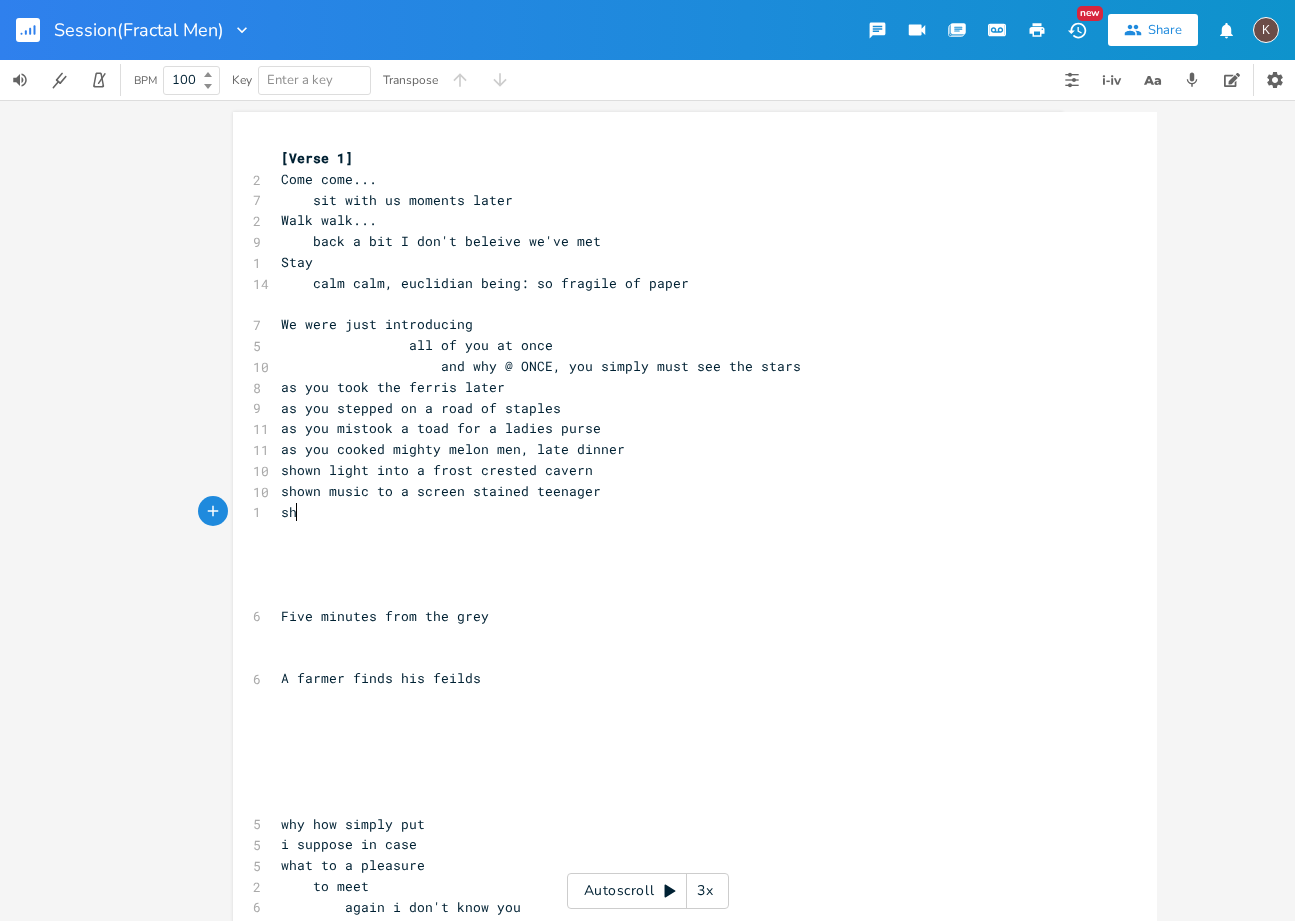 type on "shon" 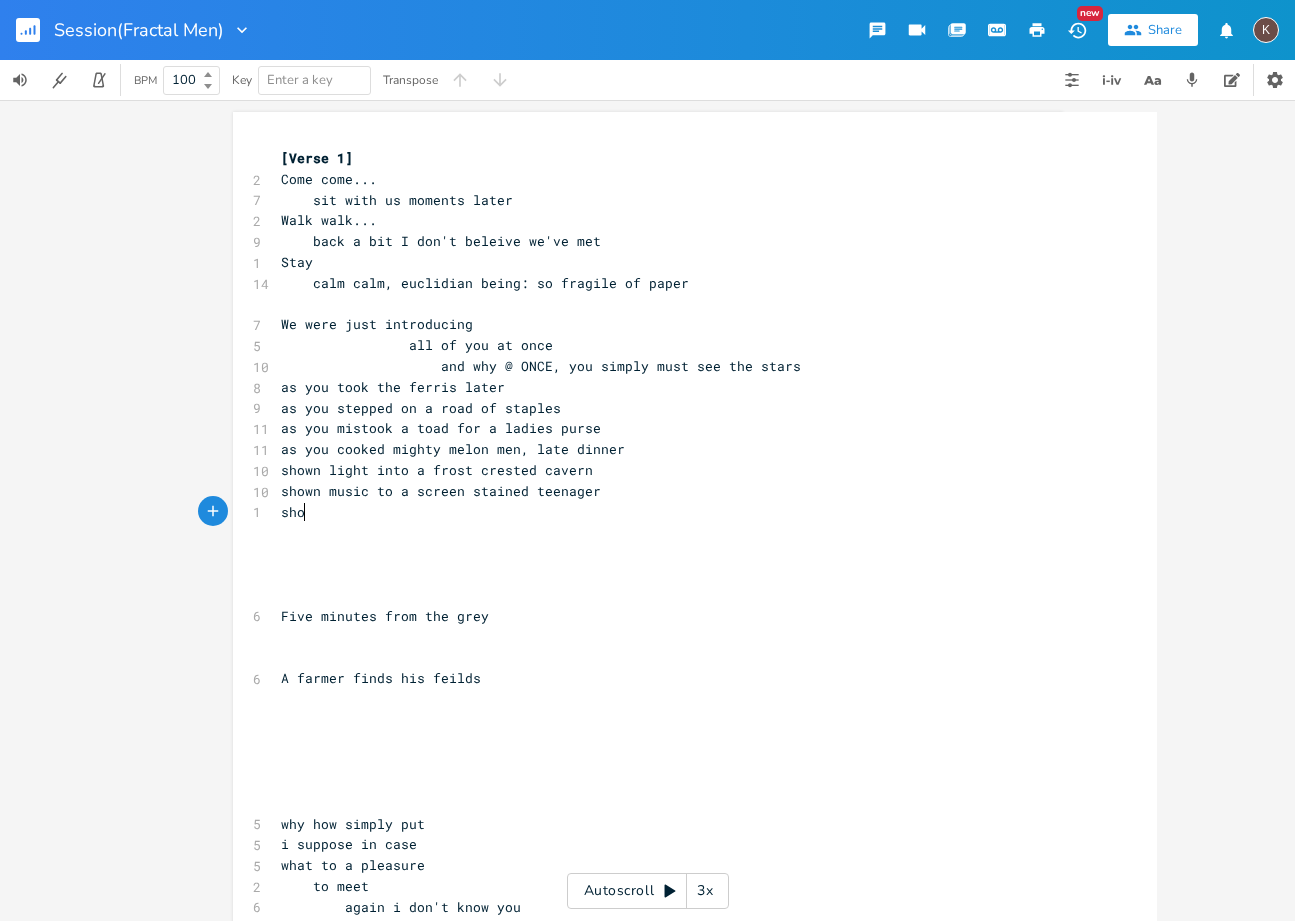 type on "wn" 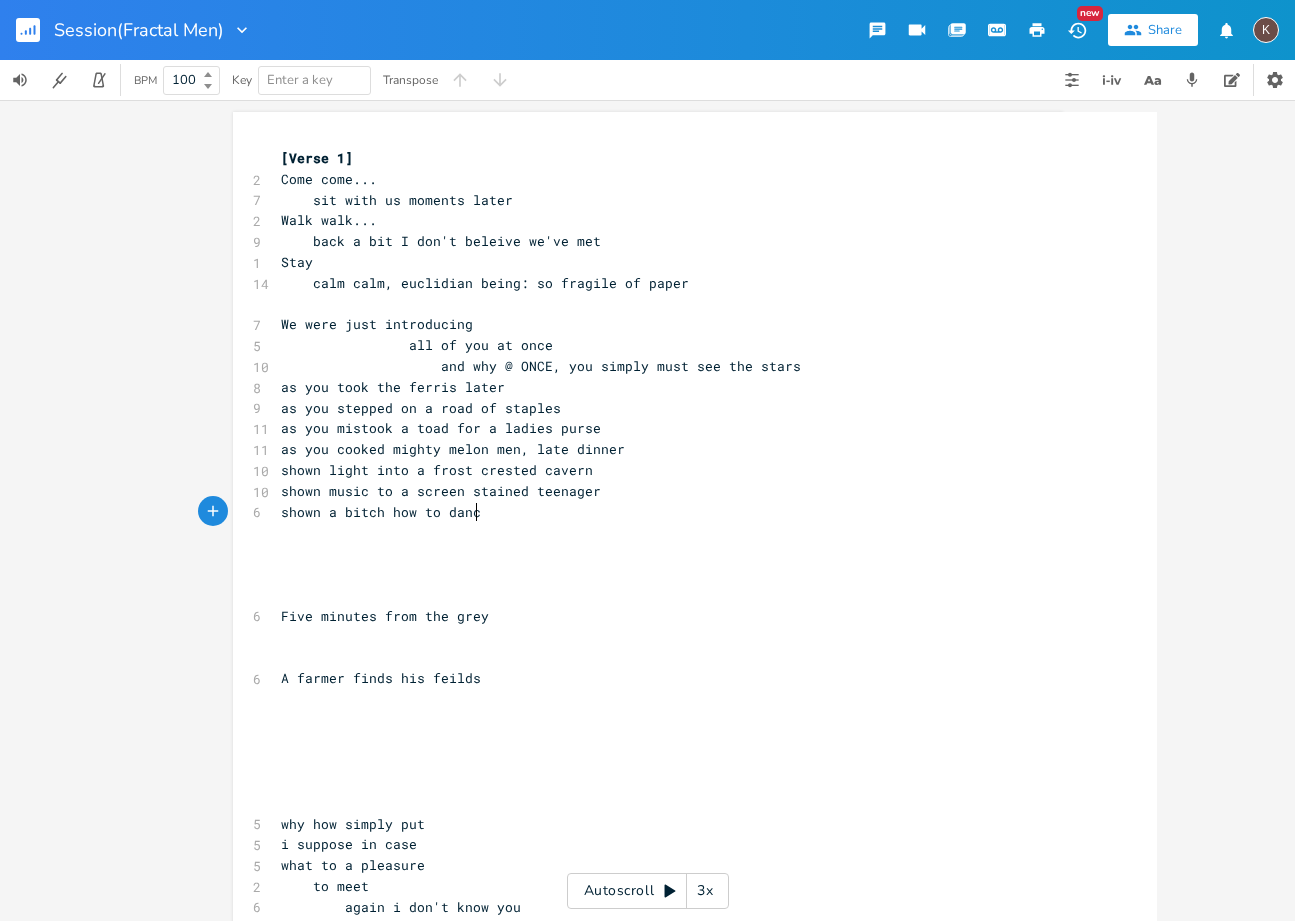 scroll, scrollTop: 0, scrollLeft: 127, axis: horizontal 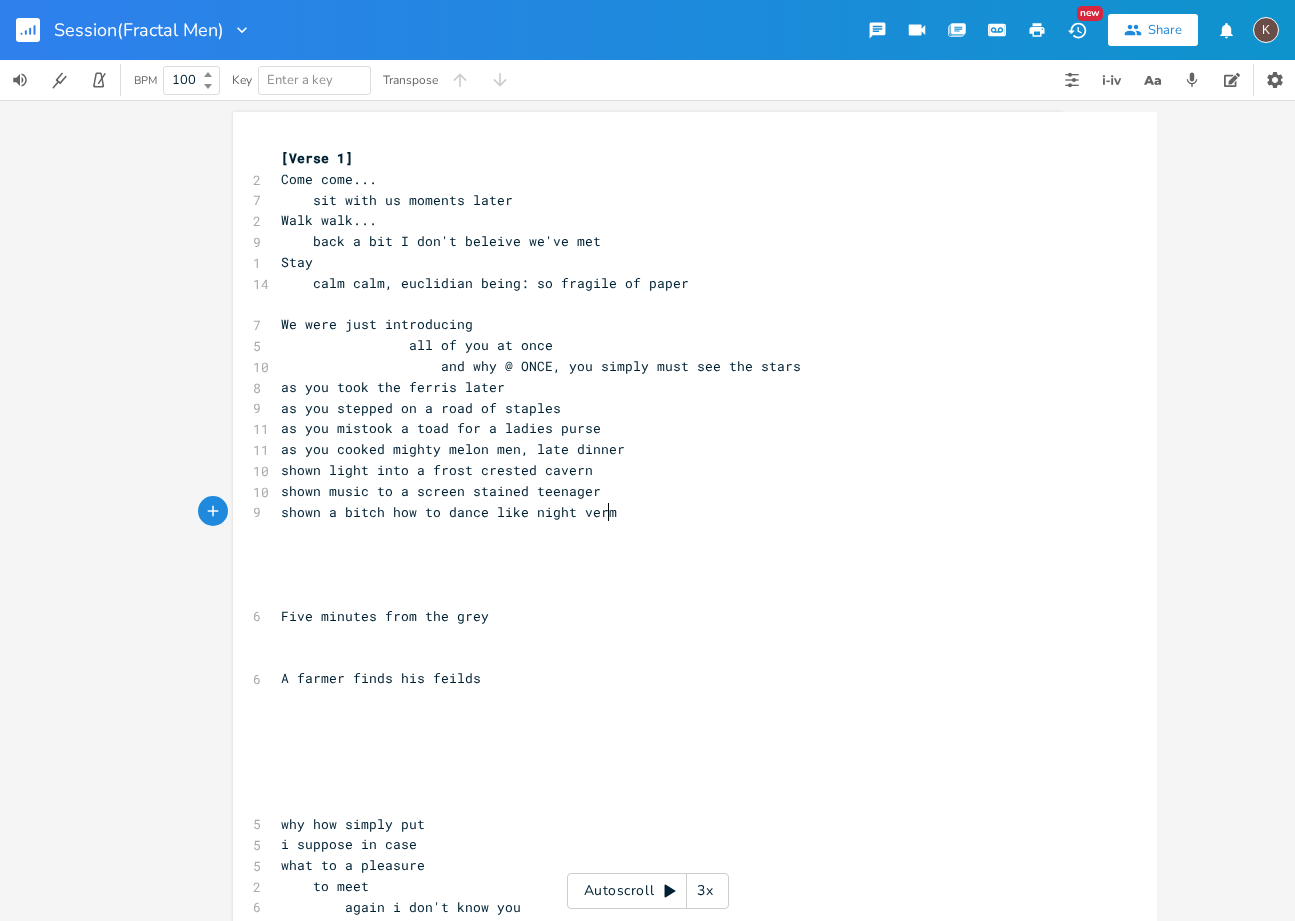 type on "a bitch how to dance like night vermin" 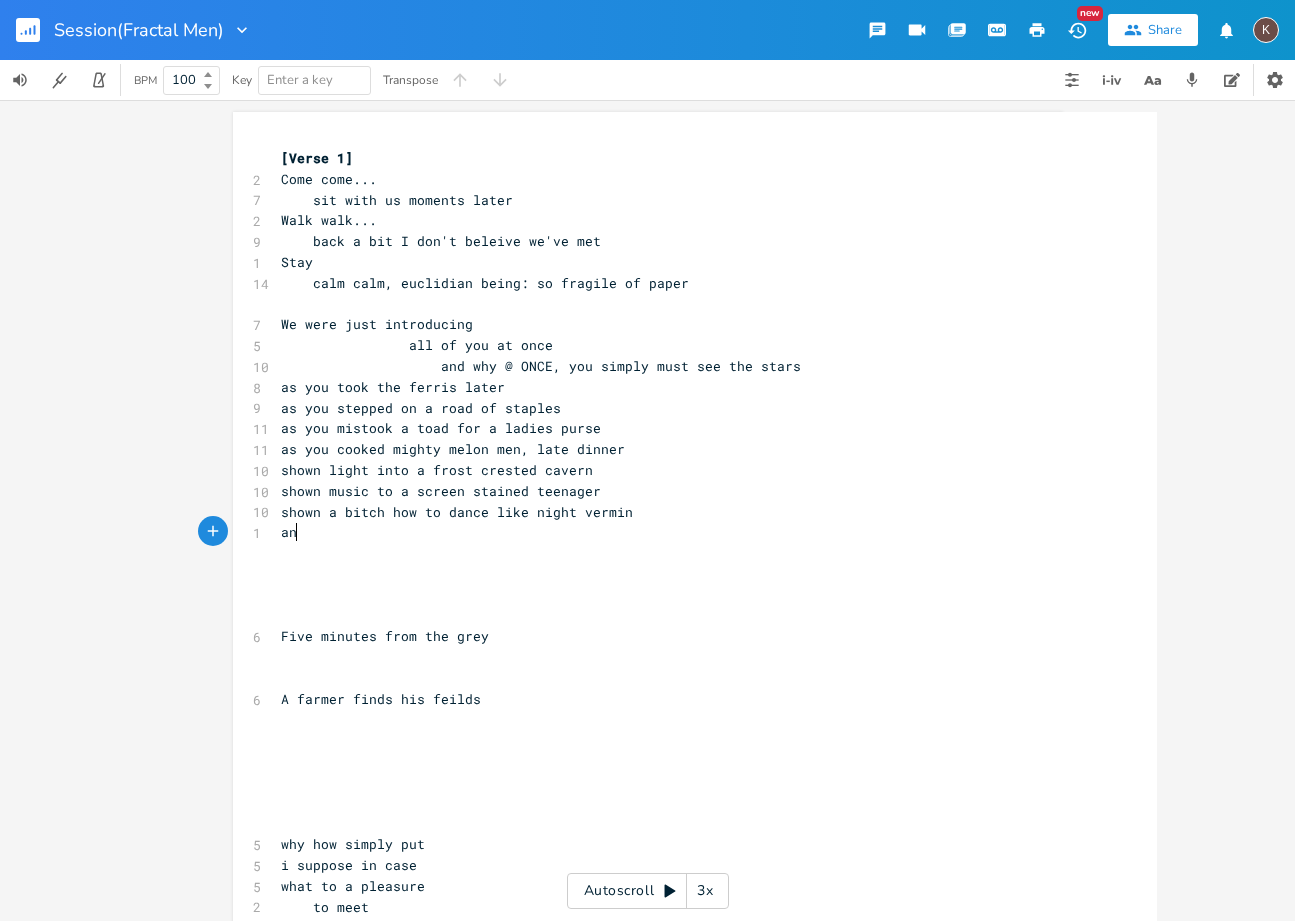 scroll, scrollTop: 0, scrollLeft: 21, axis: horizontal 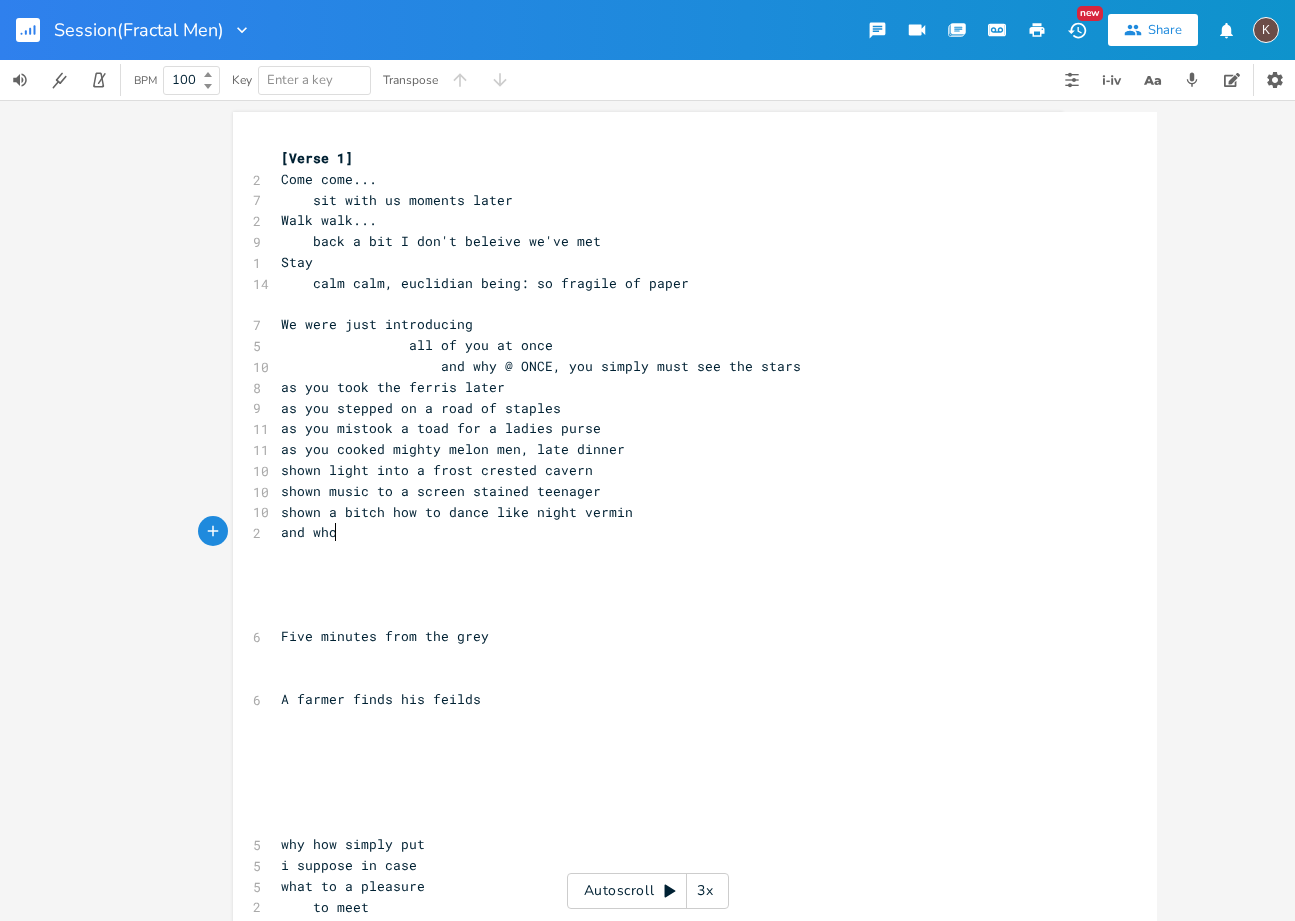 type on "and whon" 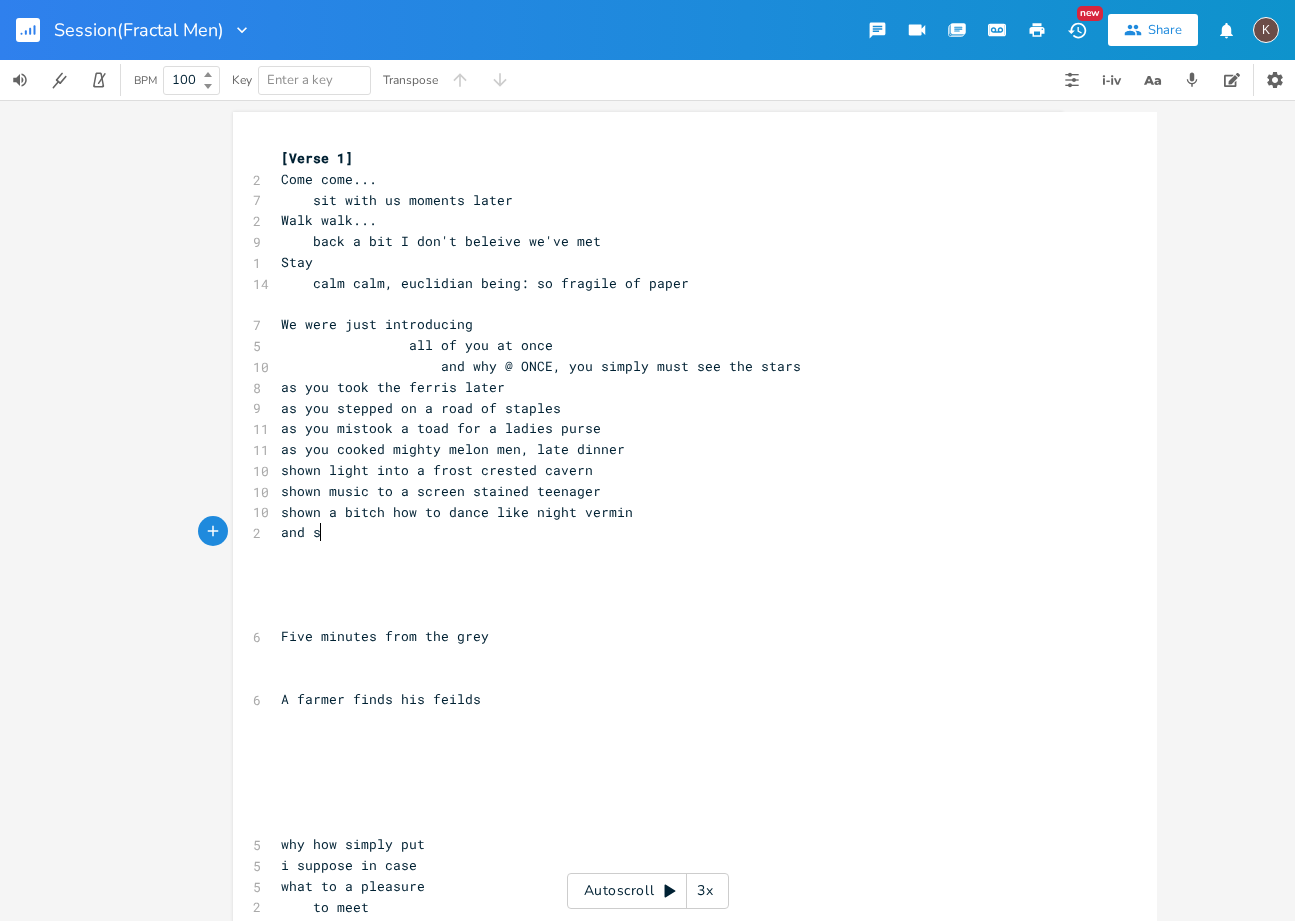 type on "so" 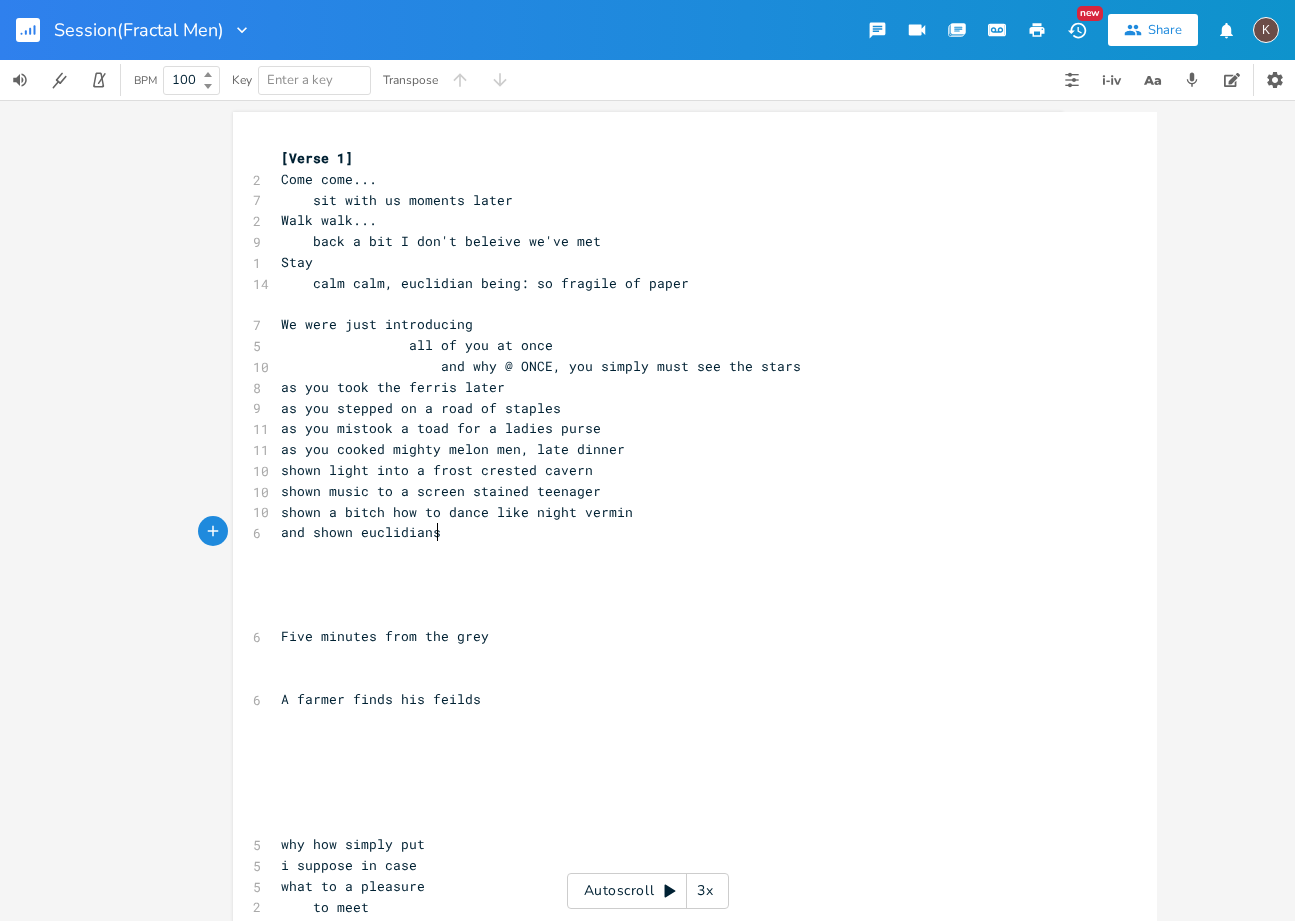 scroll, scrollTop: 0, scrollLeft: 100, axis: horizontal 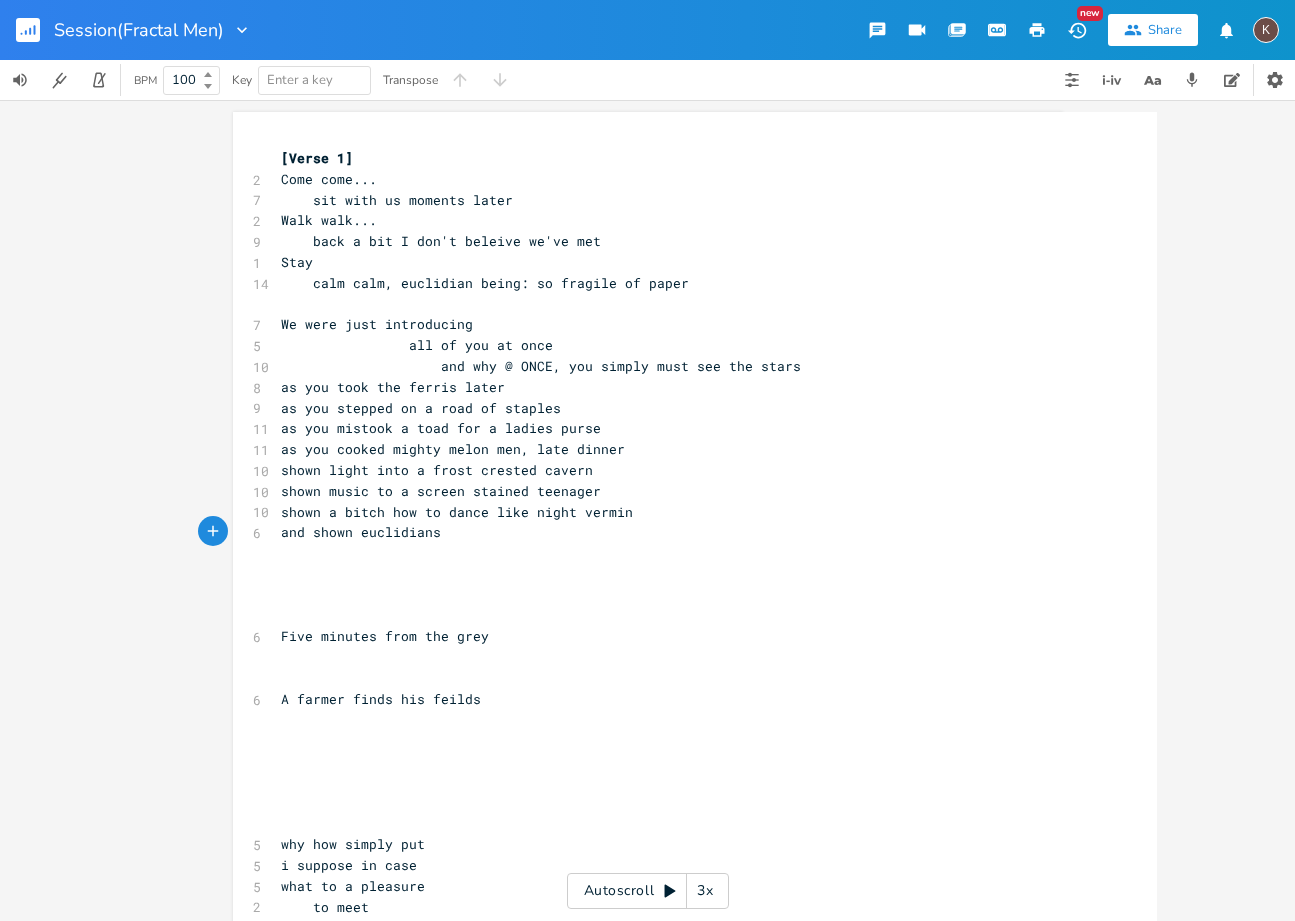 type on "hown euclidians m" 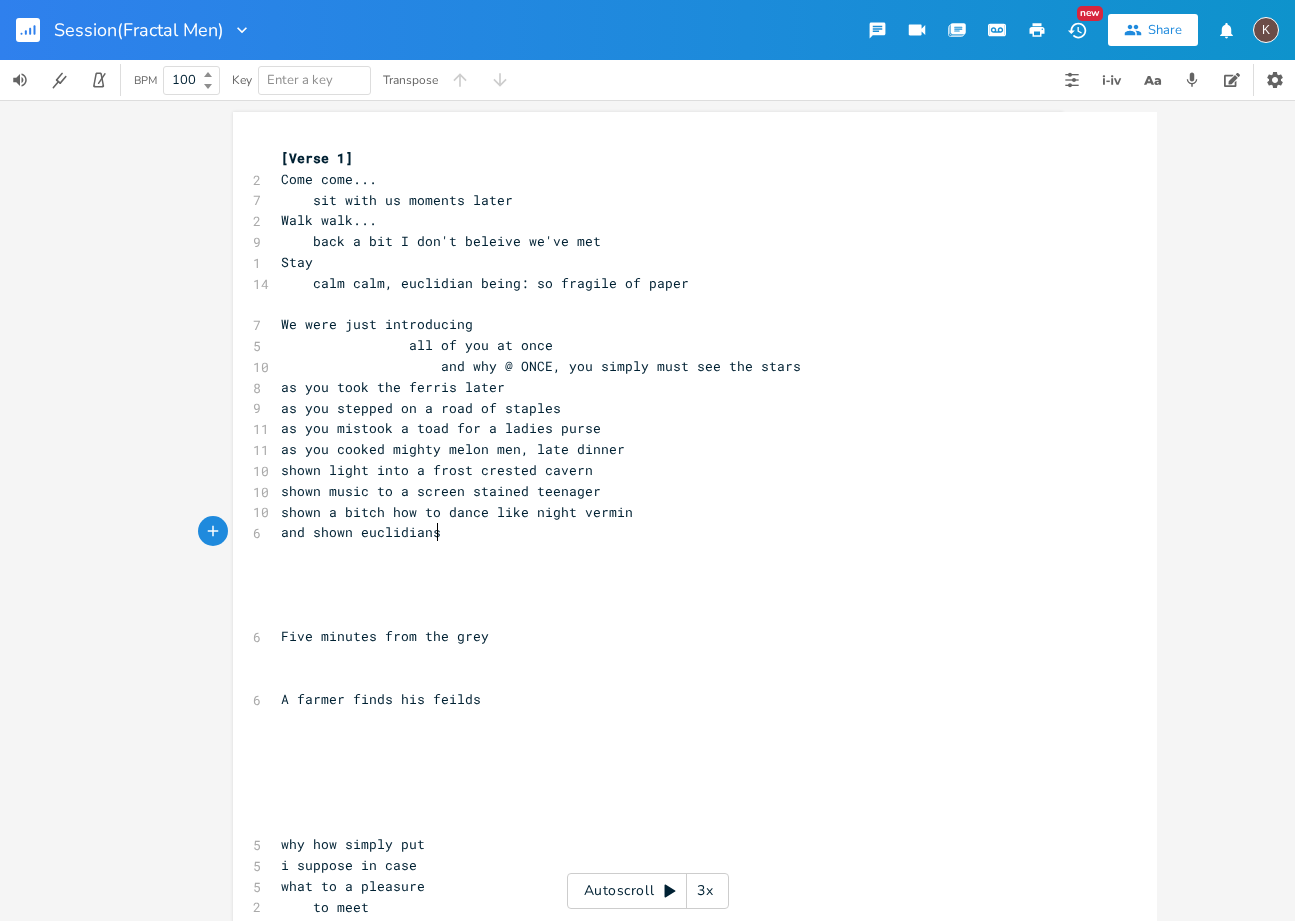 type on "," 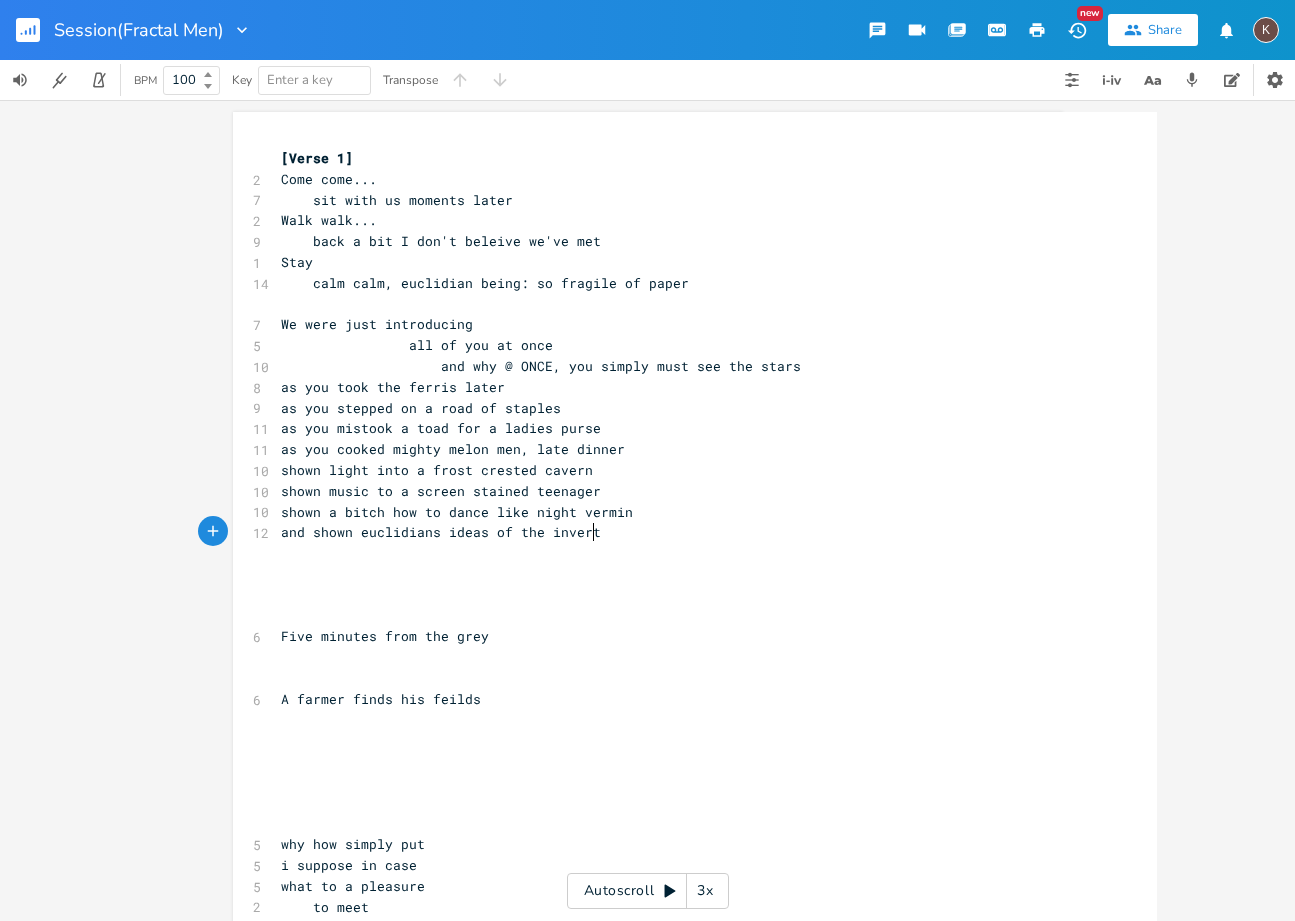 scroll, scrollTop: 0, scrollLeft: 117, axis: horizontal 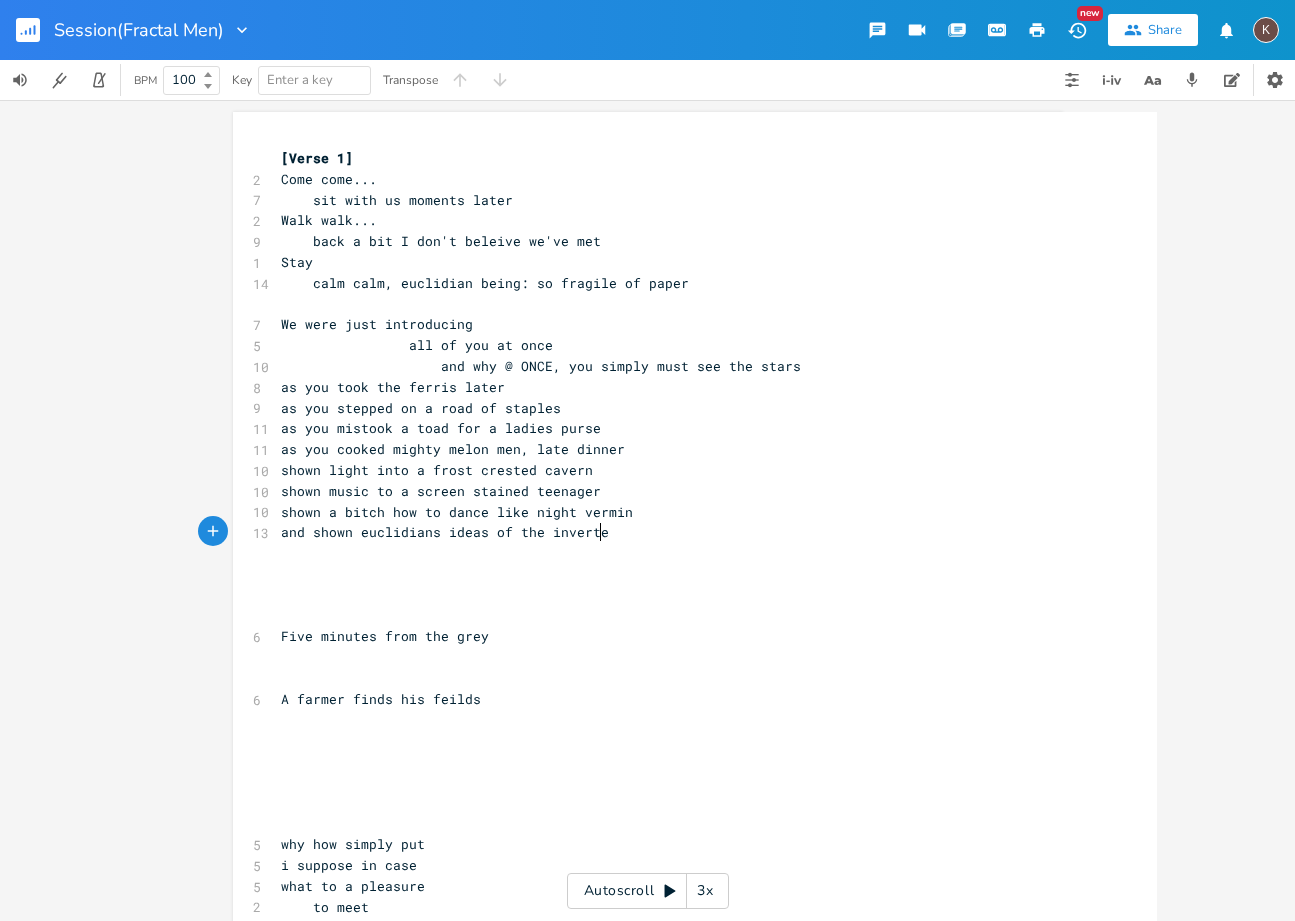 type on "ideas of the inverted" 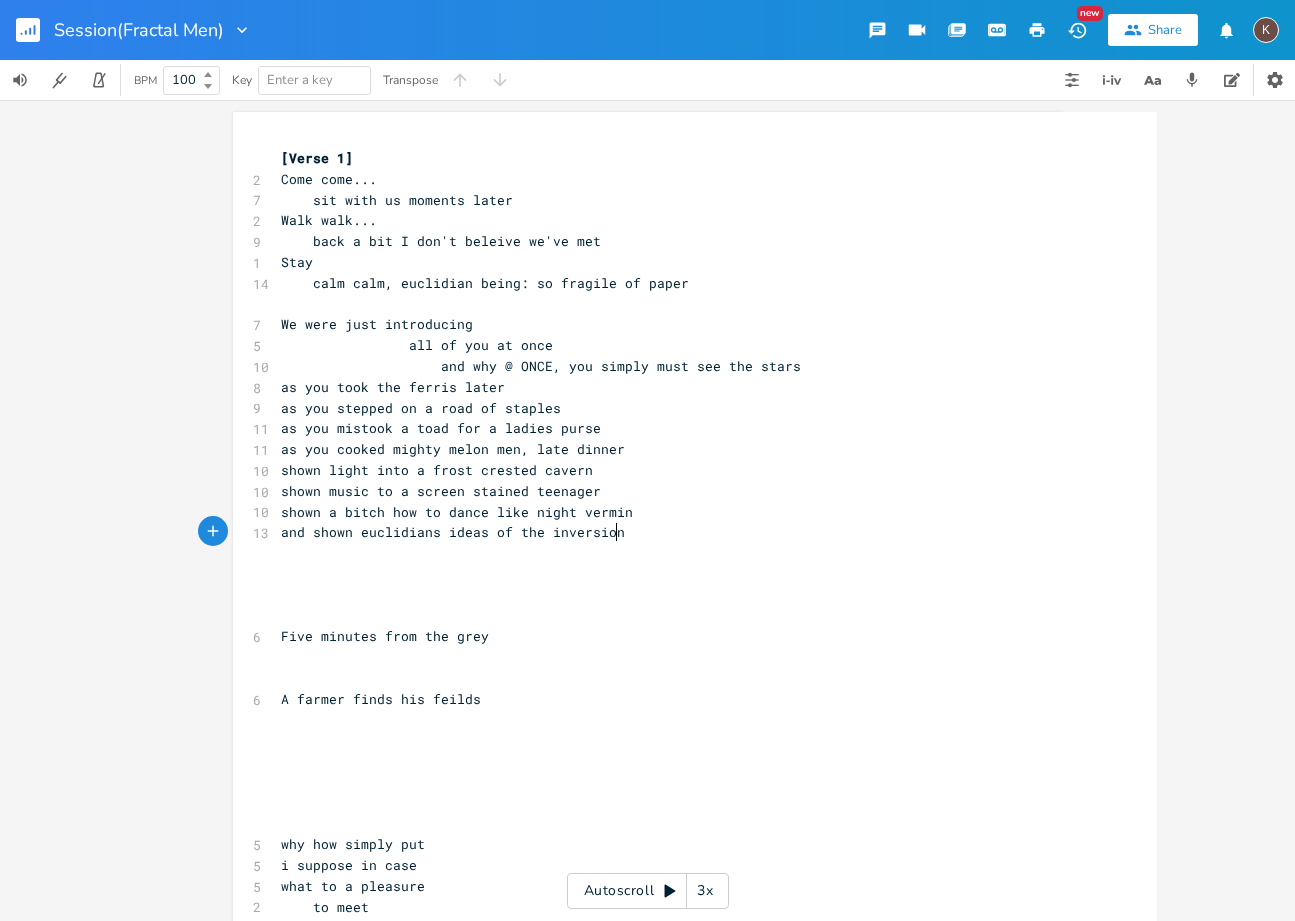type on "sions" 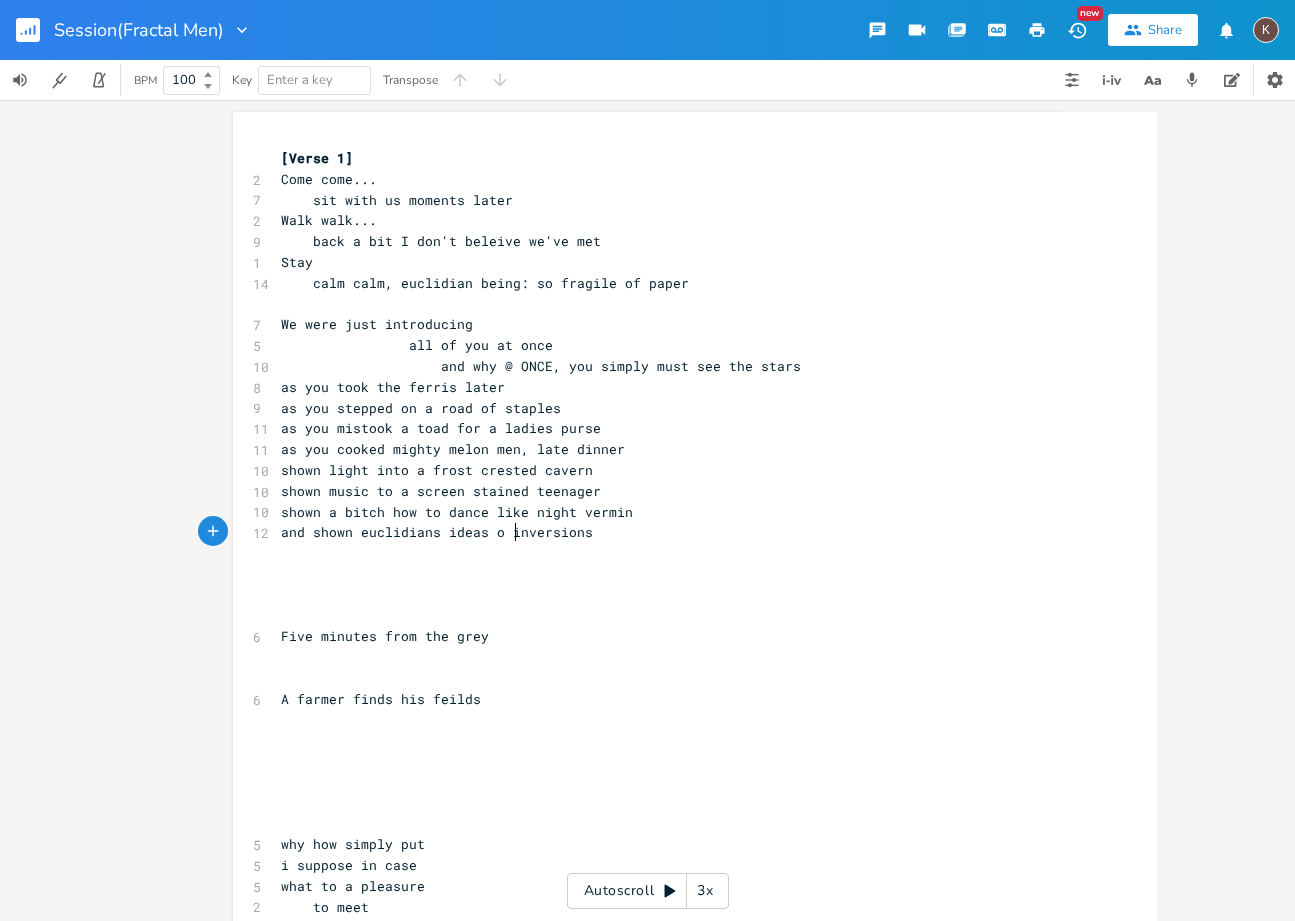 type on "we" 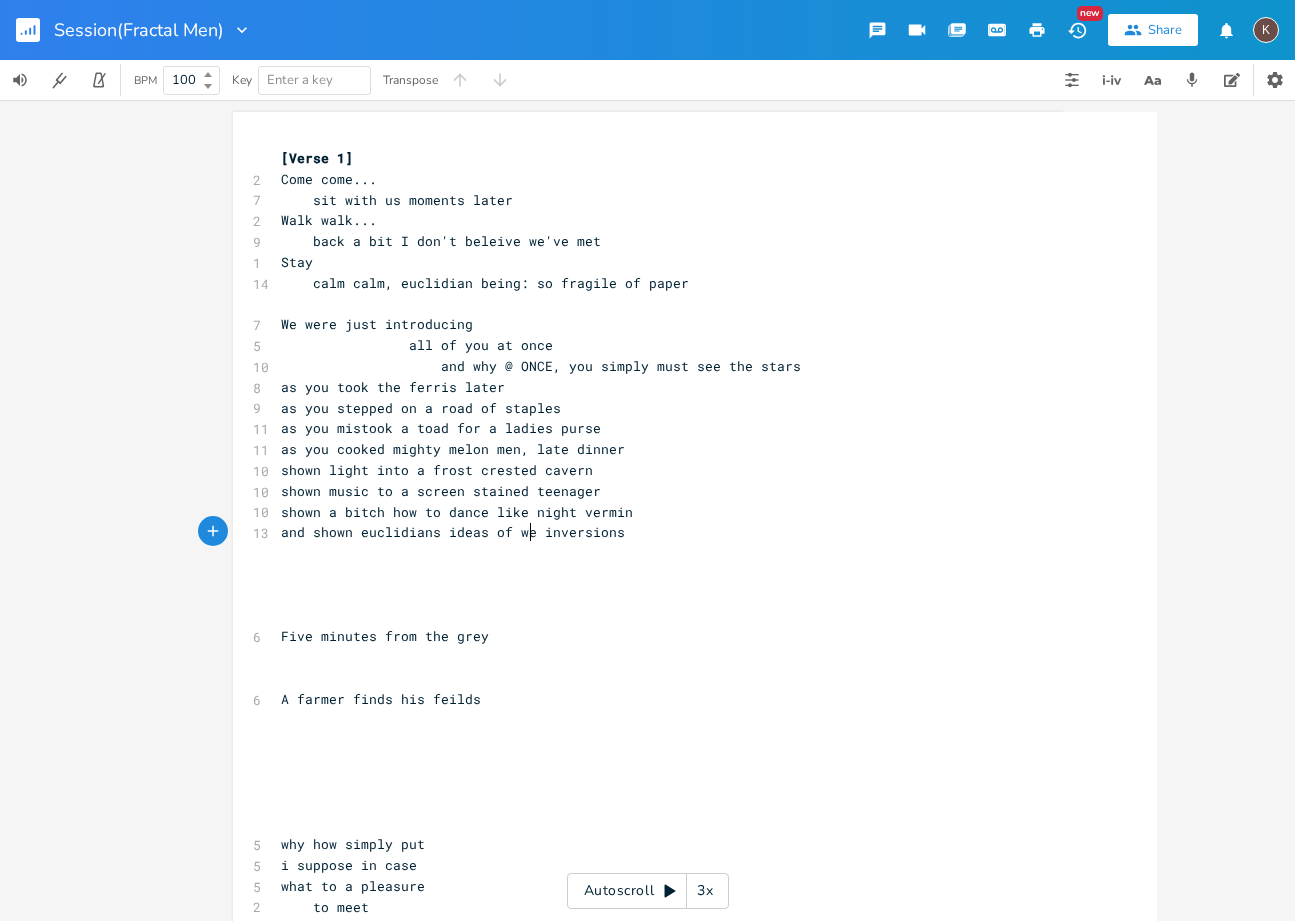 scroll, scrollTop: 0, scrollLeft: 18, axis: horizontal 